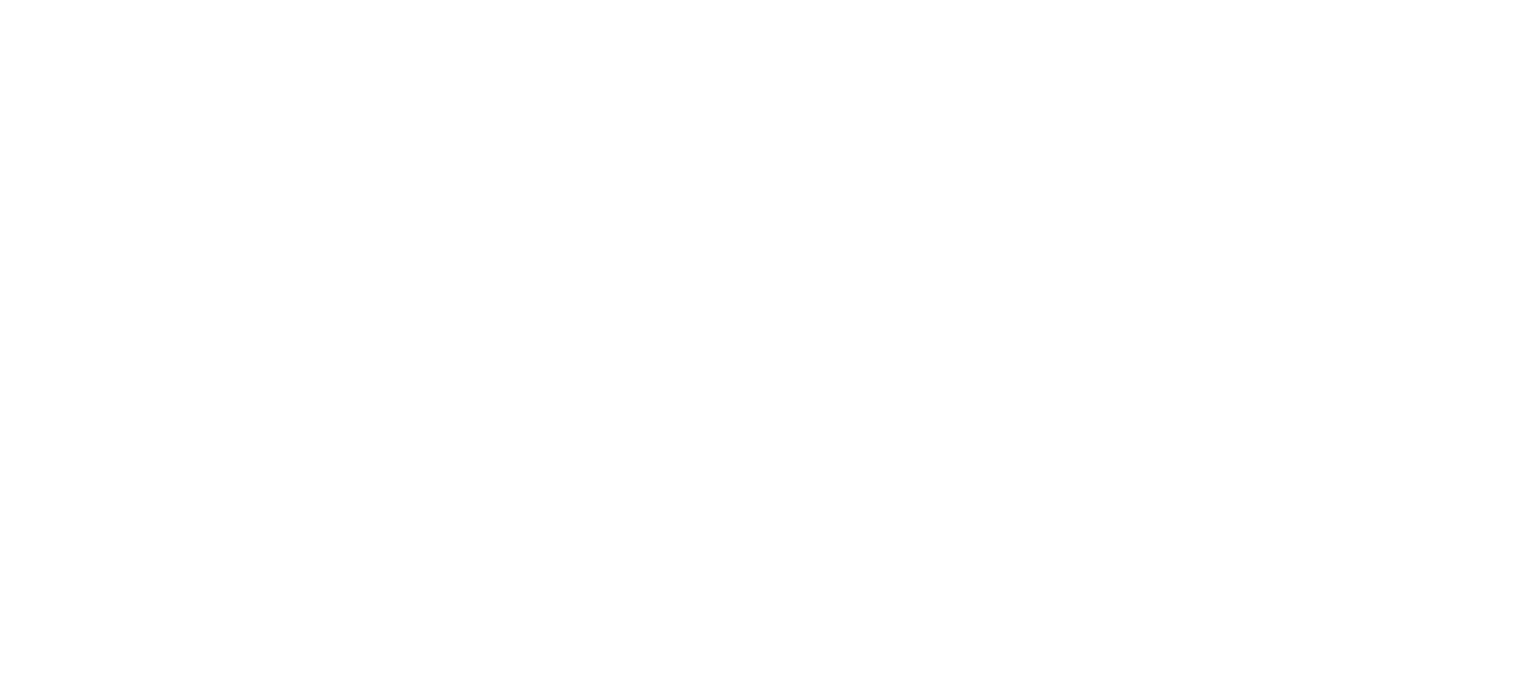 scroll, scrollTop: 0, scrollLeft: 0, axis: both 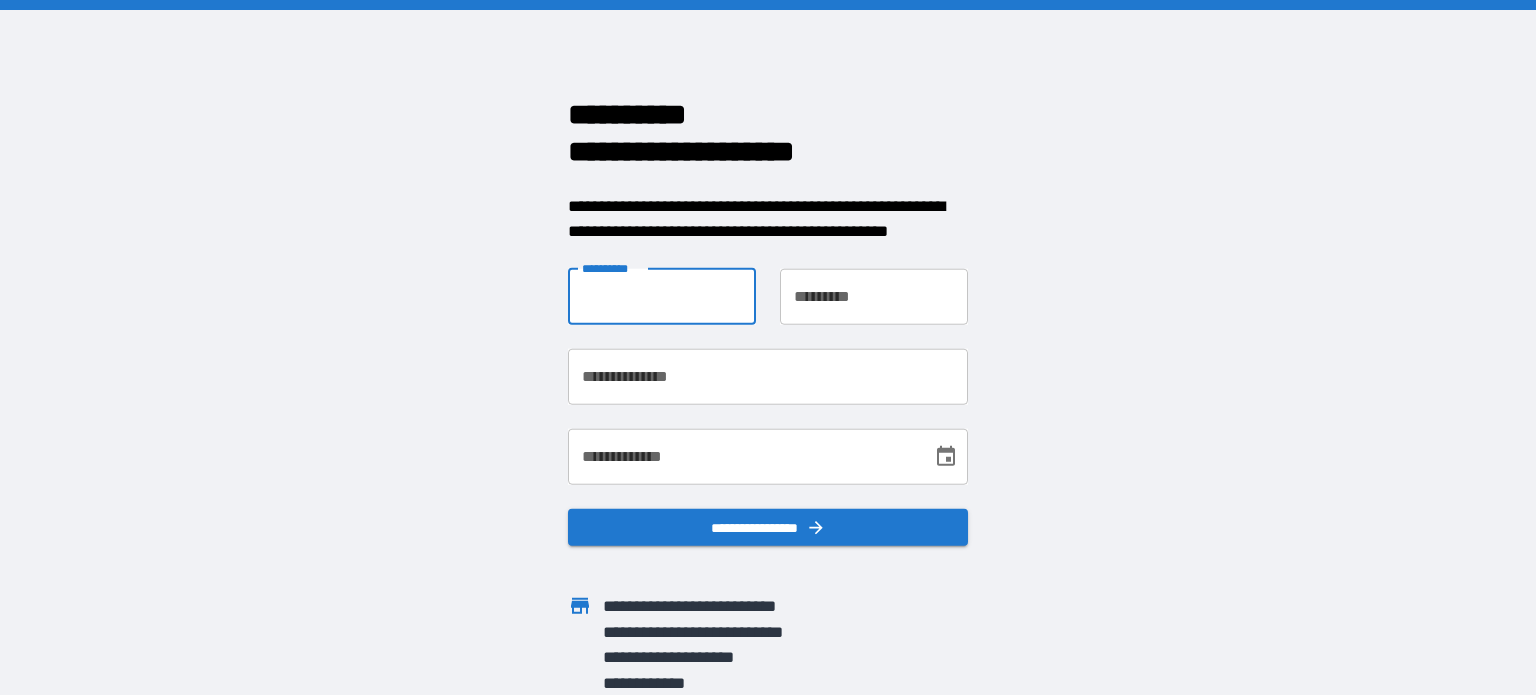 click on "**********" at bounding box center [662, 296] 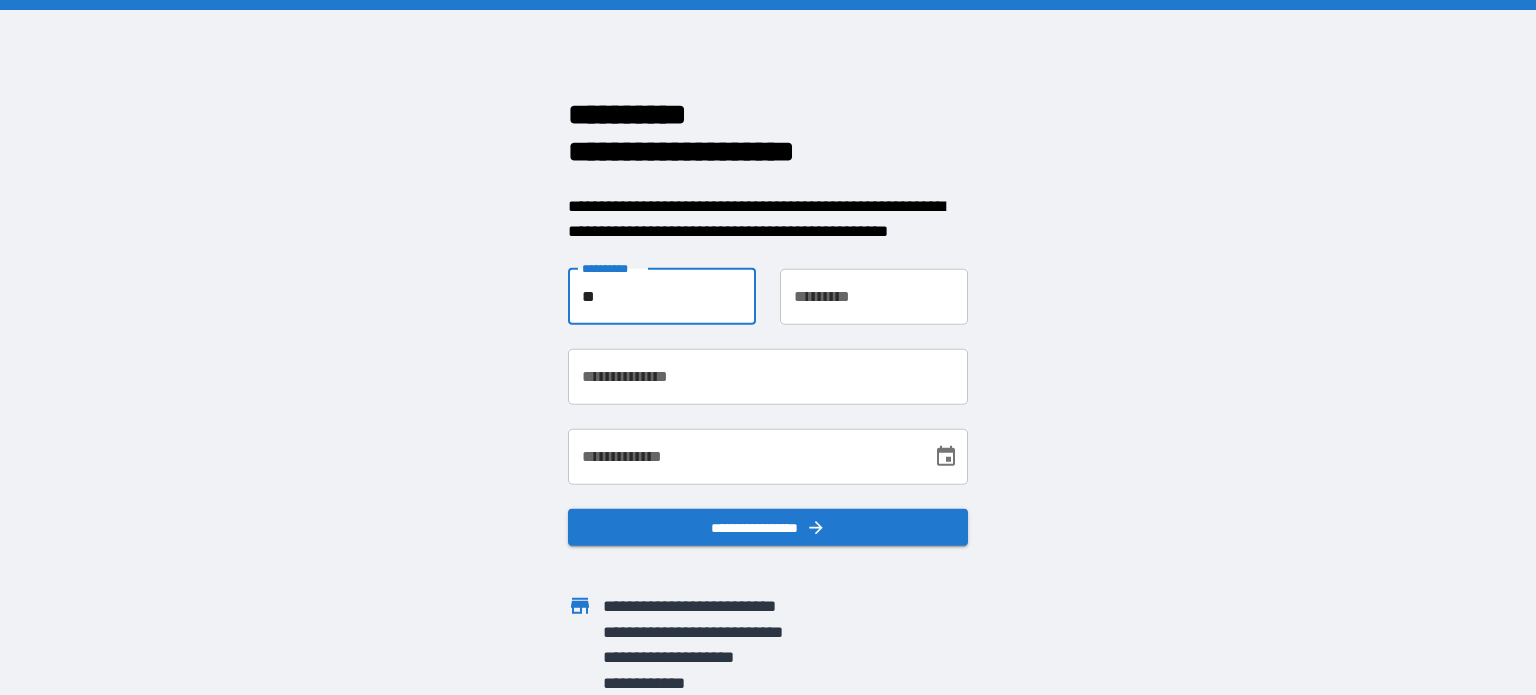 type on "*" 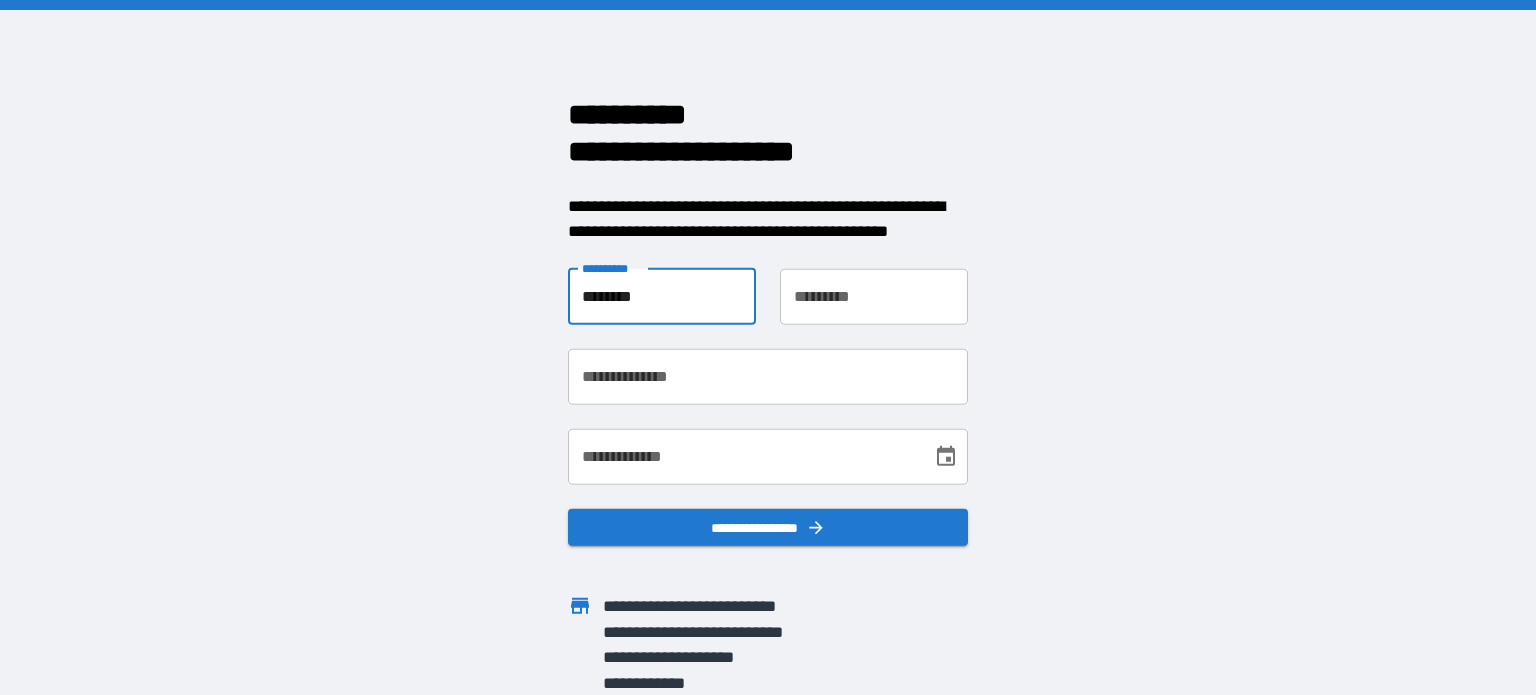 type on "********" 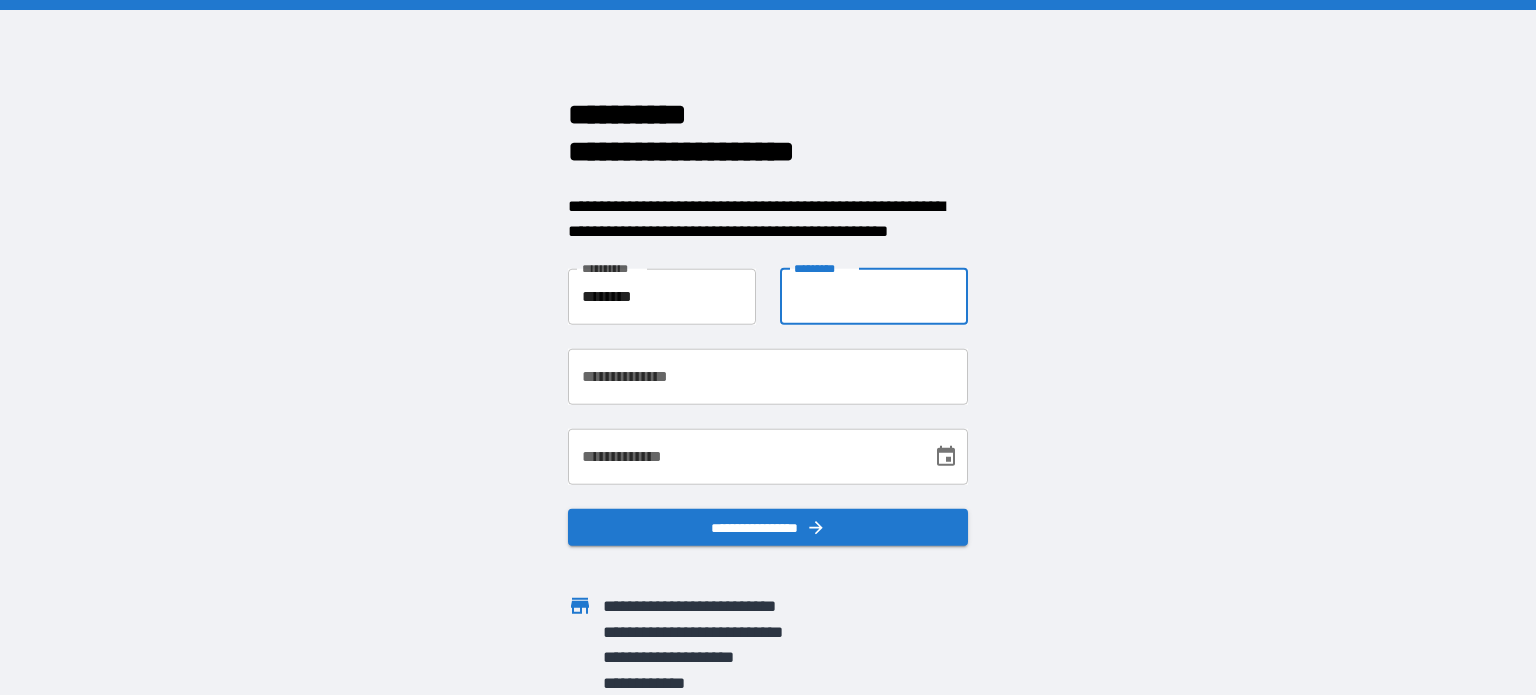 type on "*********" 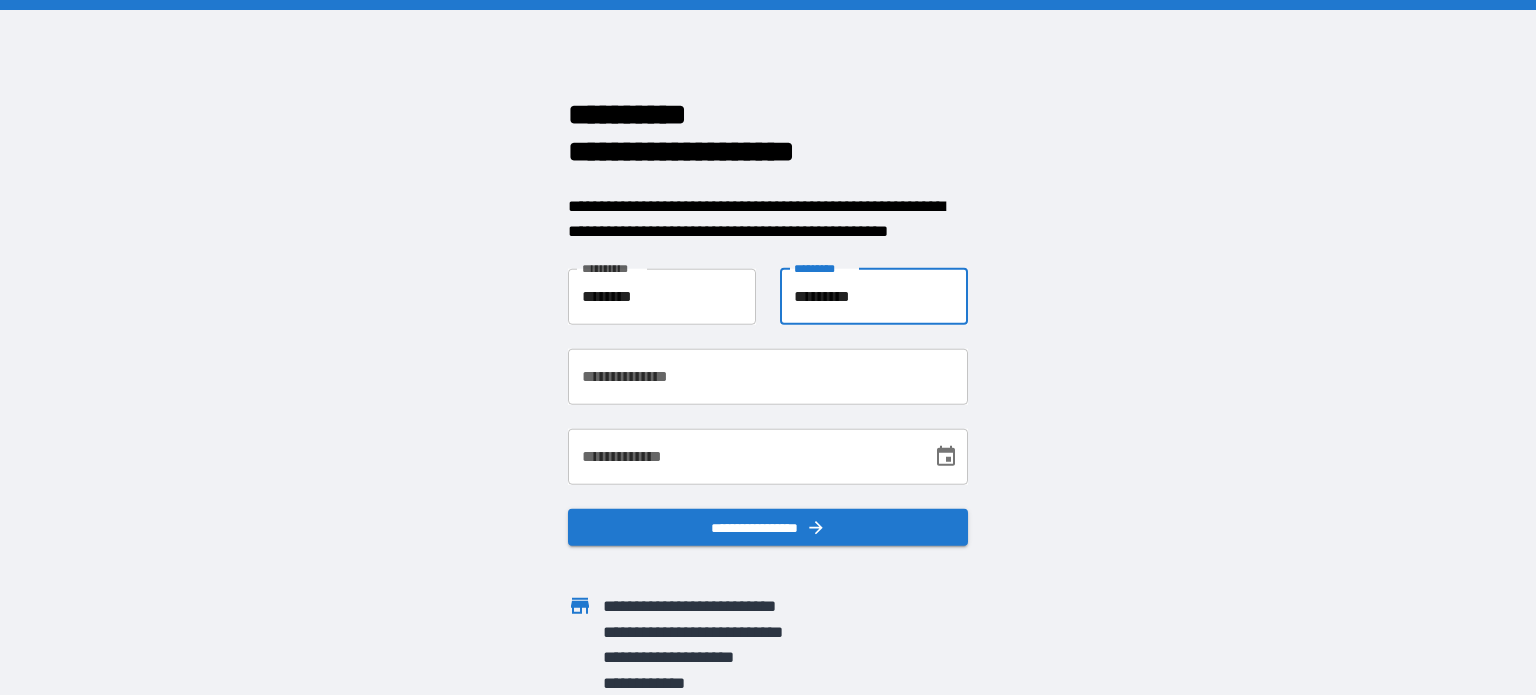 type on "**********" 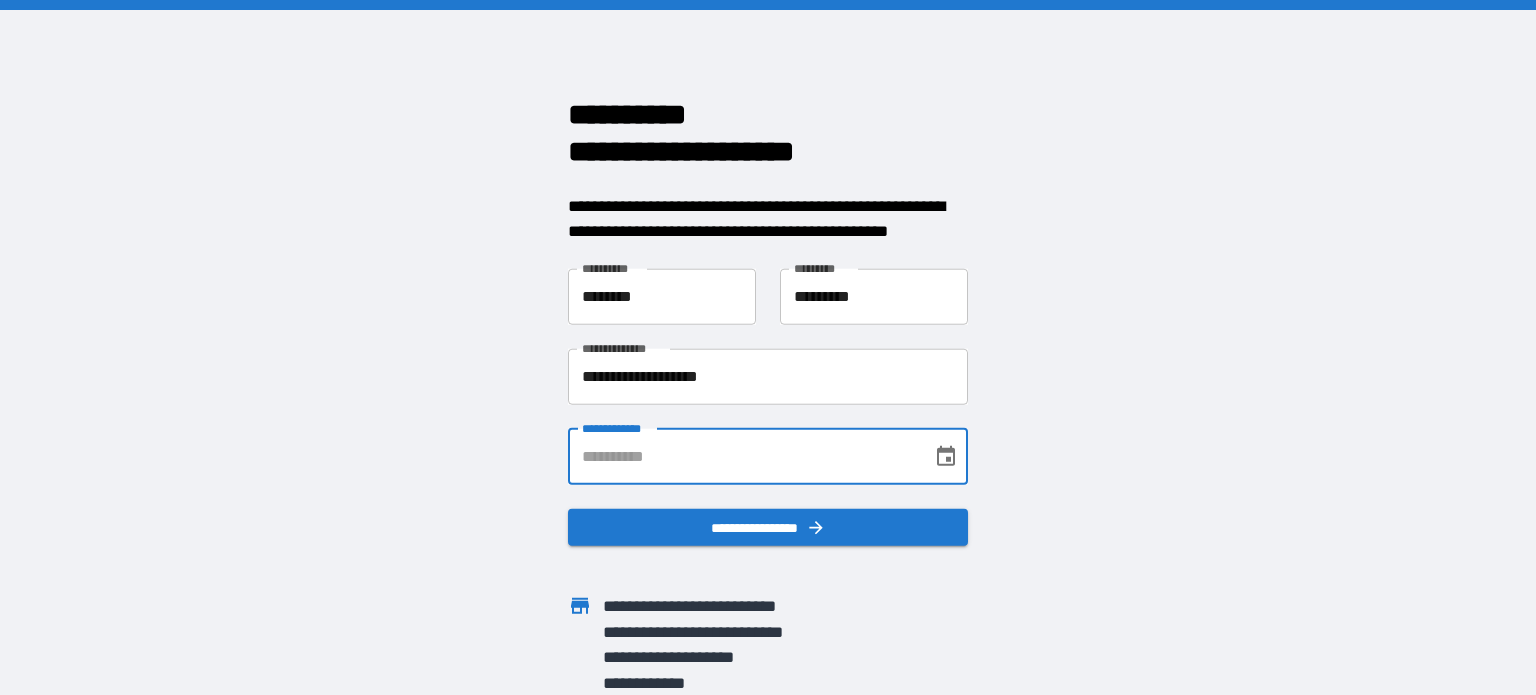 click on "**********" at bounding box center [743, 456] 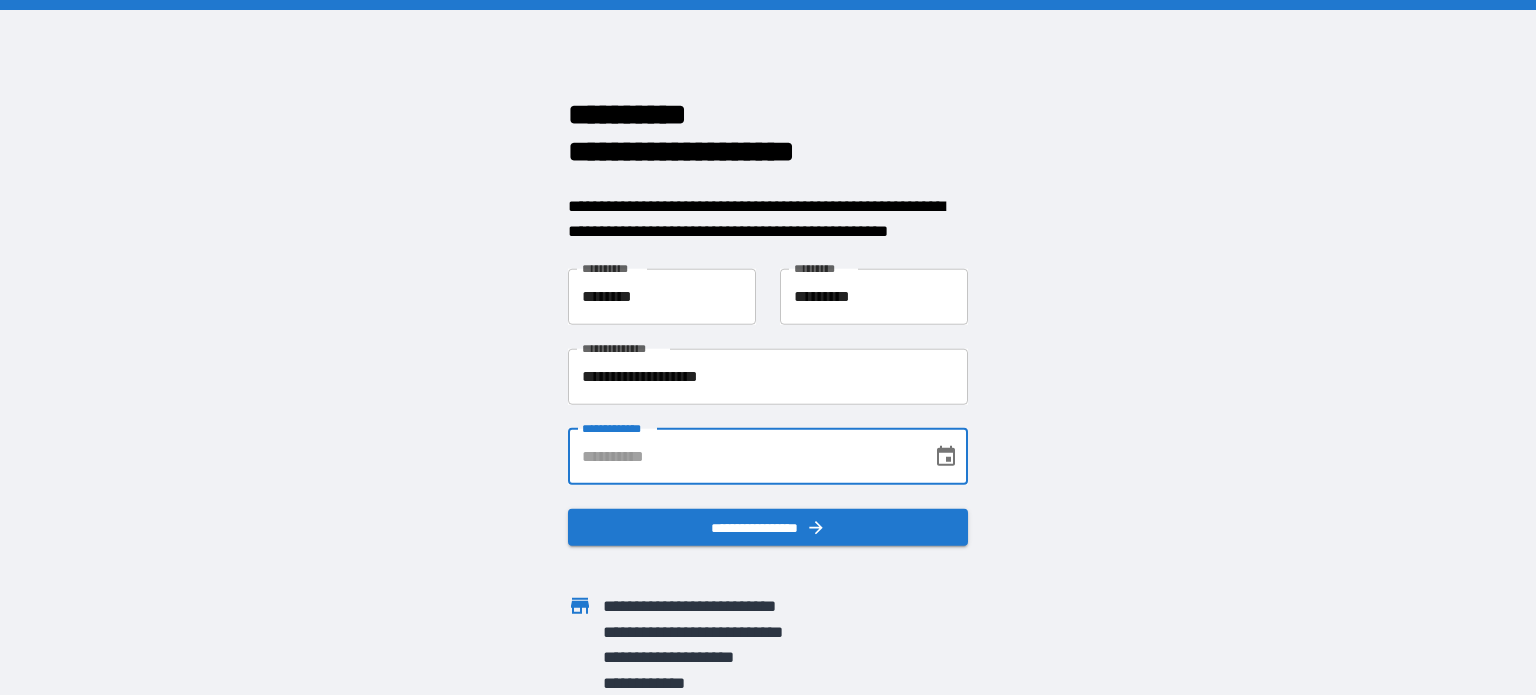 type on "**********" 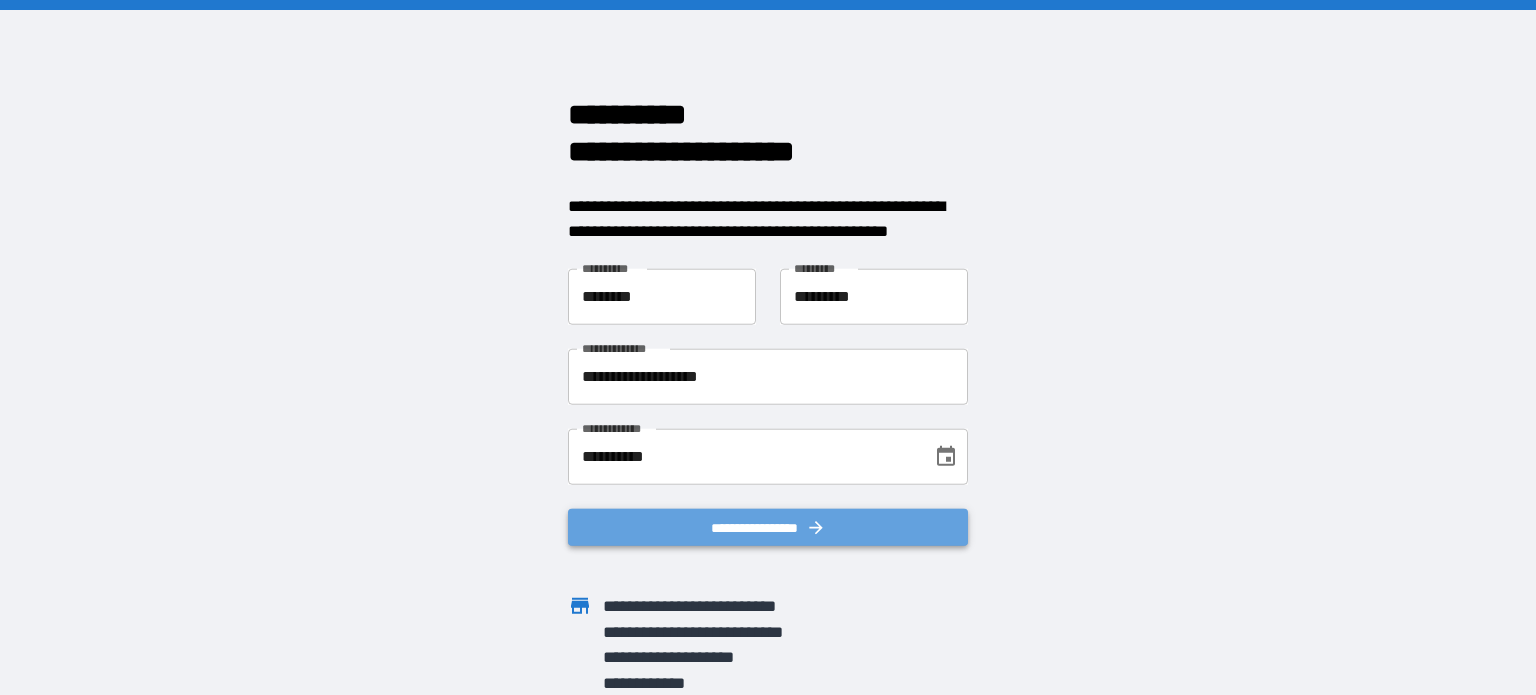 click on "**********" at bounding box center (768, 527) 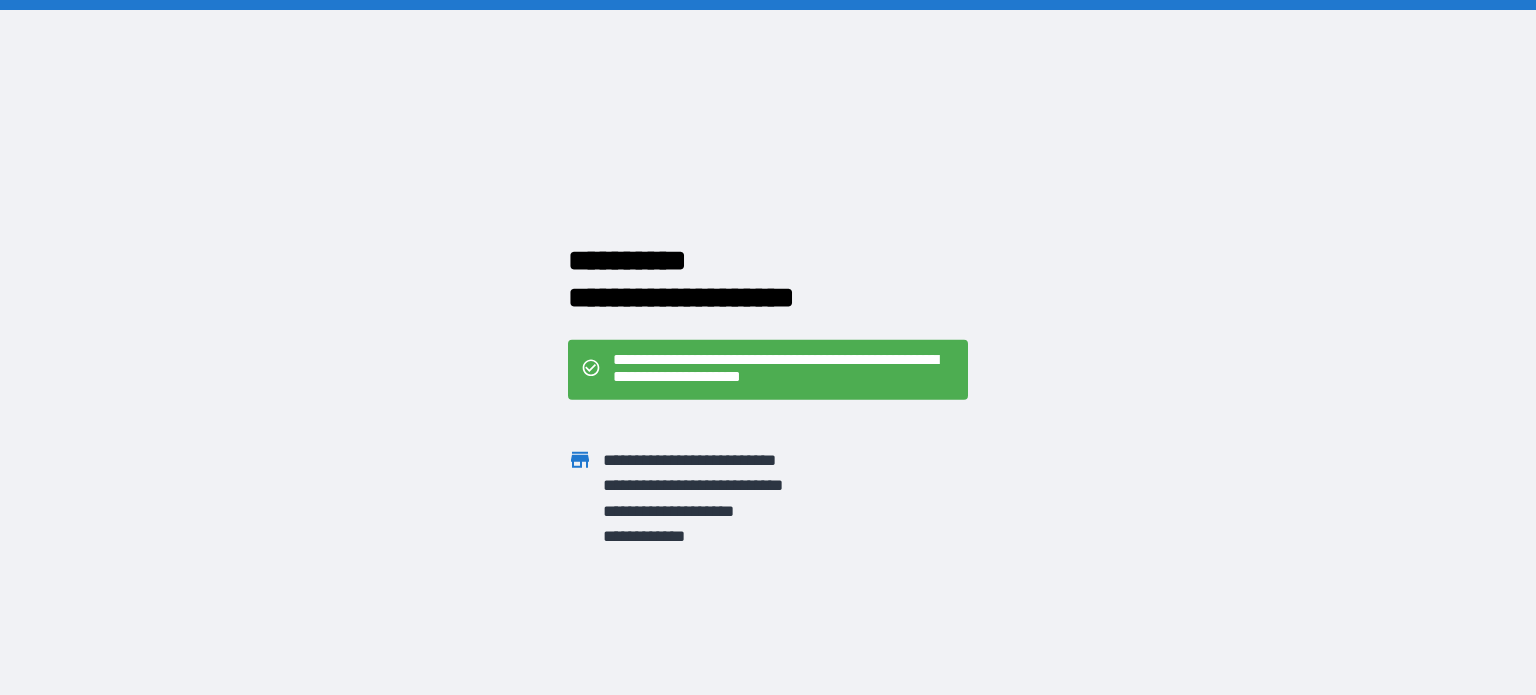 click on "**********" at bounding box center (784, 369) 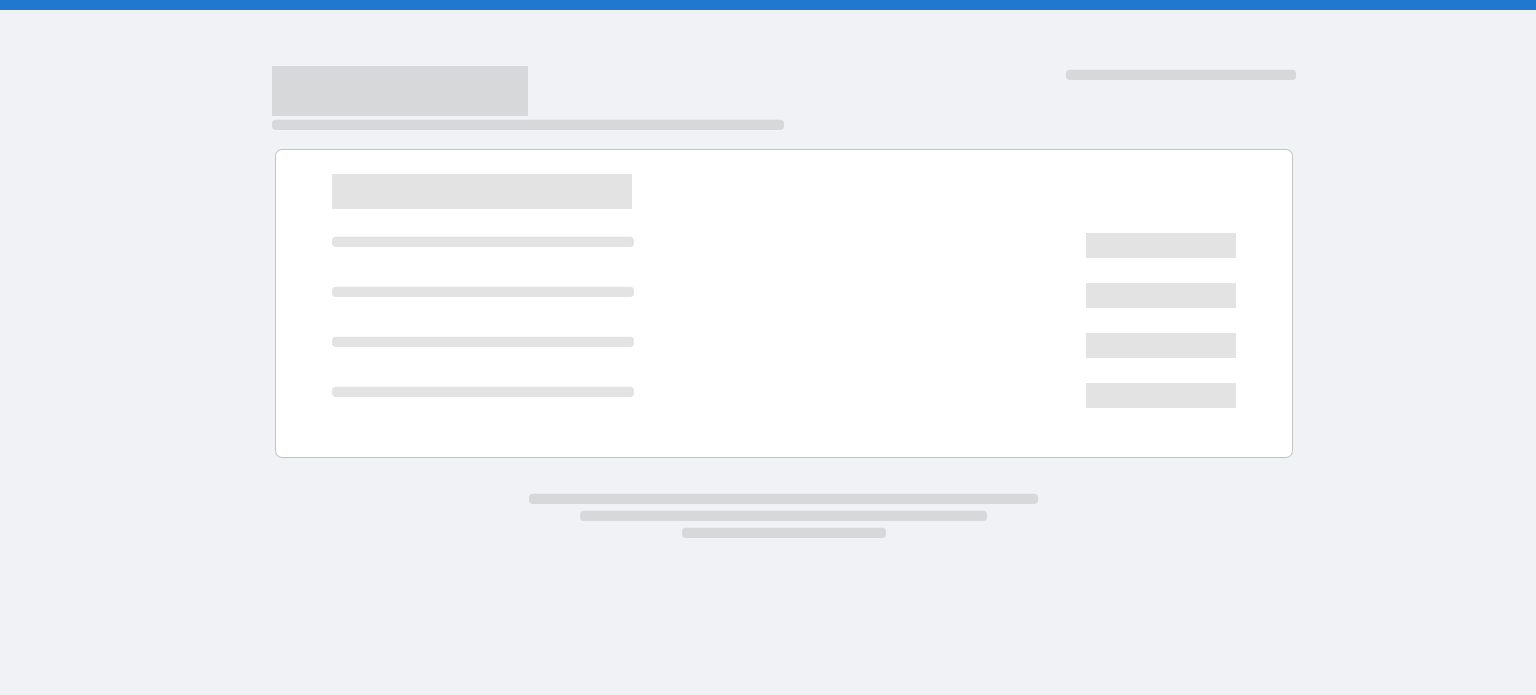 scroll, scrollTop: 0, scrollLeft: 0, axis: both 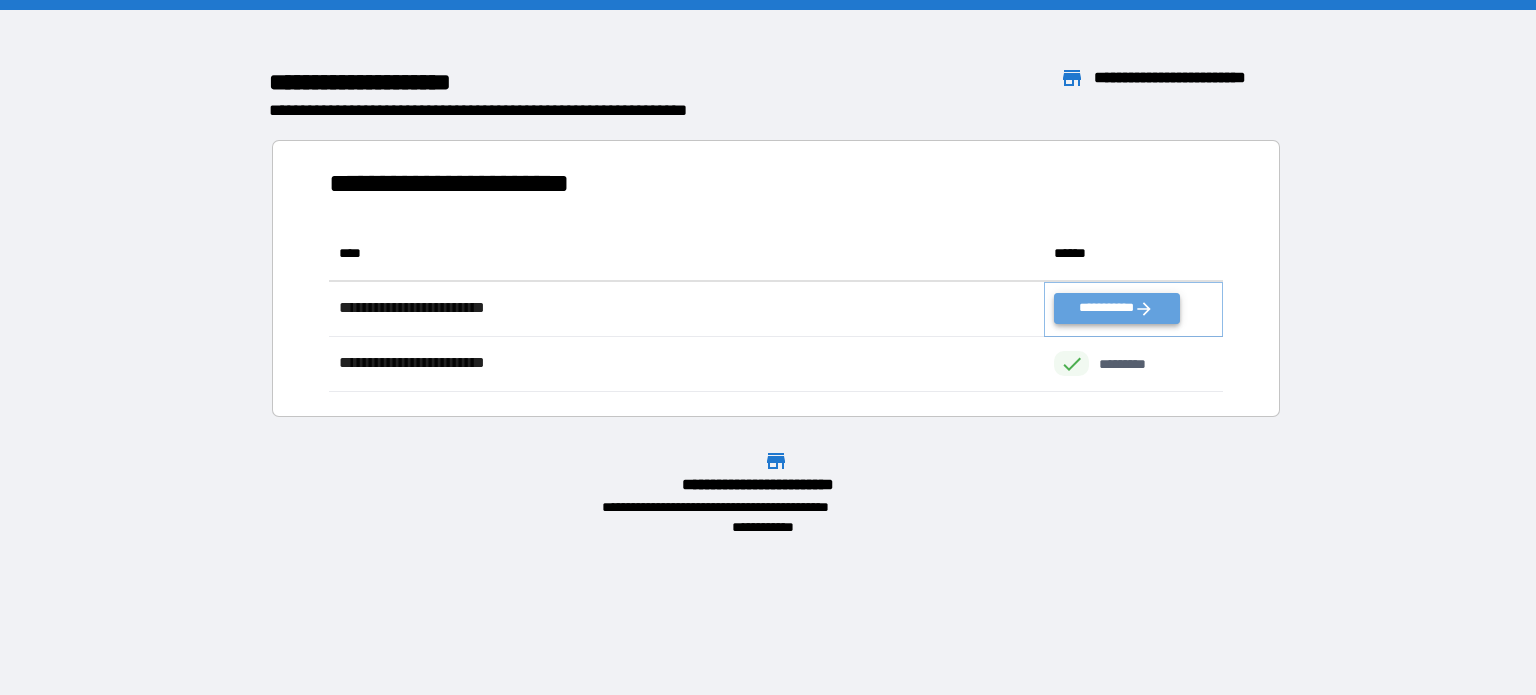 click on "**********" at bounding box center [1116, 308] 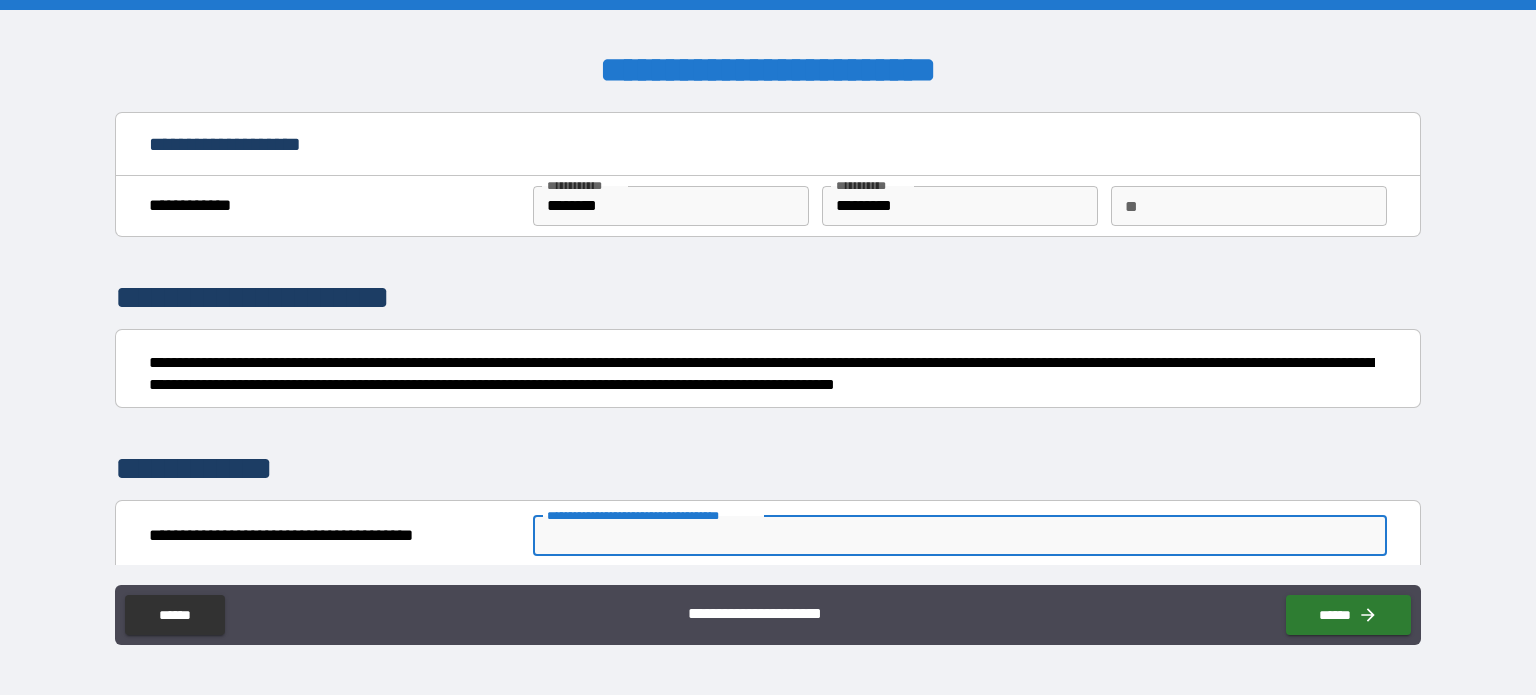 click on "**********" at bounding box center (960, 536) 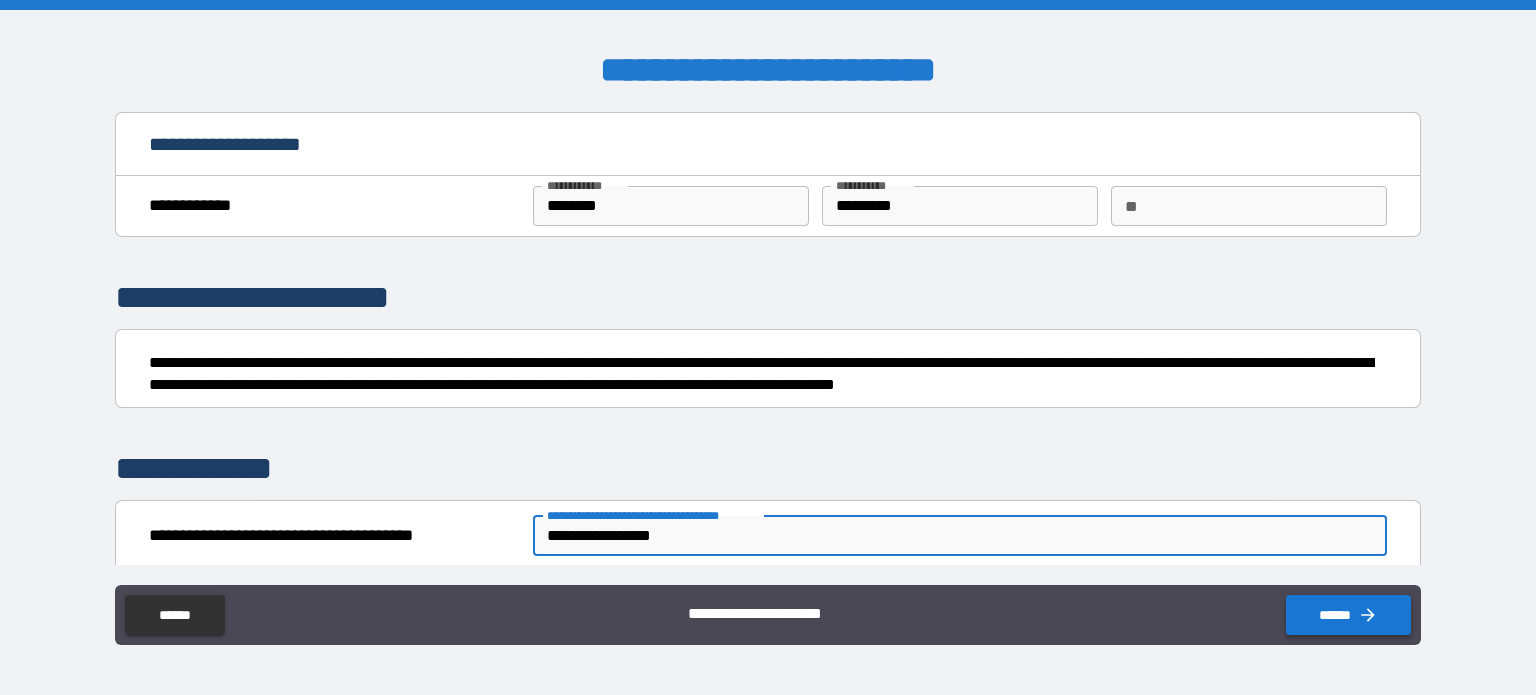 type on "**********" 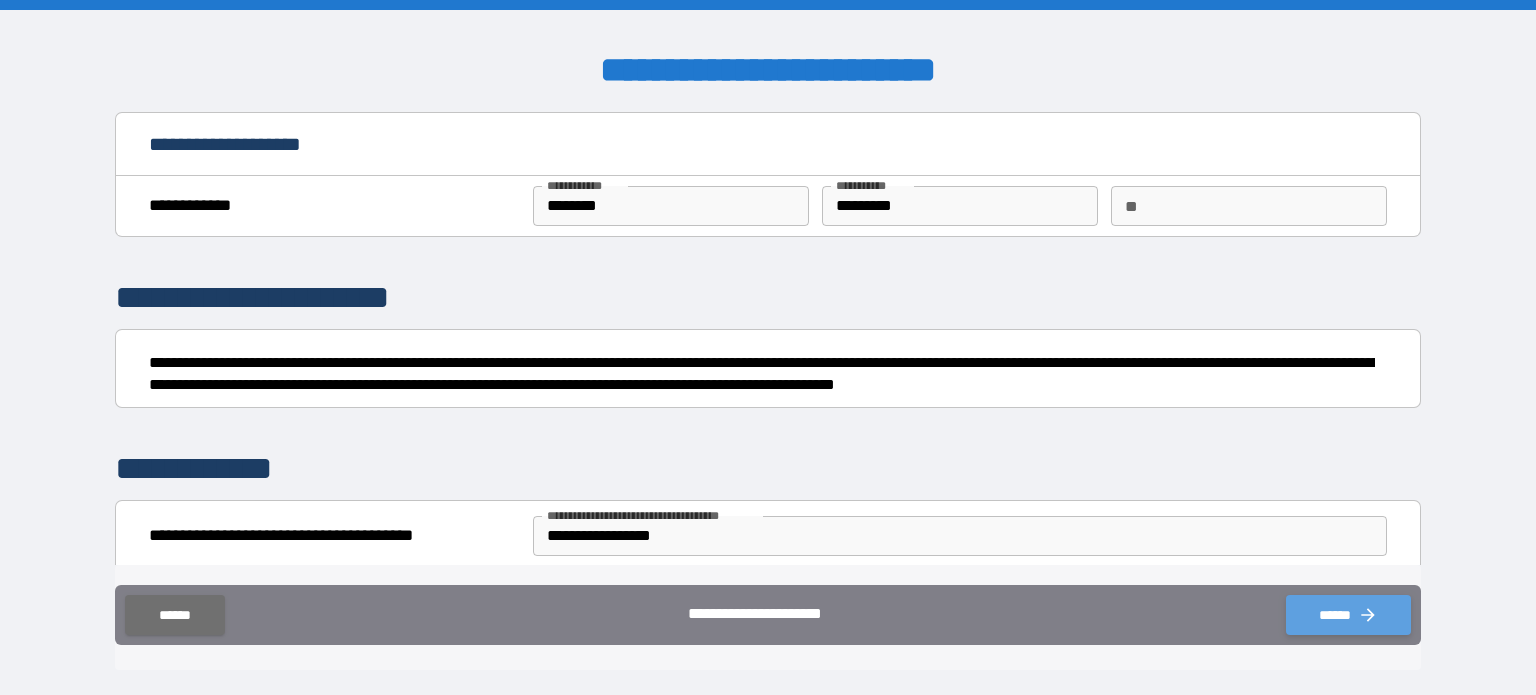 click on "******" at bounding box center [1348, 615] 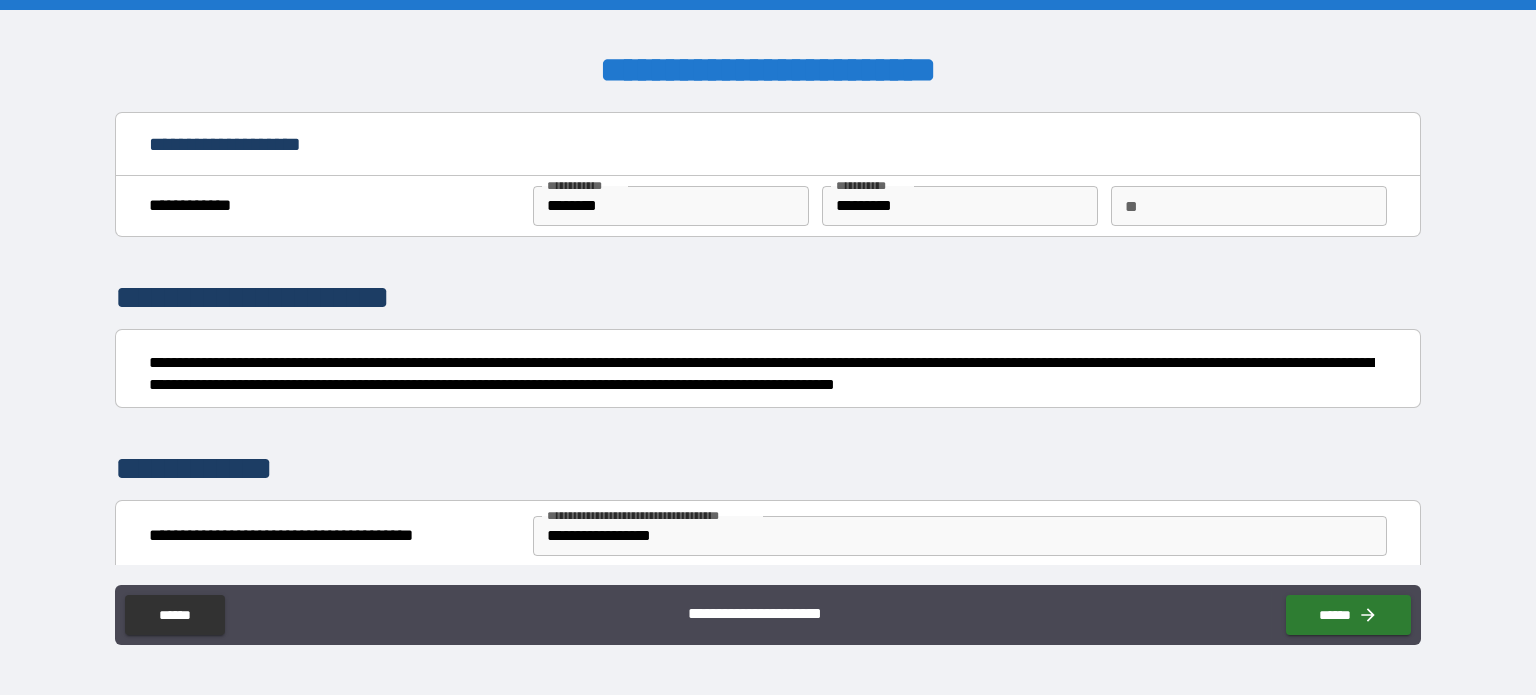 click on "**********" at bounding box center (768, 350) 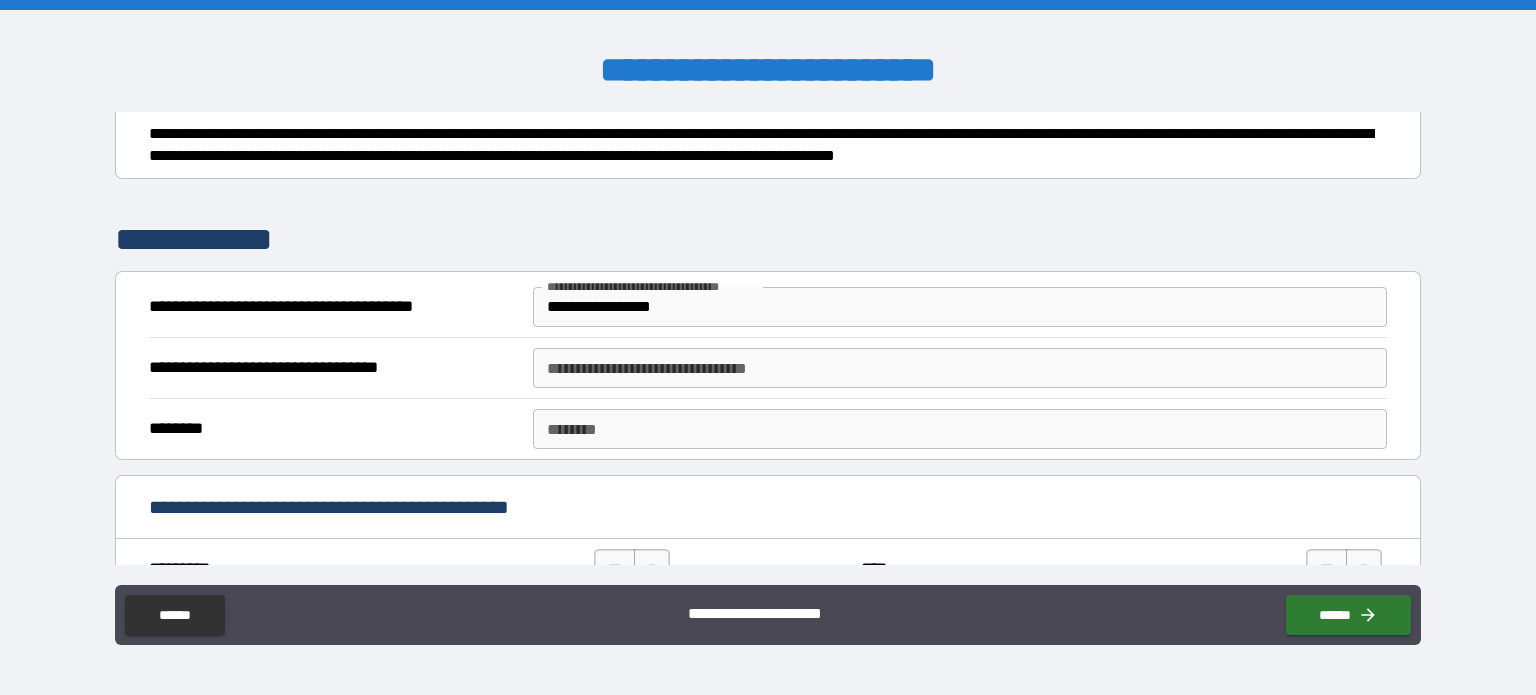 scroll, scrollTop: 238, scrollLeft: 0, axis: vertical 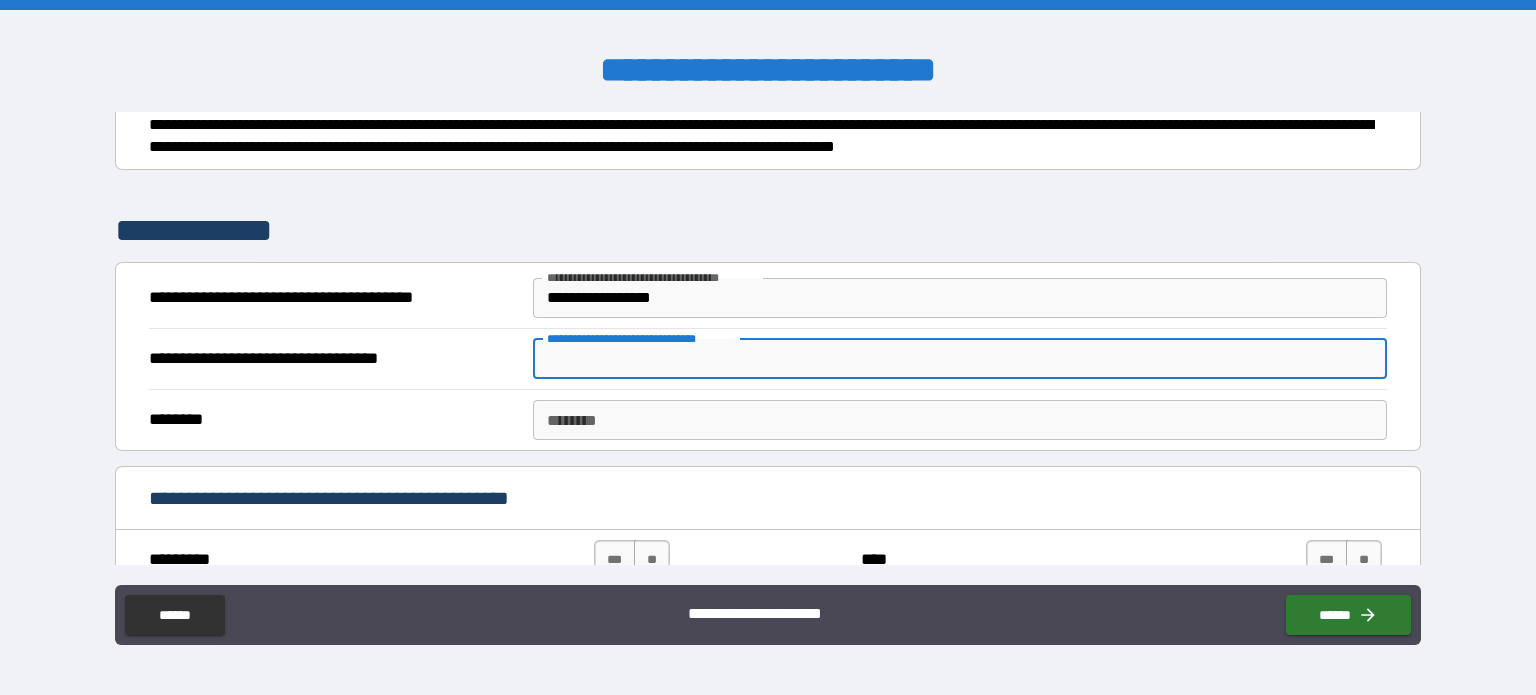 click on "**********" at bounding box center (960, 359) 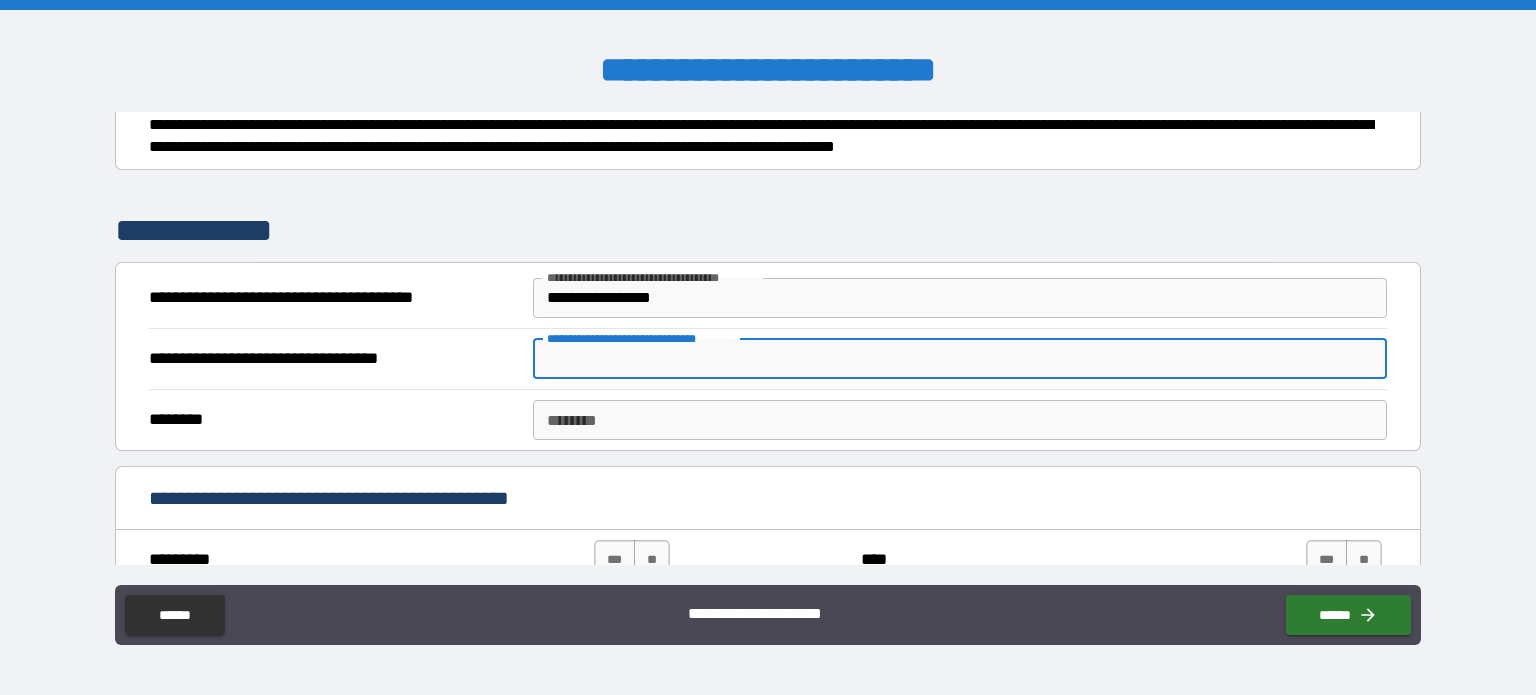 type on "**********" 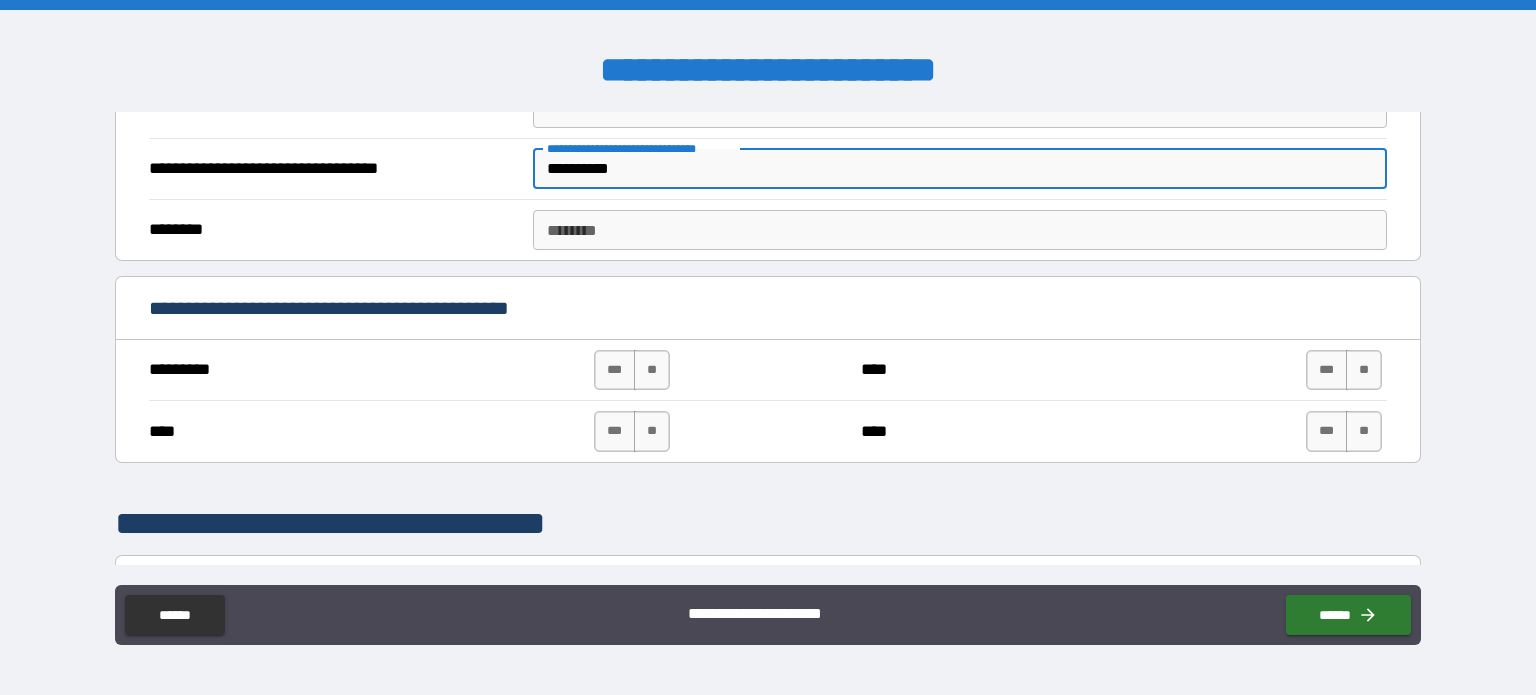scroll, scrollTop: 445, scrollLeft: 0, axis: vertical 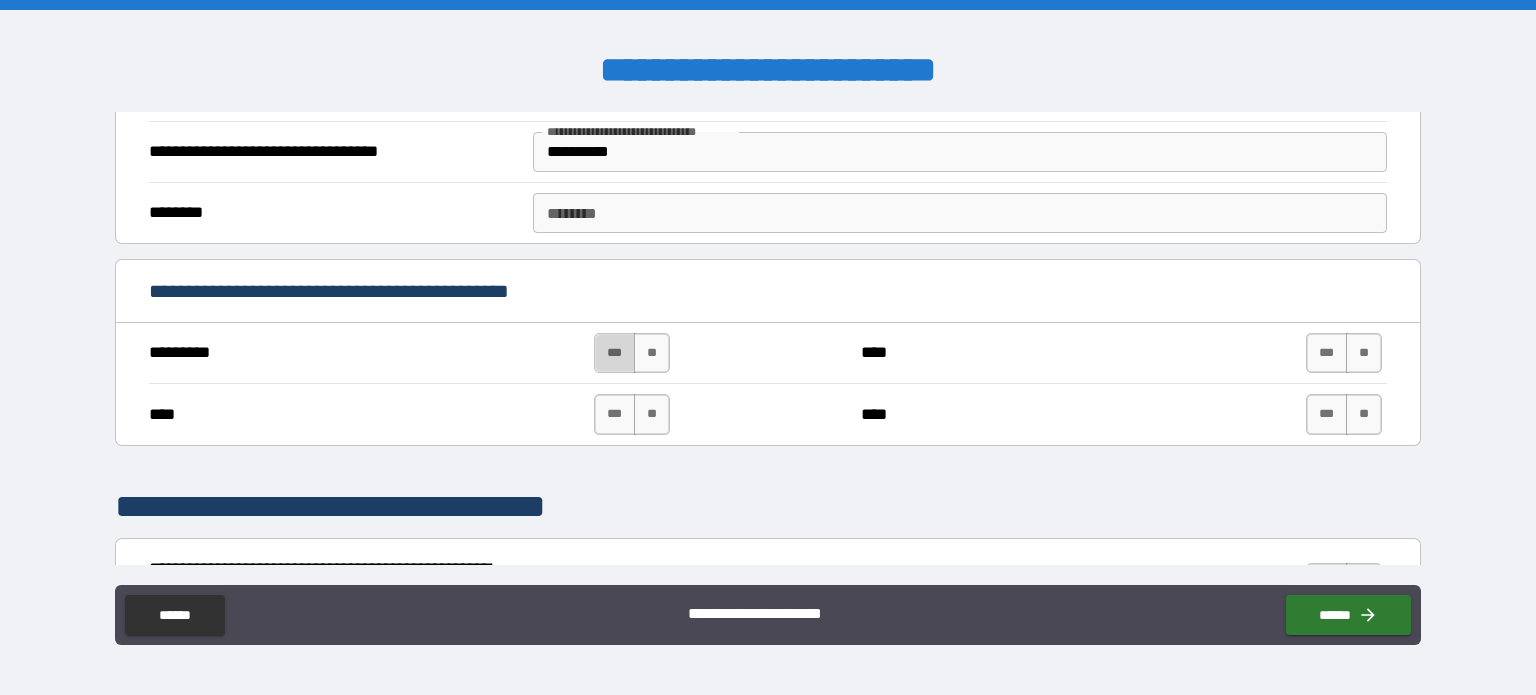 click on "***" at bounding box center (615, 353) 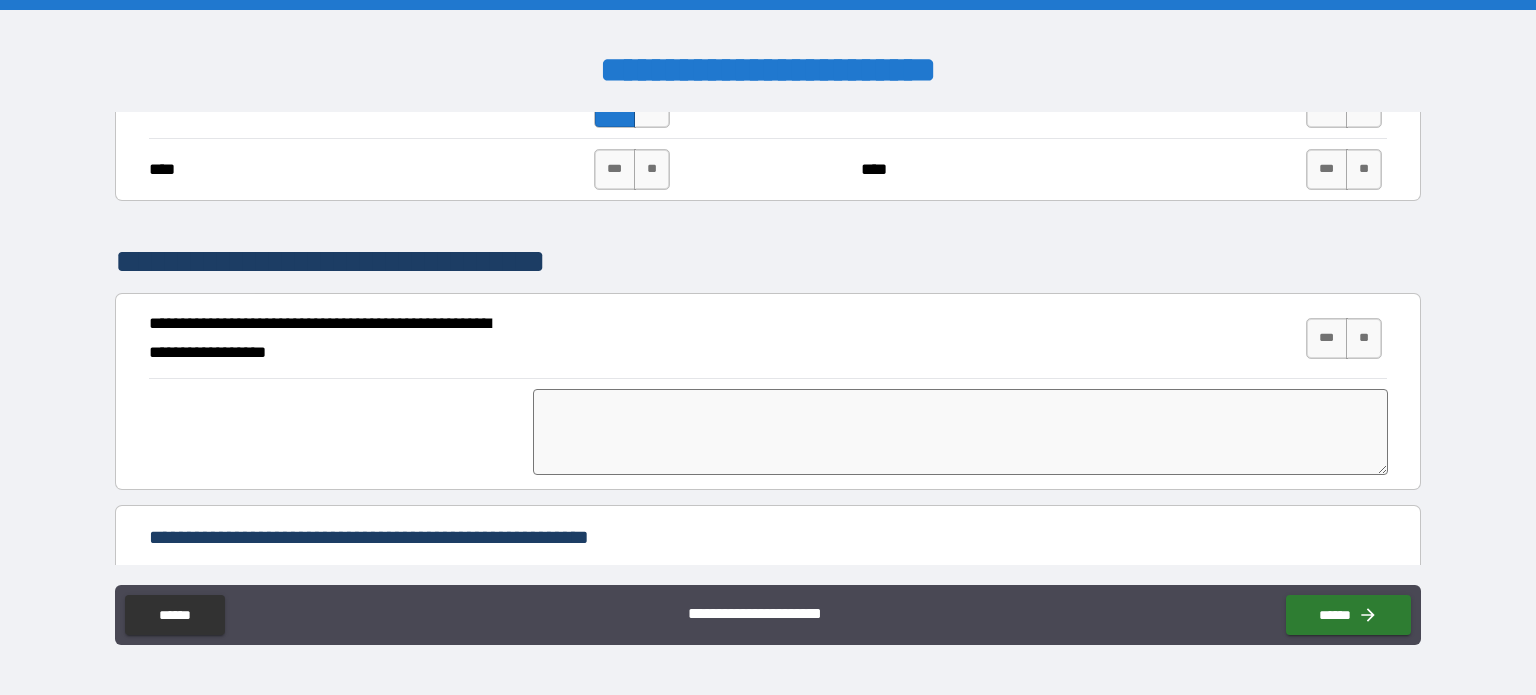 scroll, scrollTop: 713, scrollLeft: 0, axis: vertical 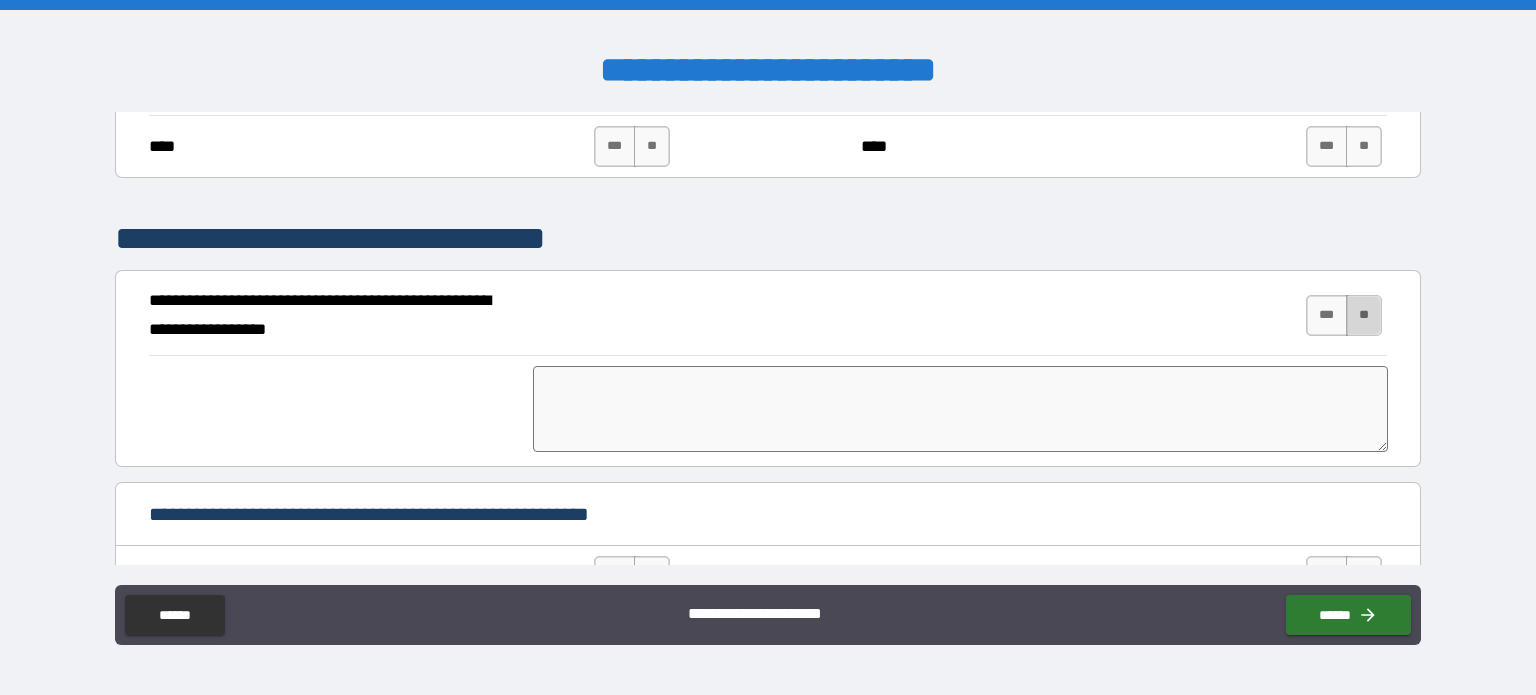 click on "**" at bounding box center [1364, 315] 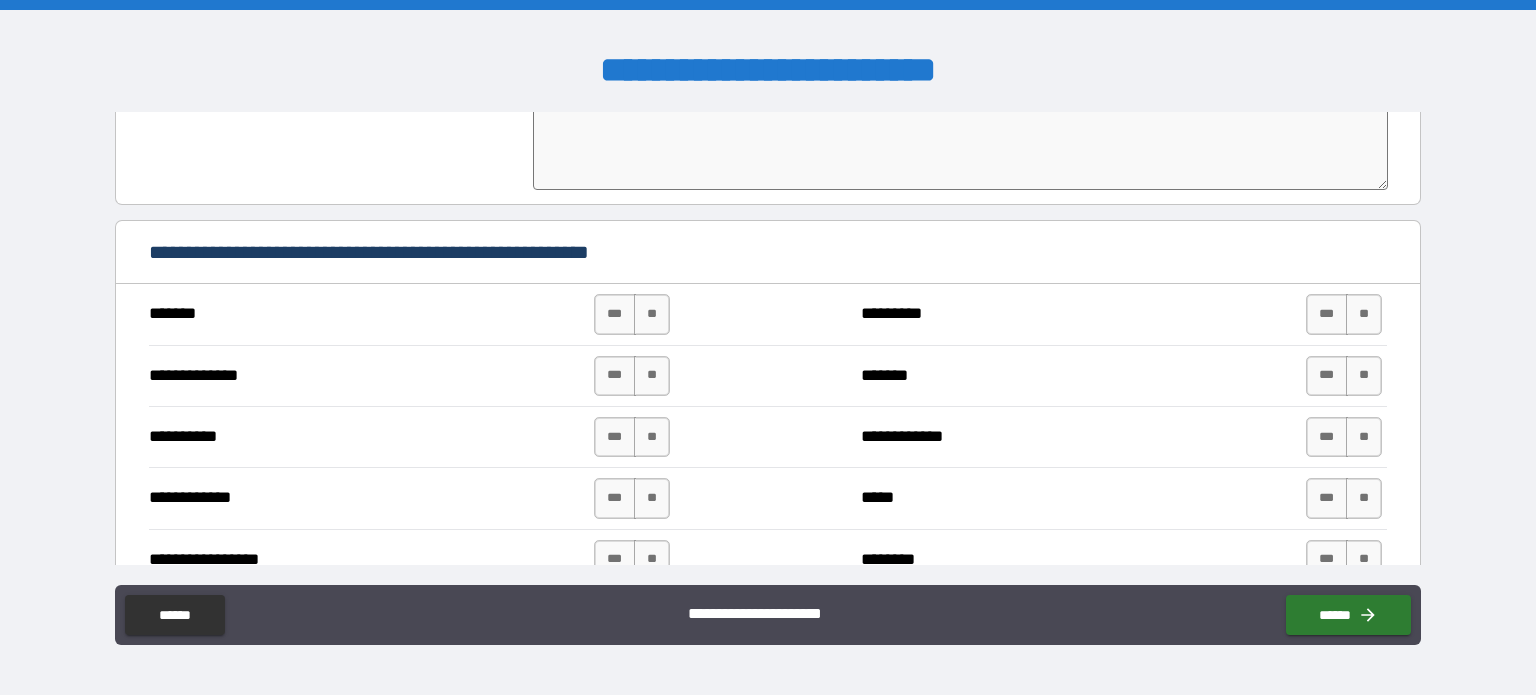 scroll, scrollTop: 979, scrollLeft: 0, axis: vertical 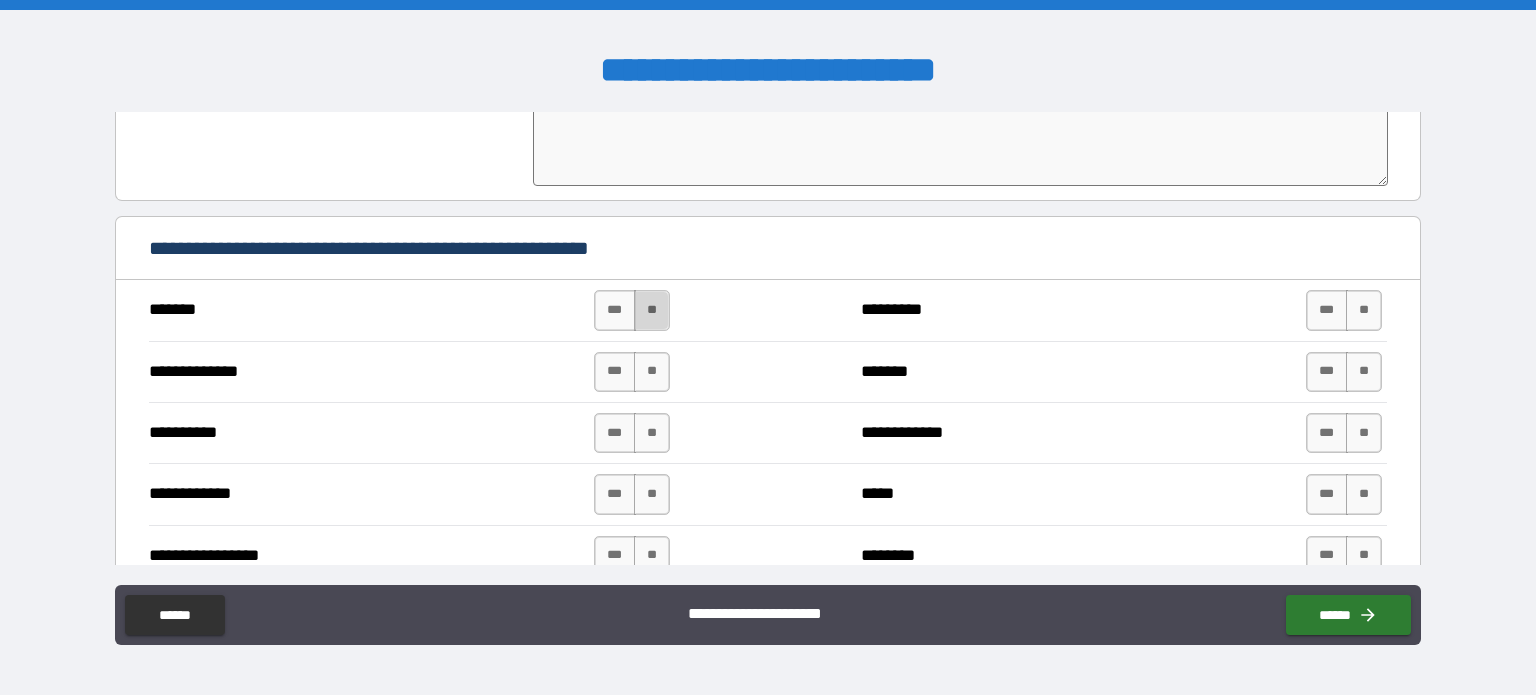 click on "**" at bounding box center (652, 310) 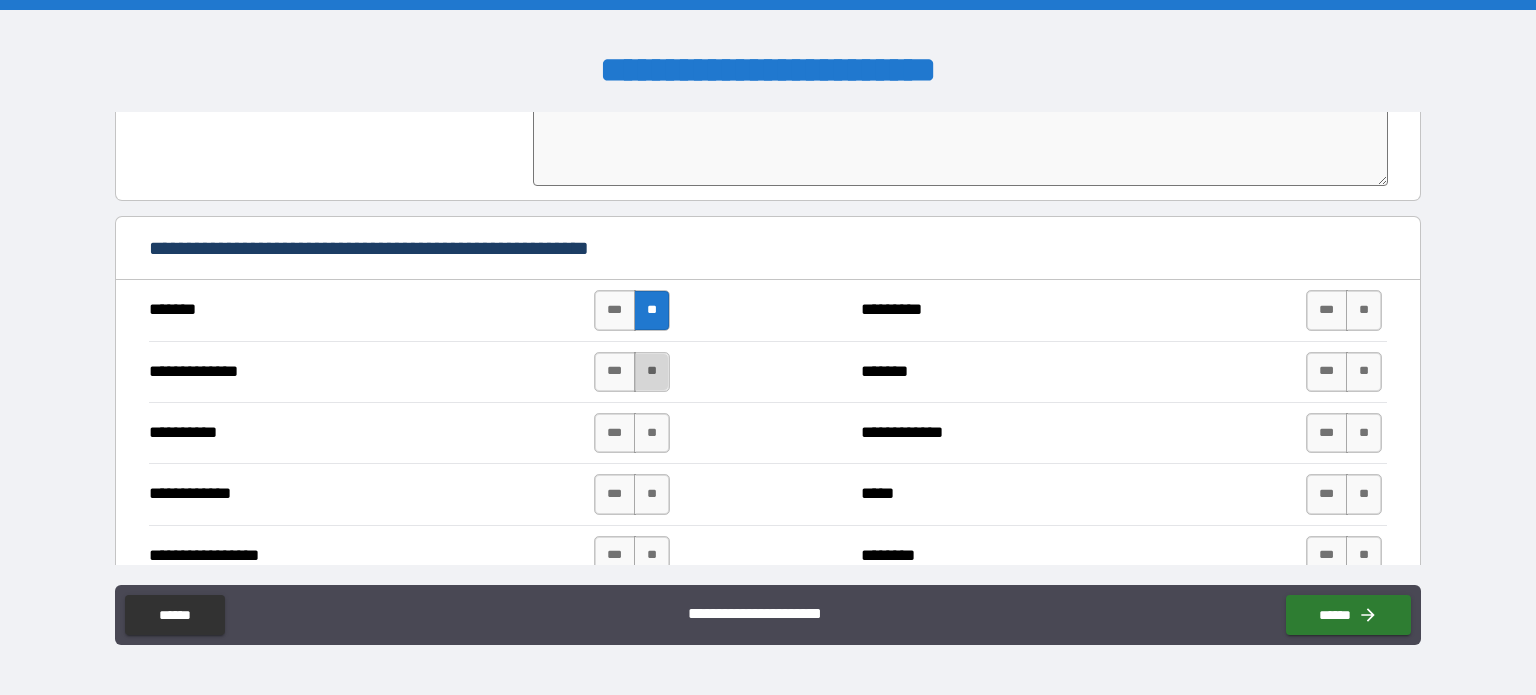 click on "**" at bounding box center [652, 372] 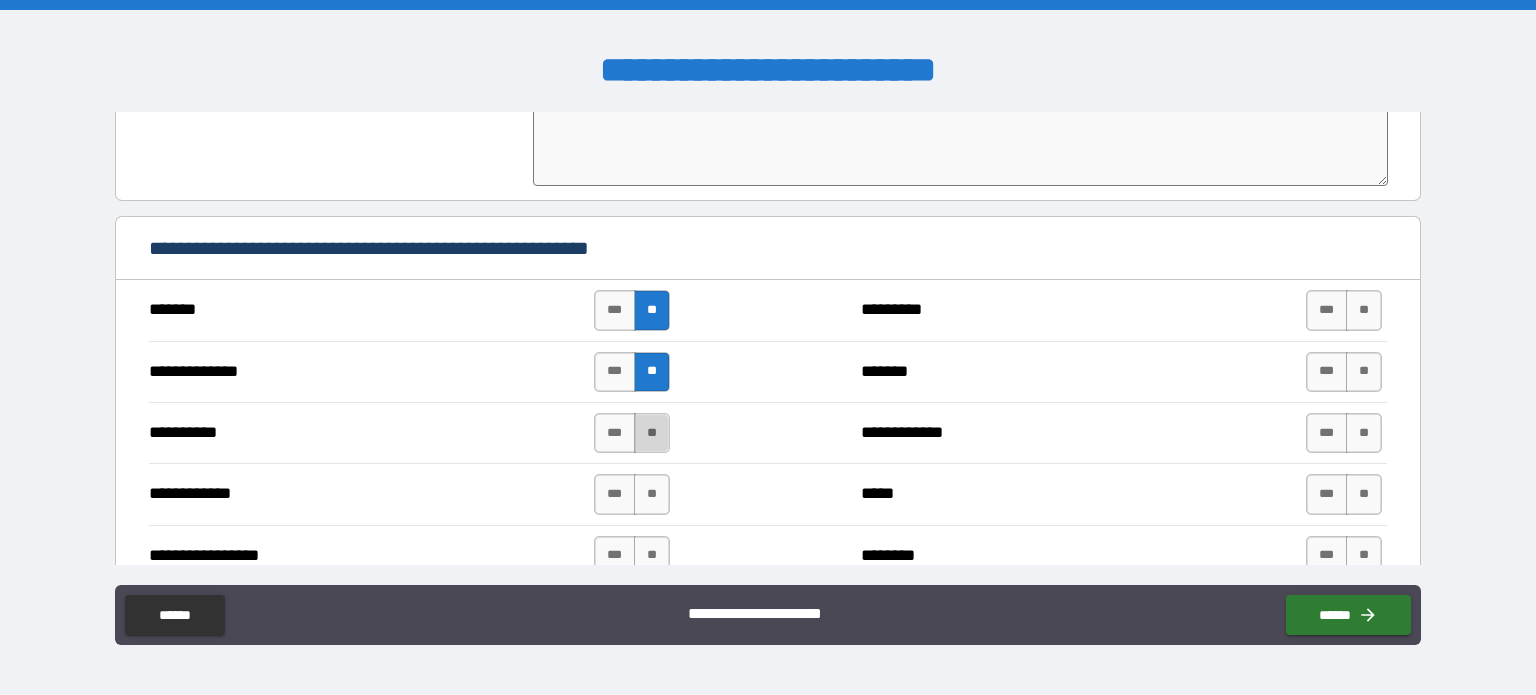 click on "**" at bounding box center (652, 433) 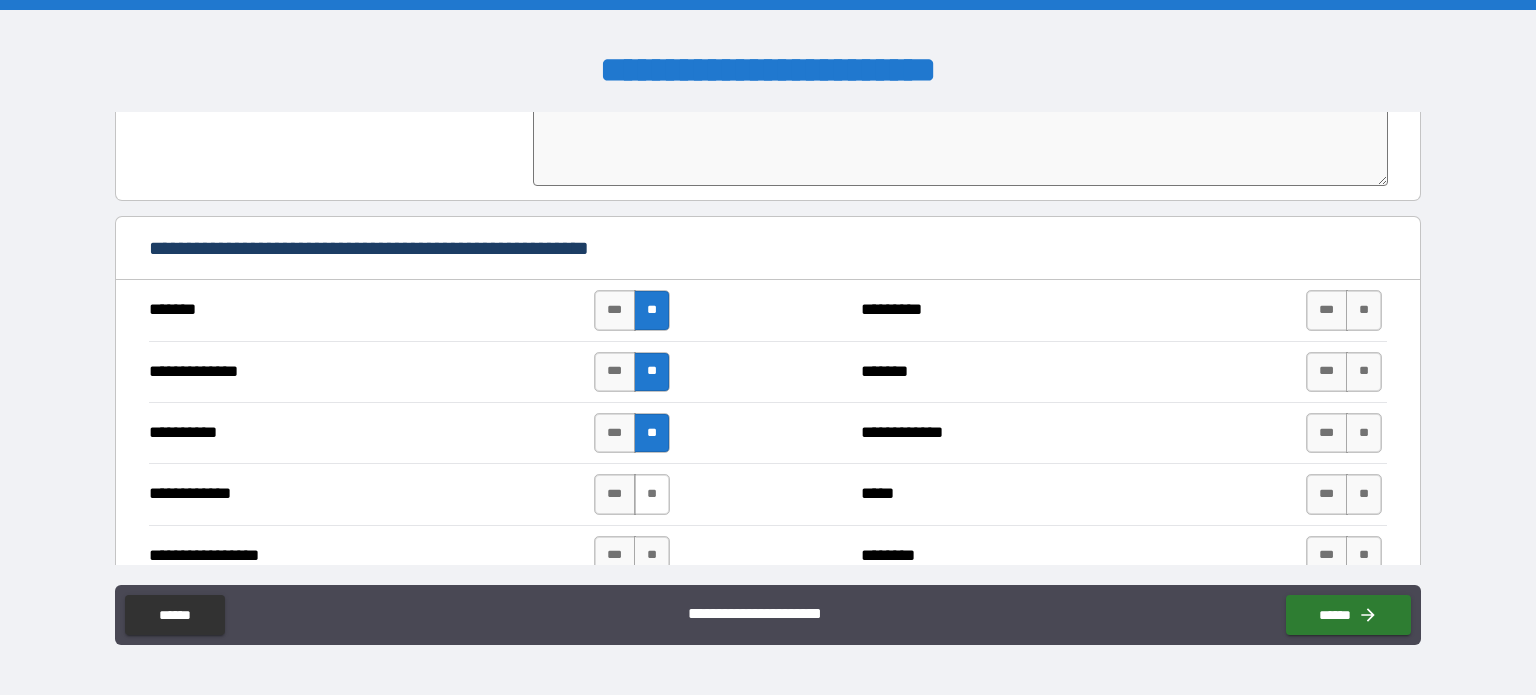 click on "**" at bounding box center (652, 494) 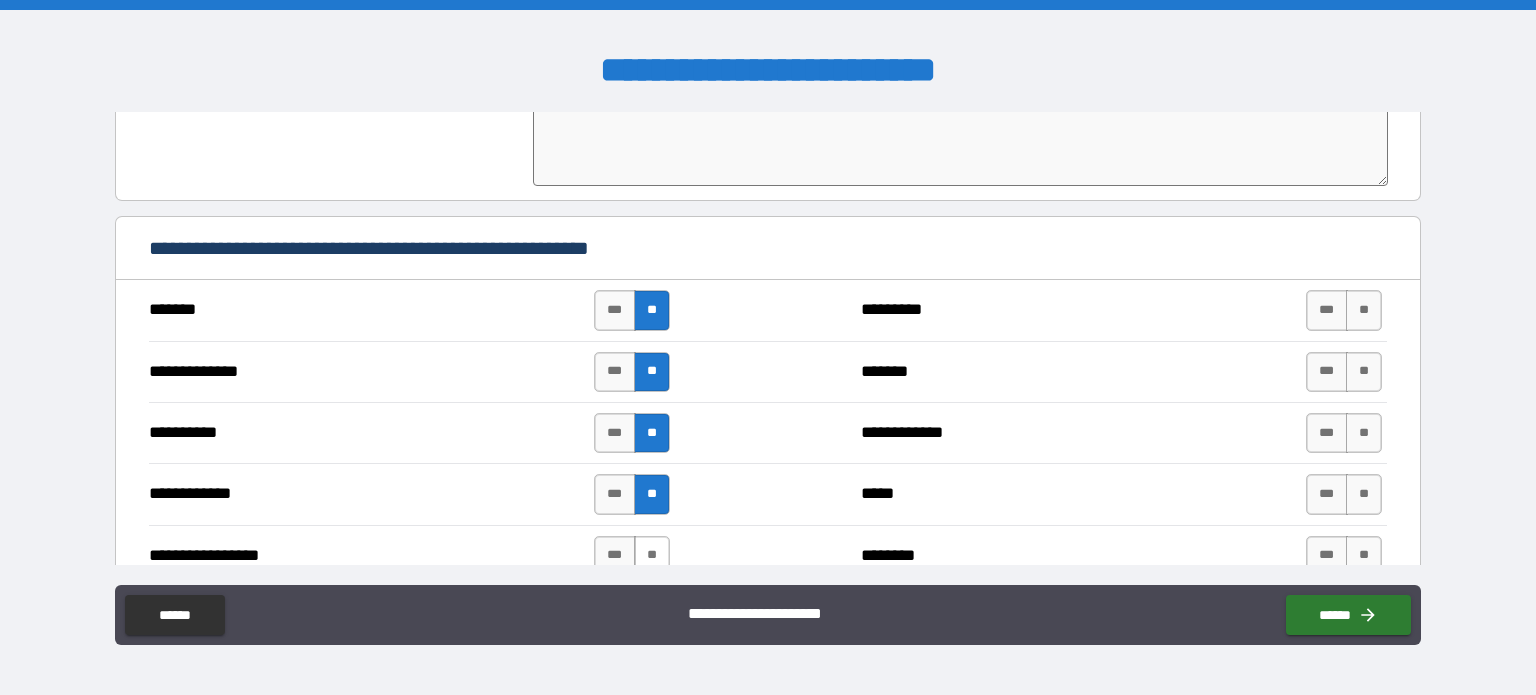 click on "**" at bounding box center [652, 556] 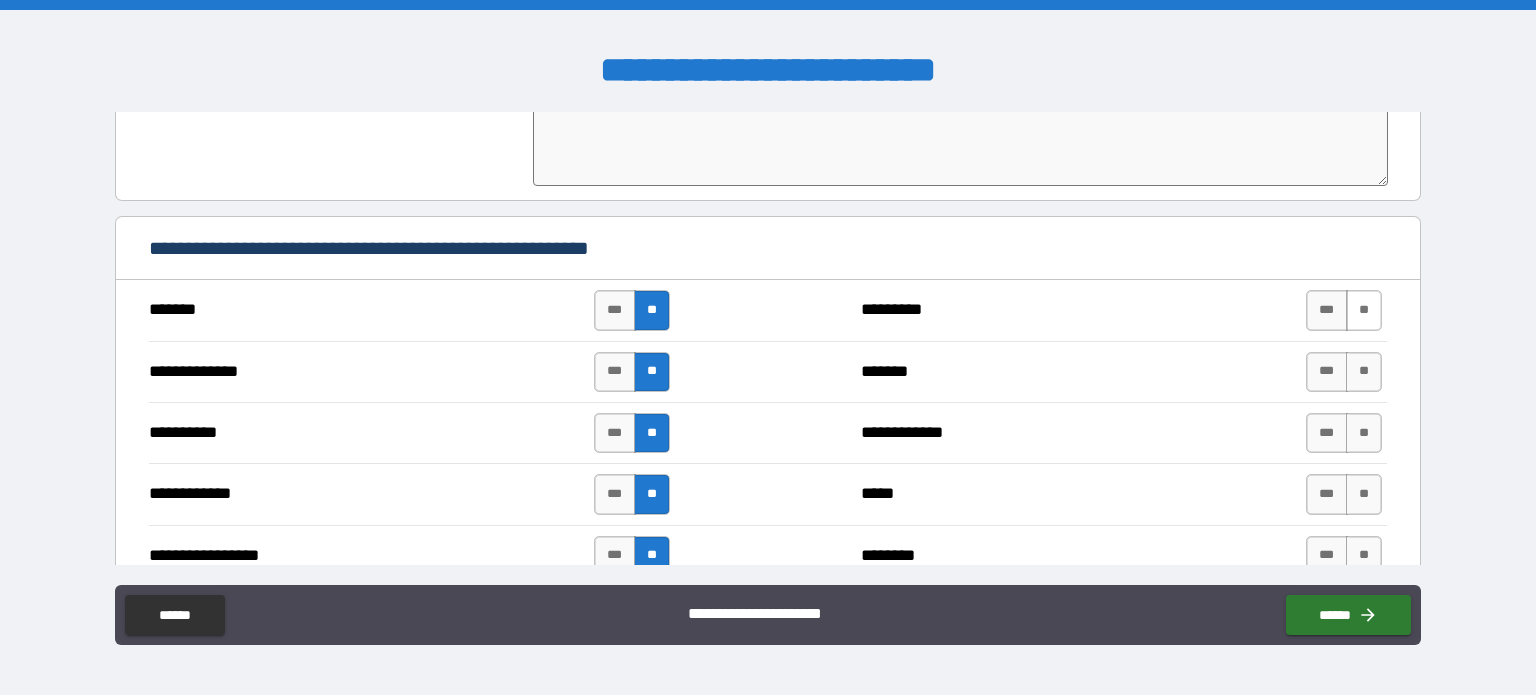 click on "**" at bounding box center (1364, 310) 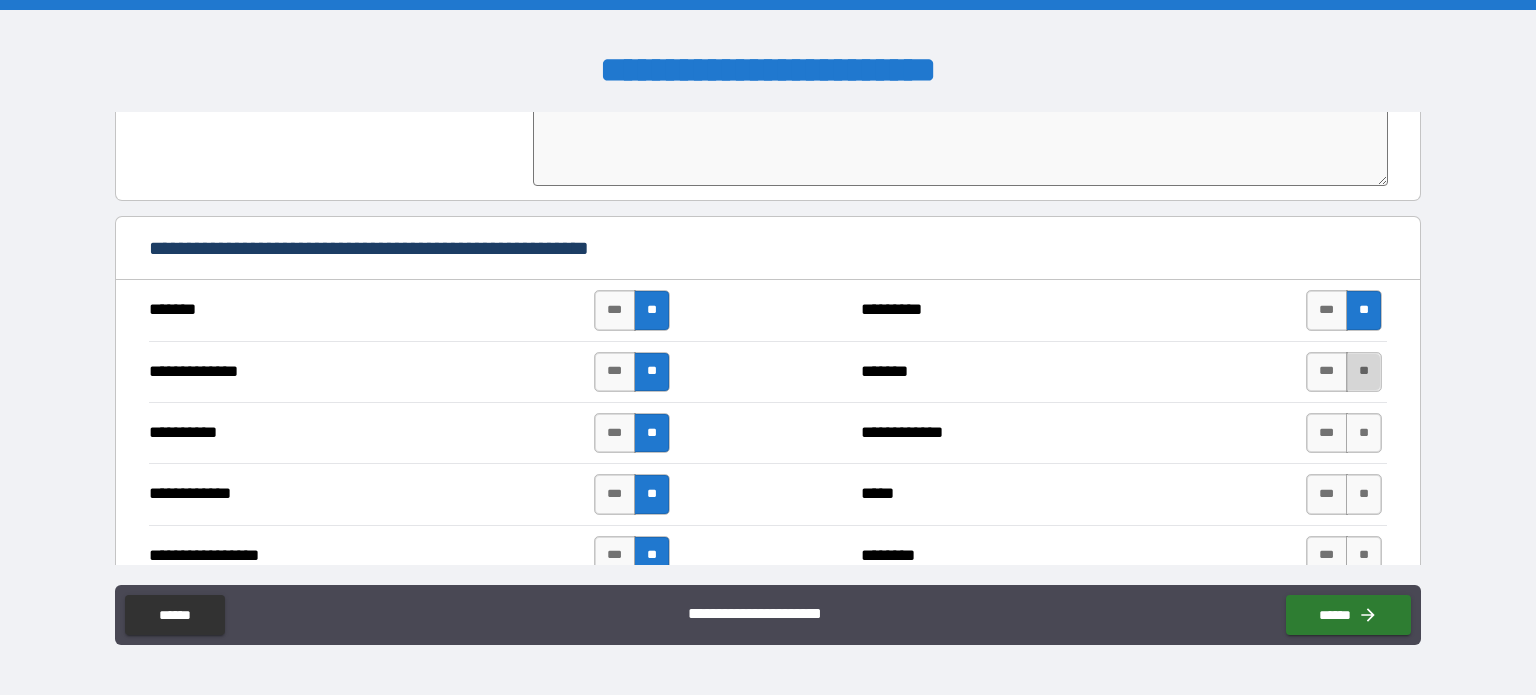 click on "**" at bounding box center (1364, 372) 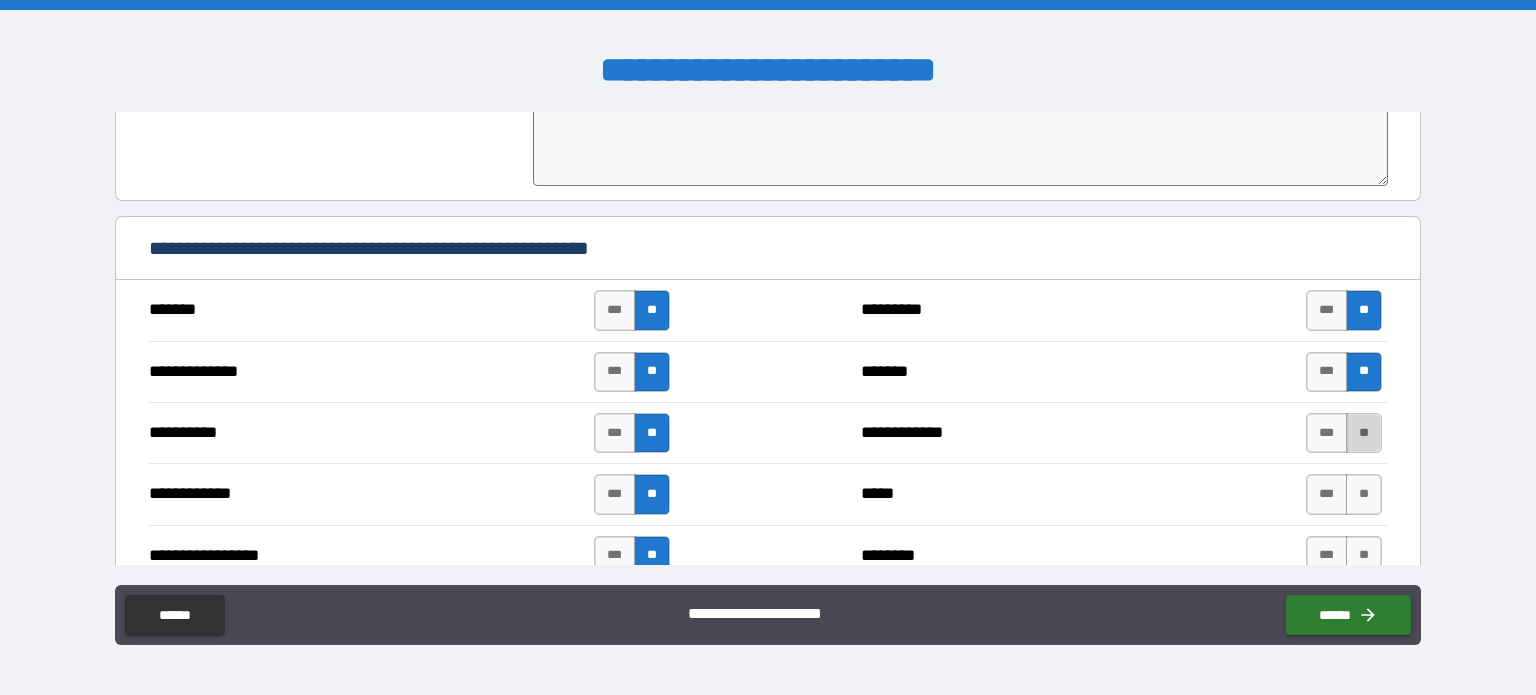click on "**" at bounding box center [1364, 433] 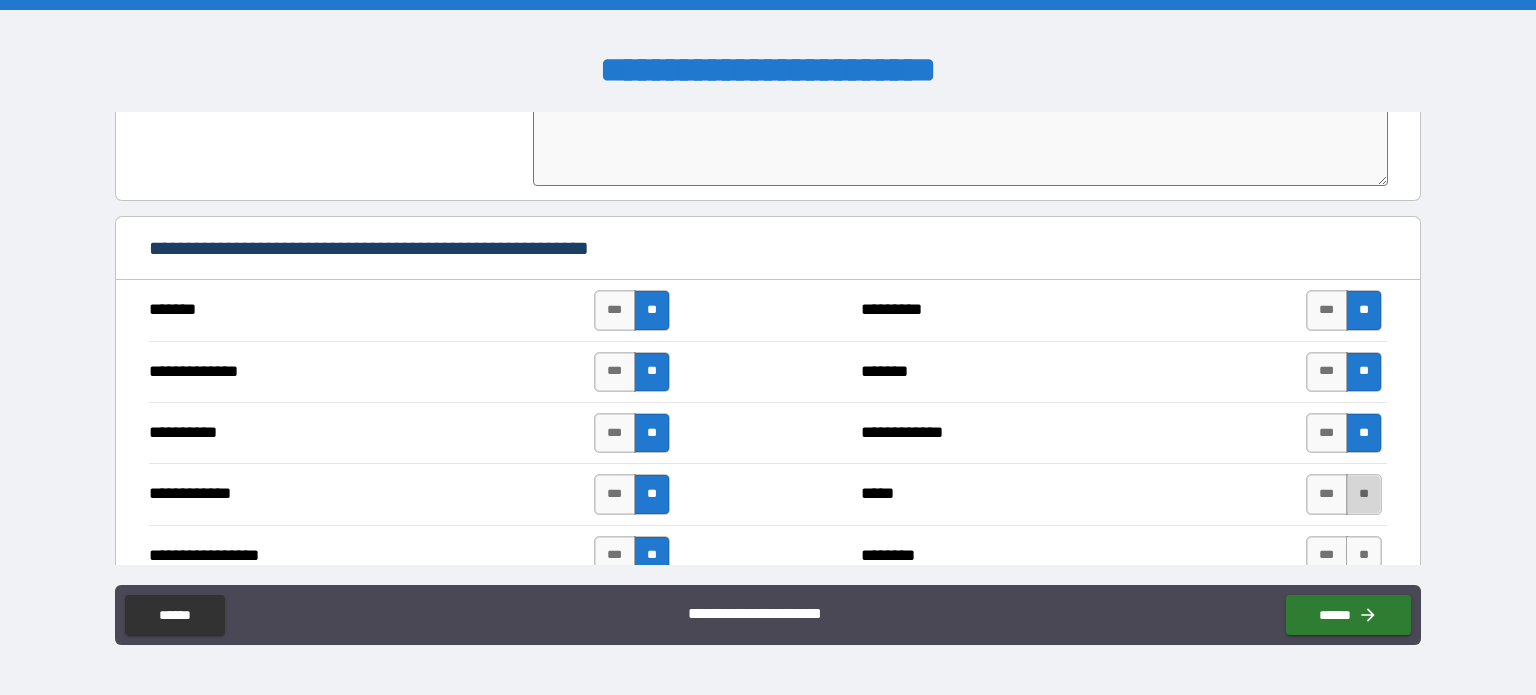 click on "**" at bounding box center [1364, 494] 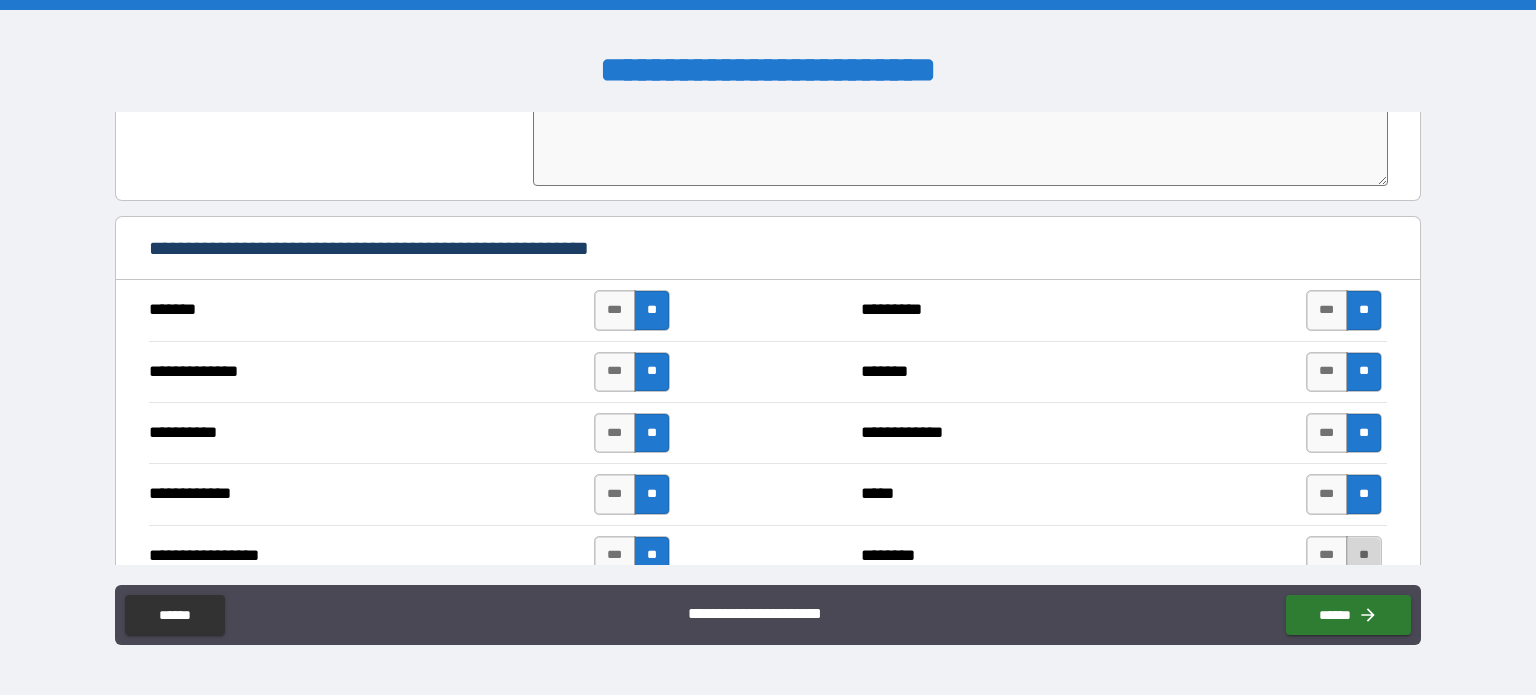click on "**" at bounding box center [1364, 556] 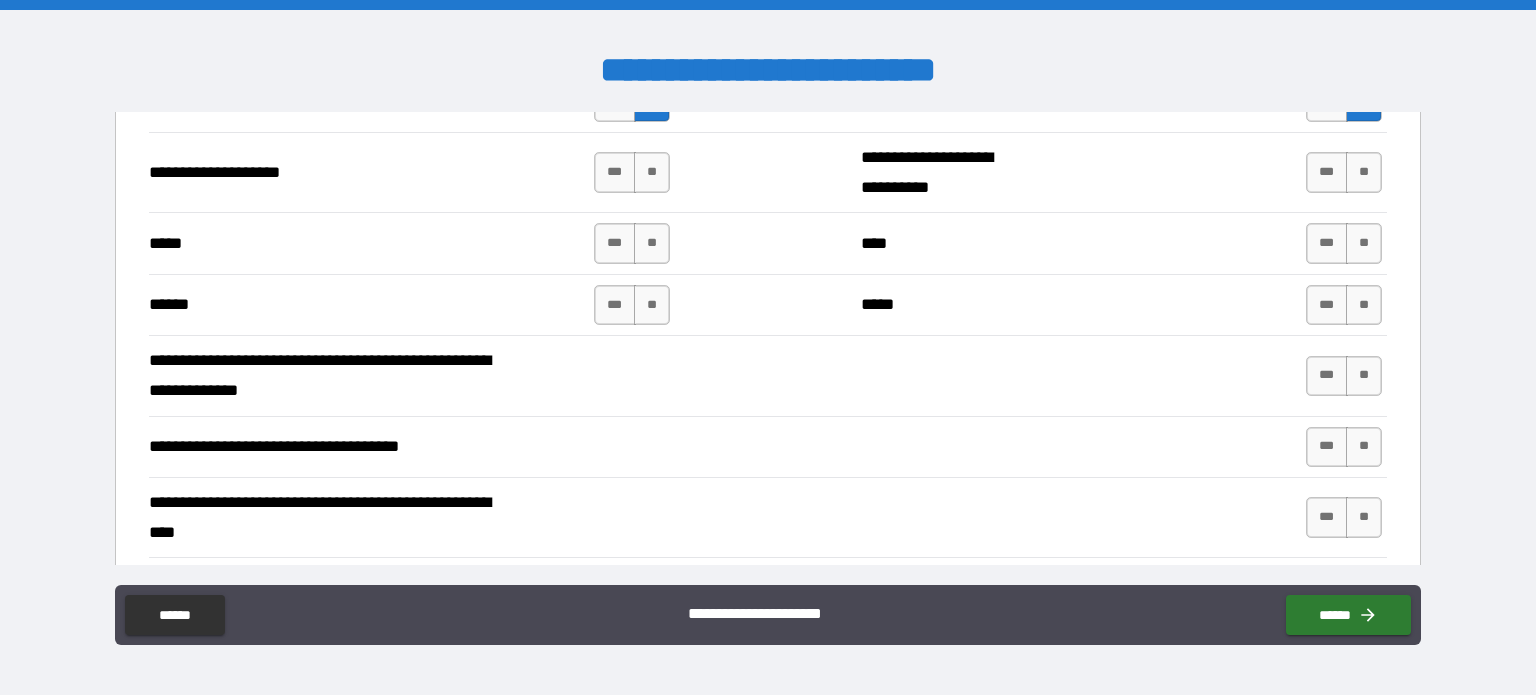 scroll, scrollTop: 1436, scrollLeft: 0, axis: vertical 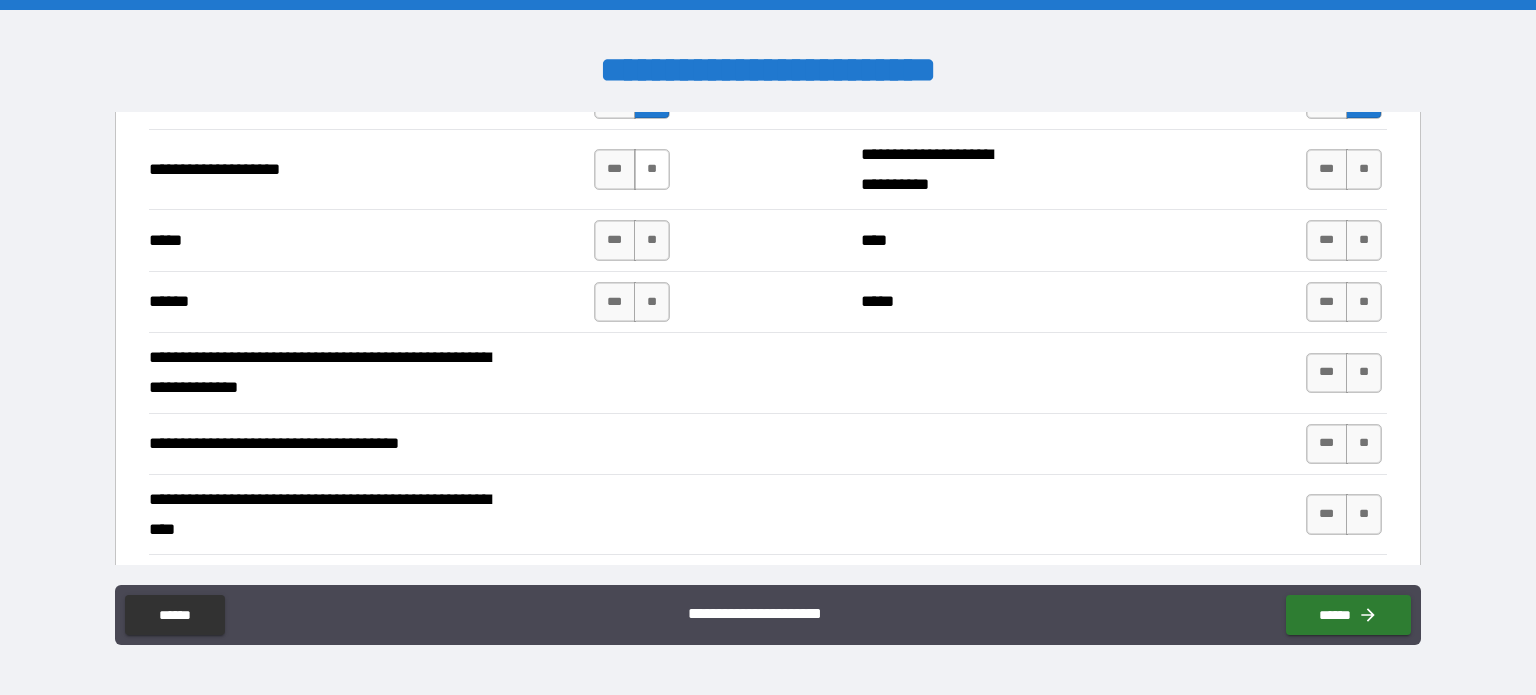click on "**" at bounding box center [652, 169] 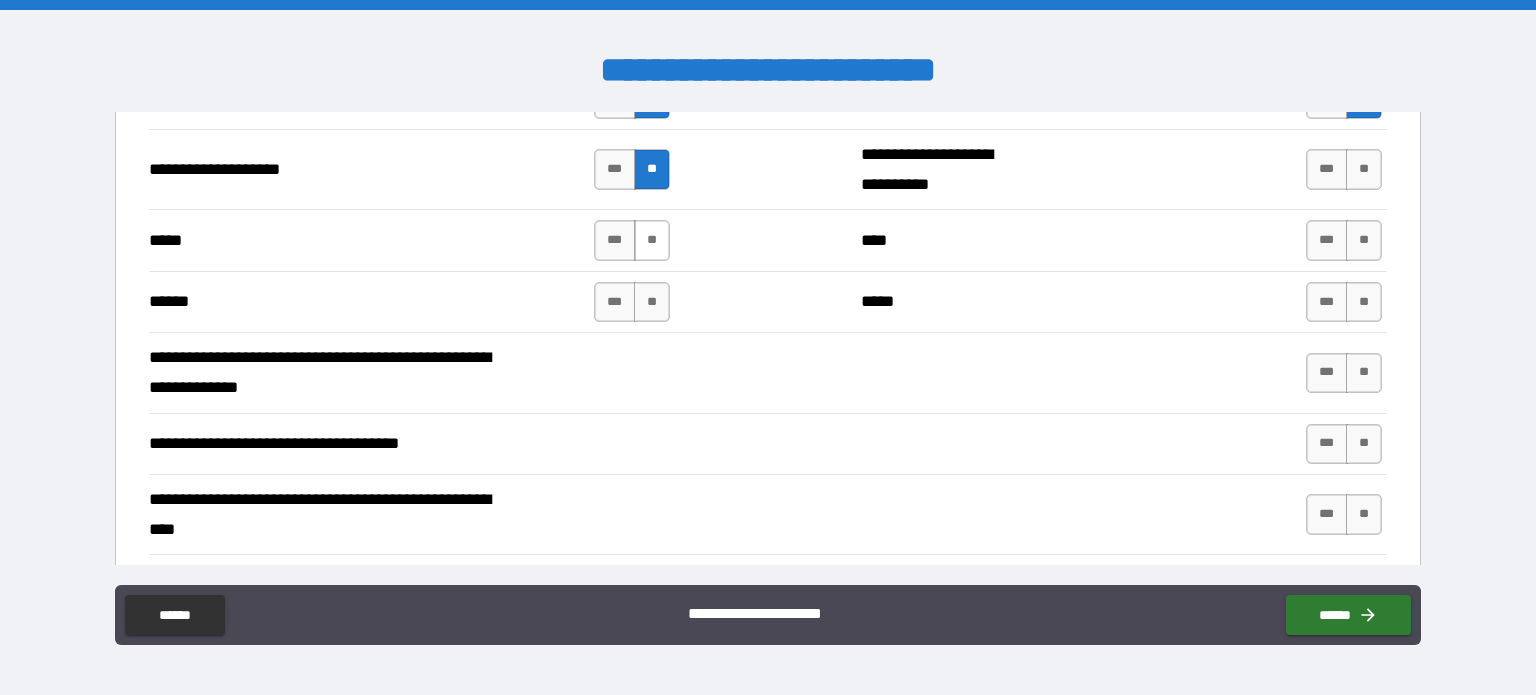 click on "**" at bounding box center [652, 240] 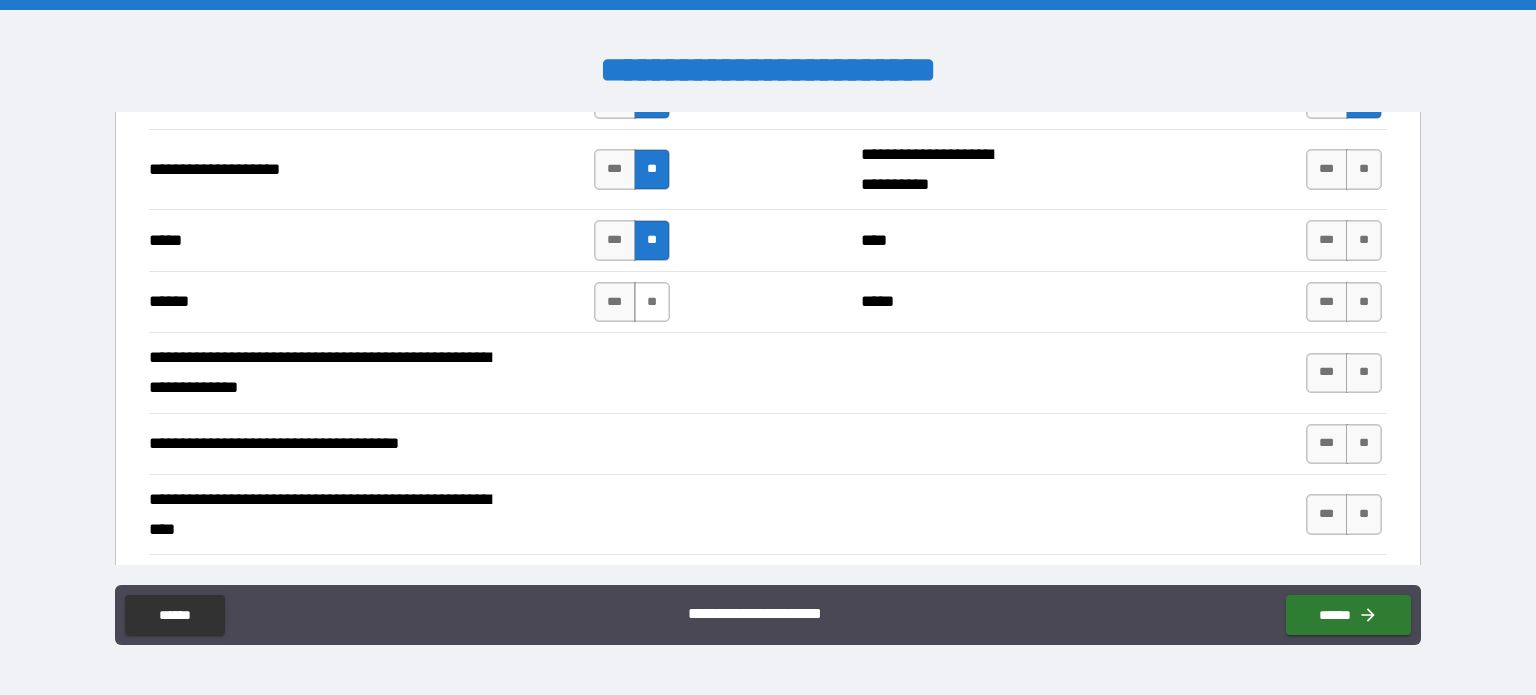 click on "**" at bounding box center [652, 302] 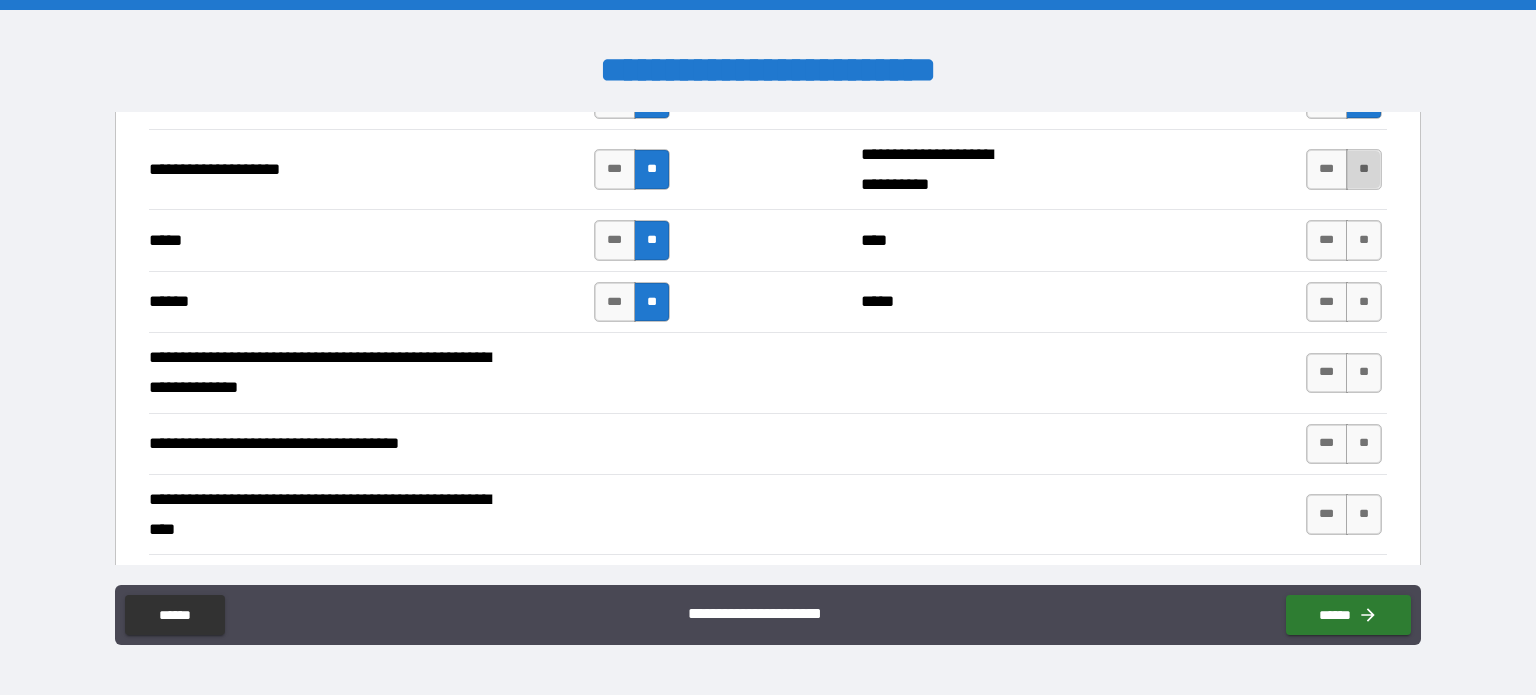 click on "**" at bounding box center (1364, 169) 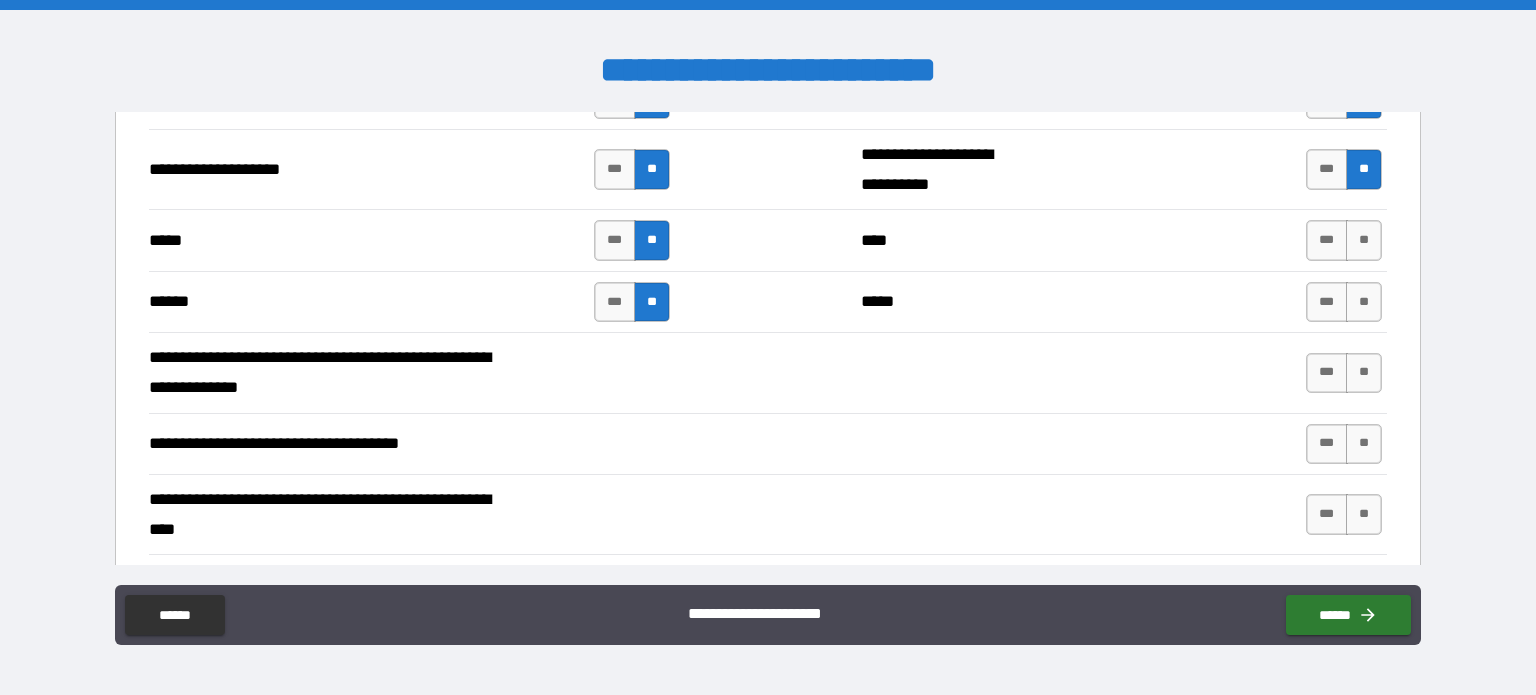 click on "**" at bounding box center [1364, 240] 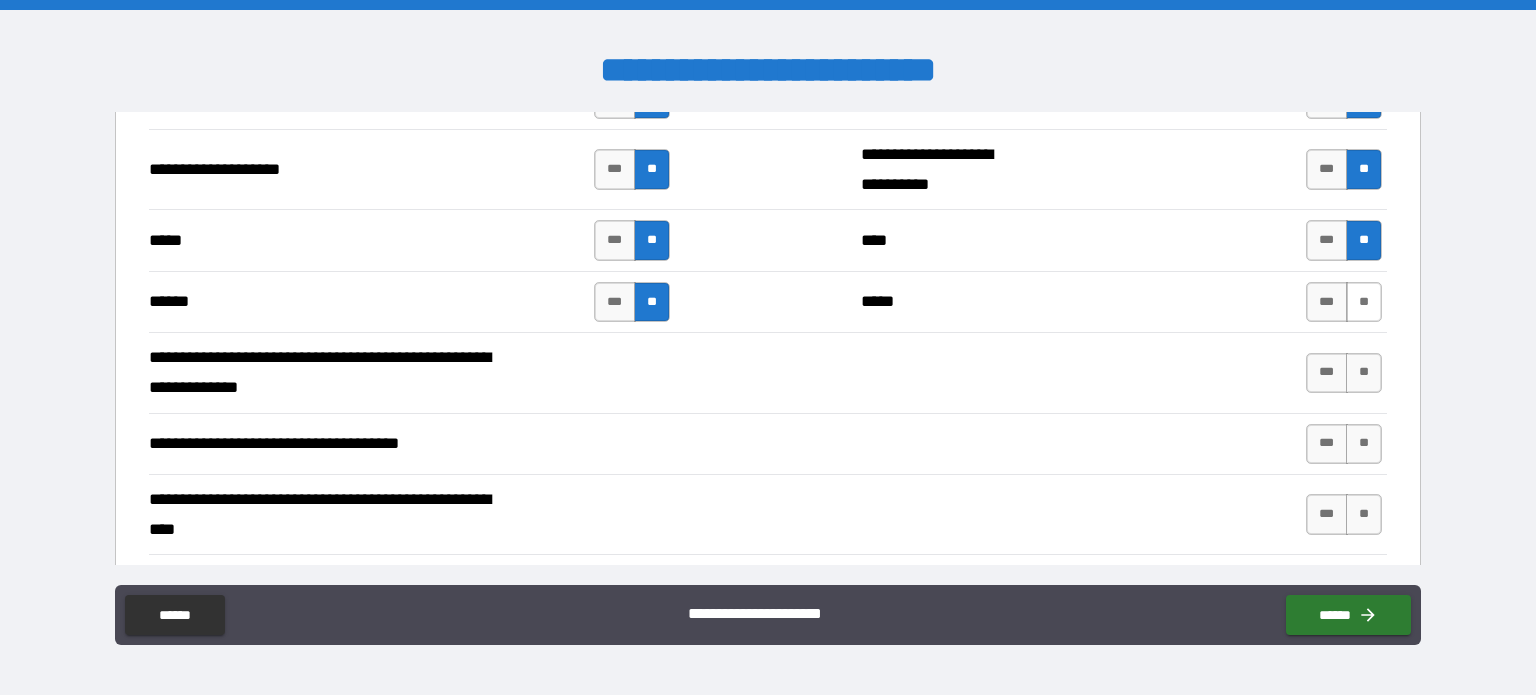 click on "**" at bounding box center (1364, 302) 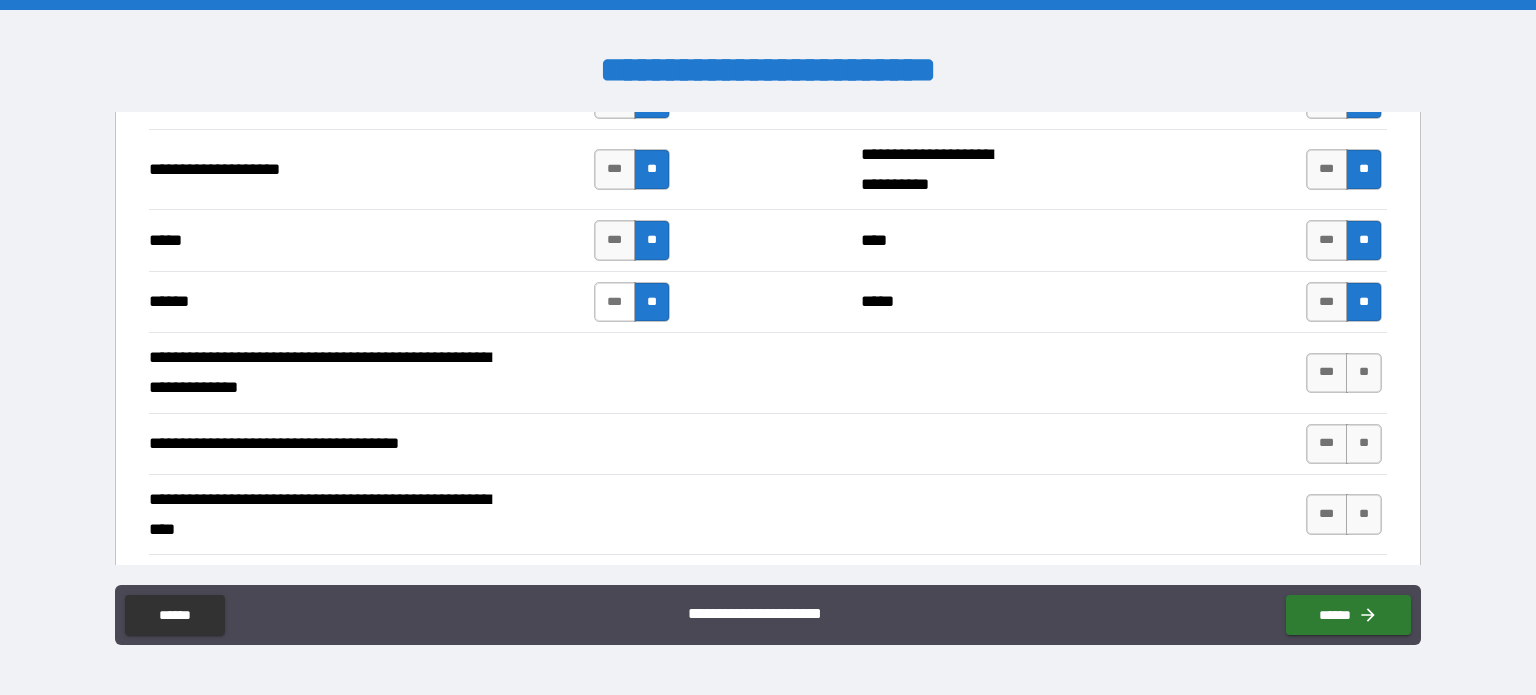 click on "***" at bounding box center (615, 302) 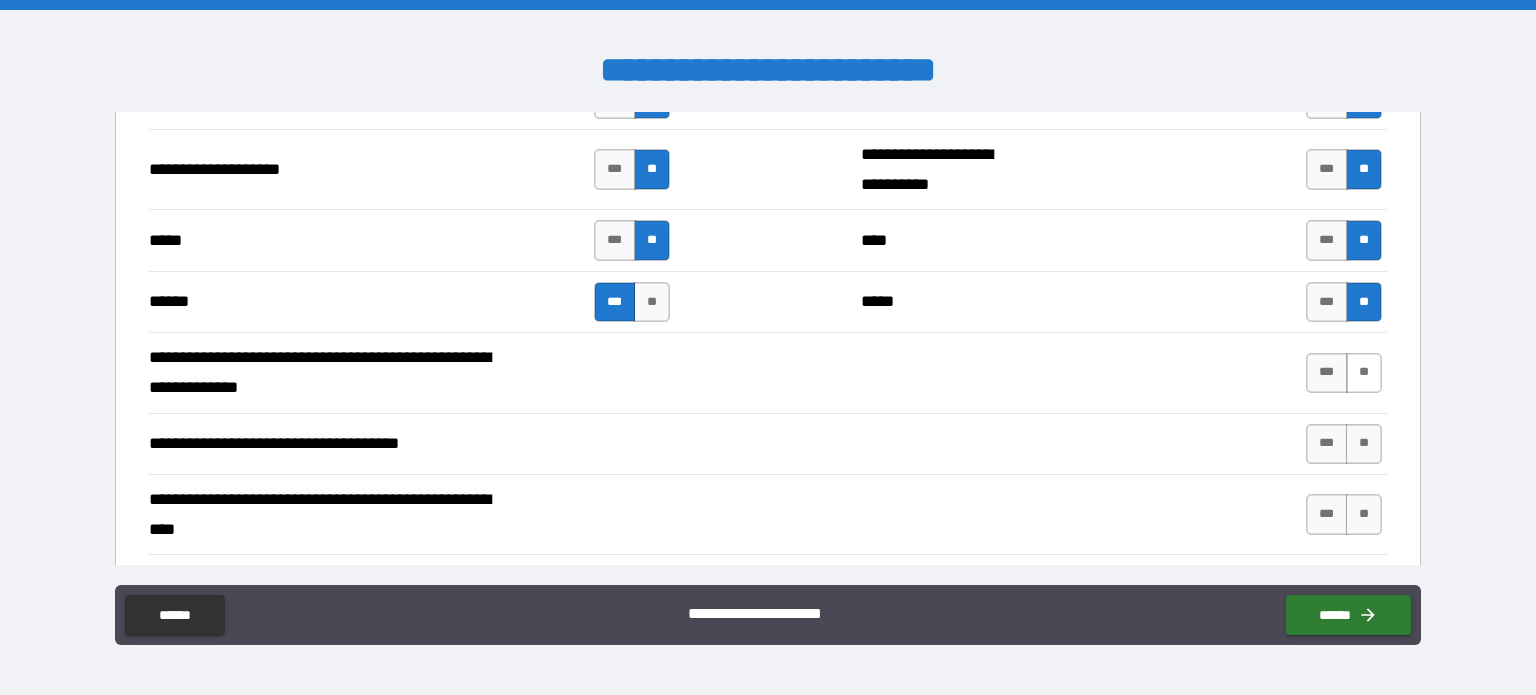 click on "**" at bounding box center (1364, 373) 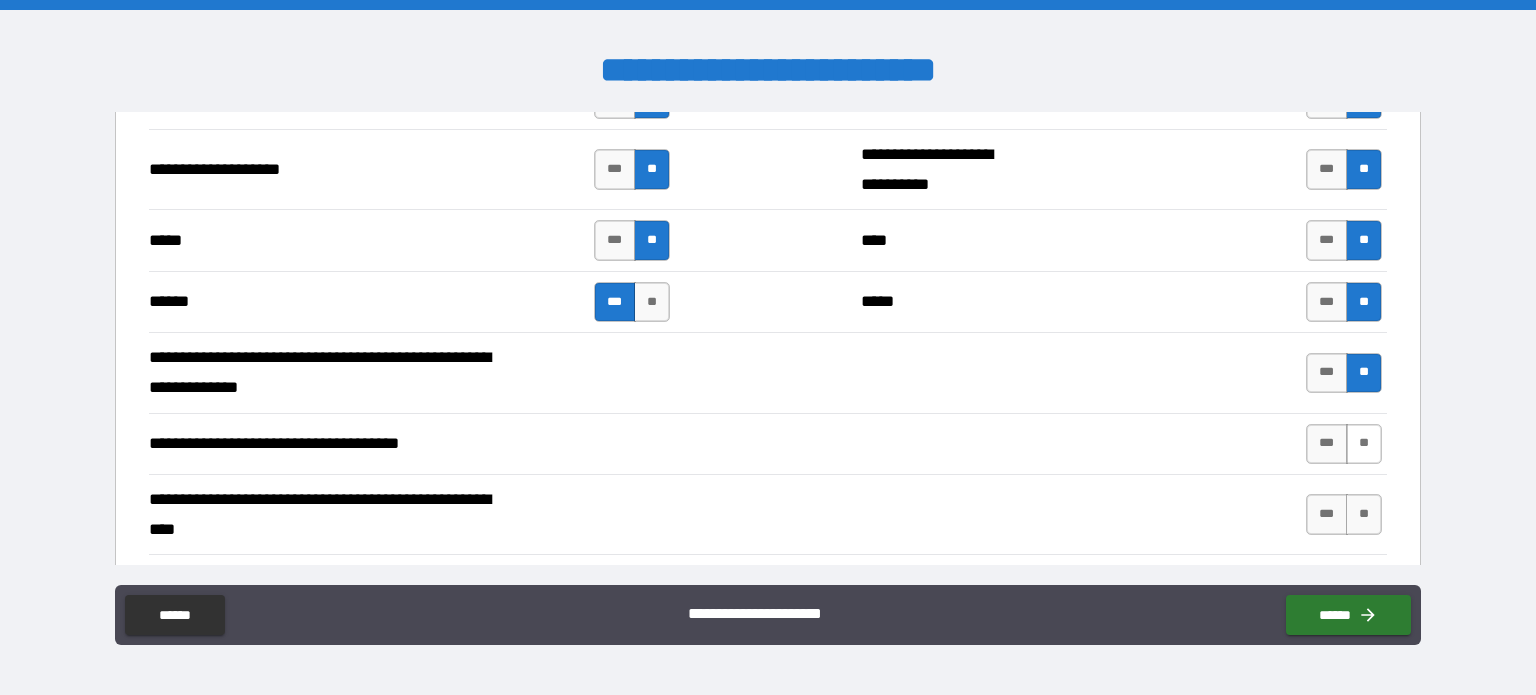 click on "**" at bounding box center [1364, 444] 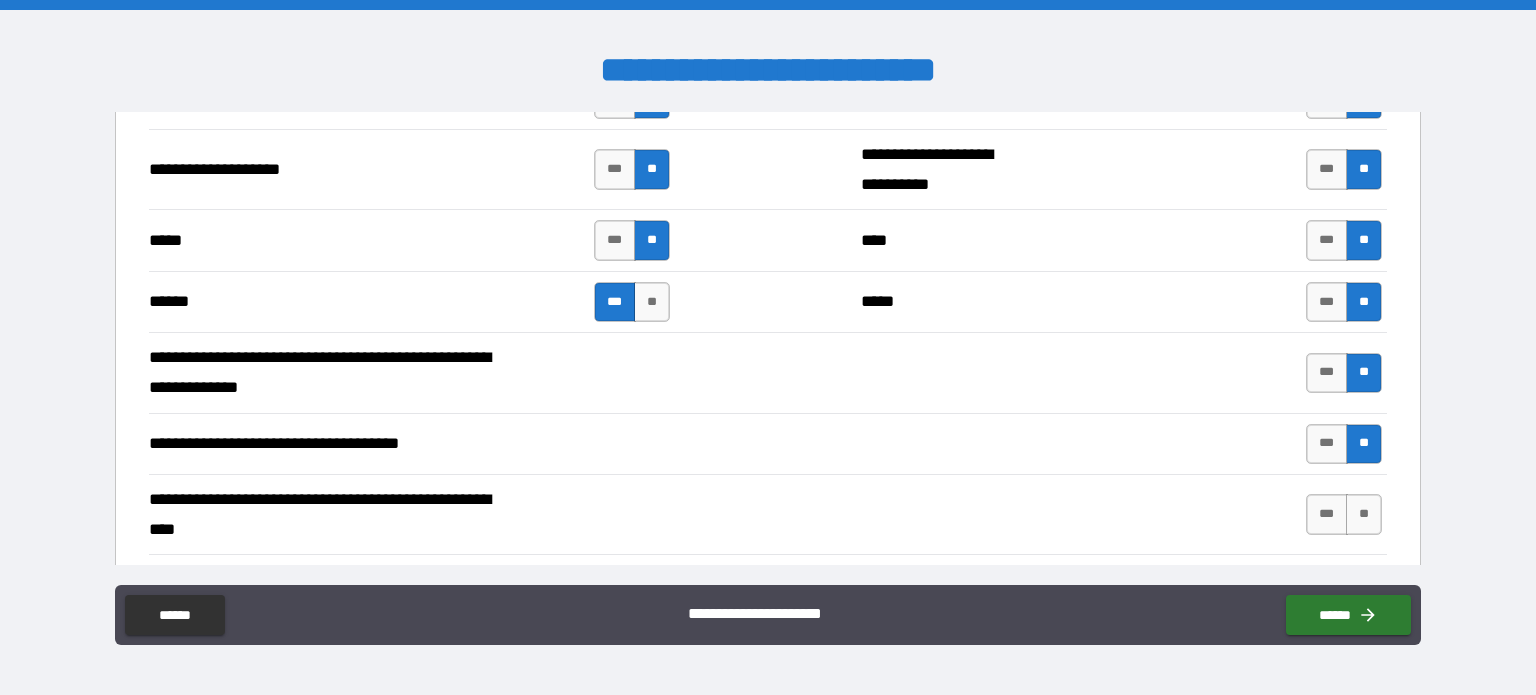 click on "**" at bounding box center [1364, 514] 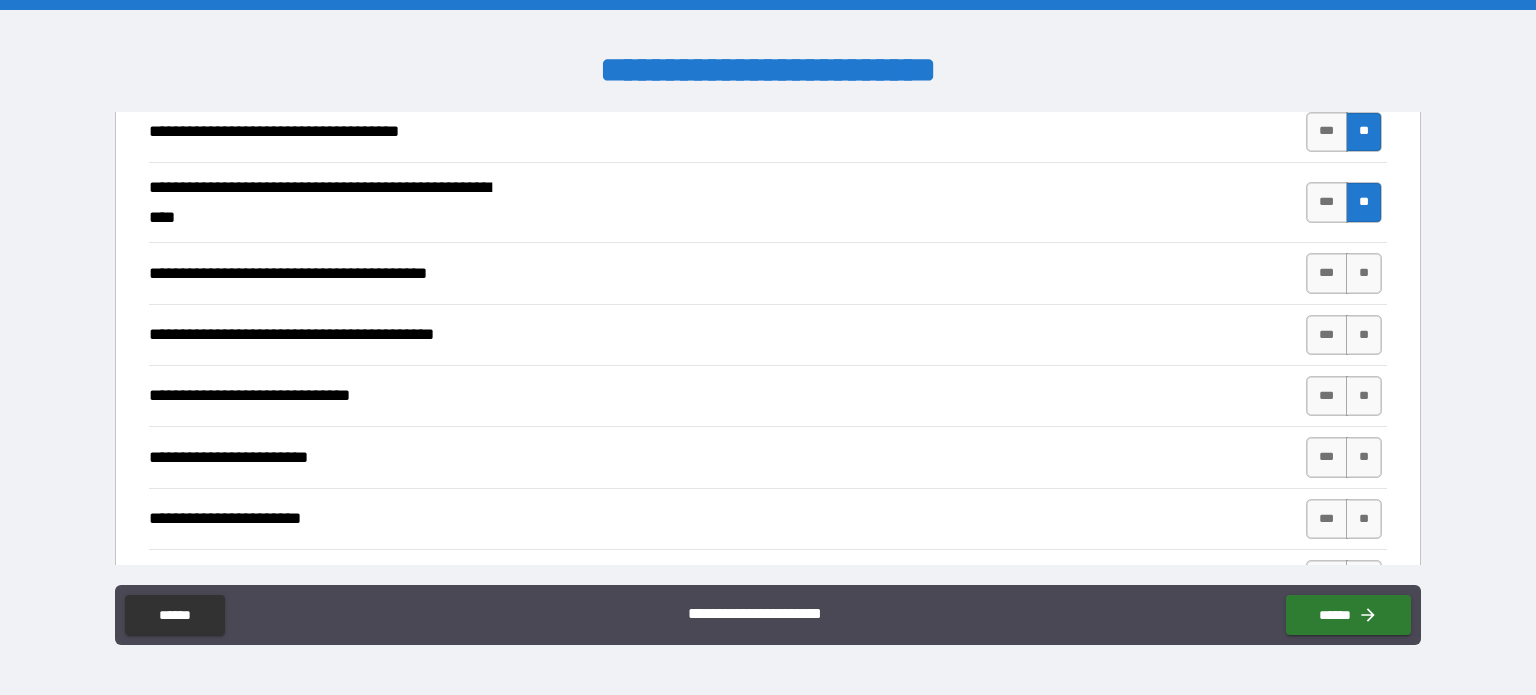 scroll, scrollTop: 1753, scrollLeft: 0, axis: vertical 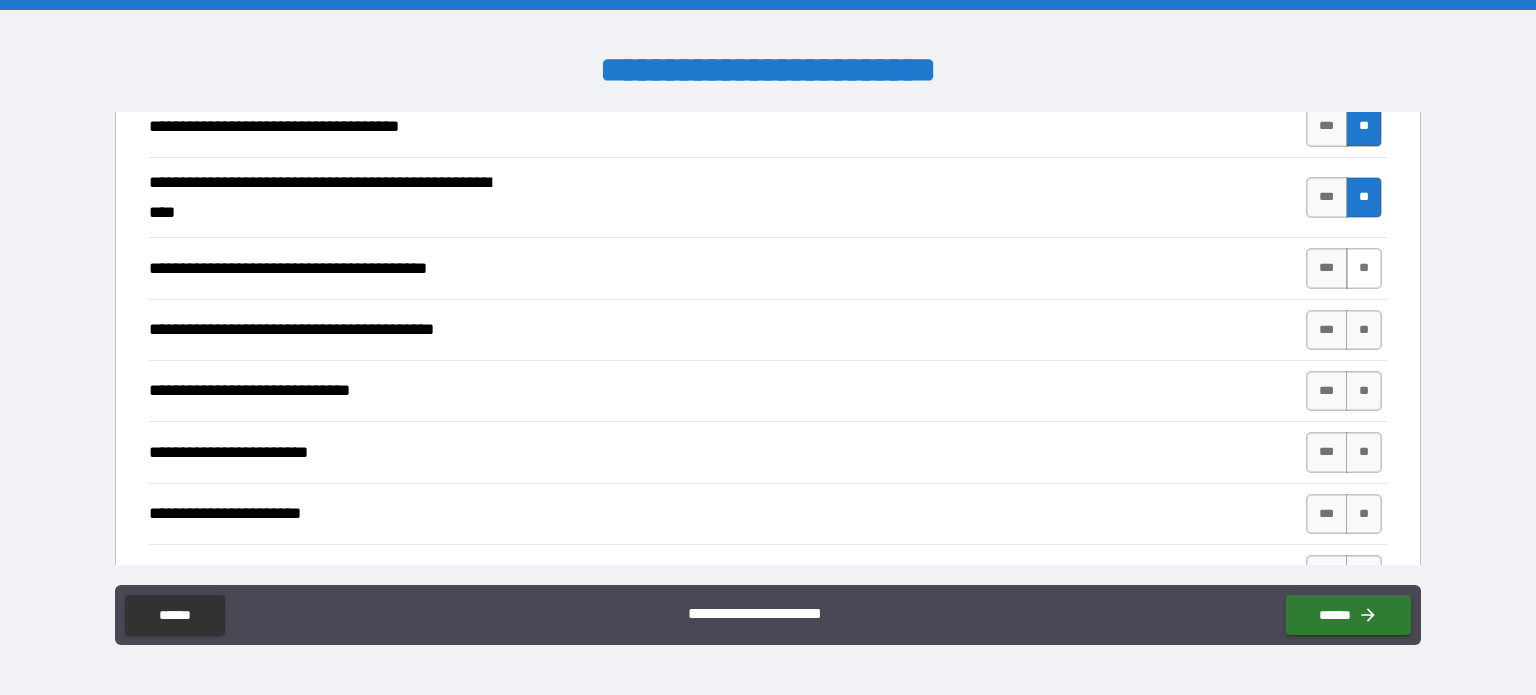 click on "**" at bounding box center [1364, 268] 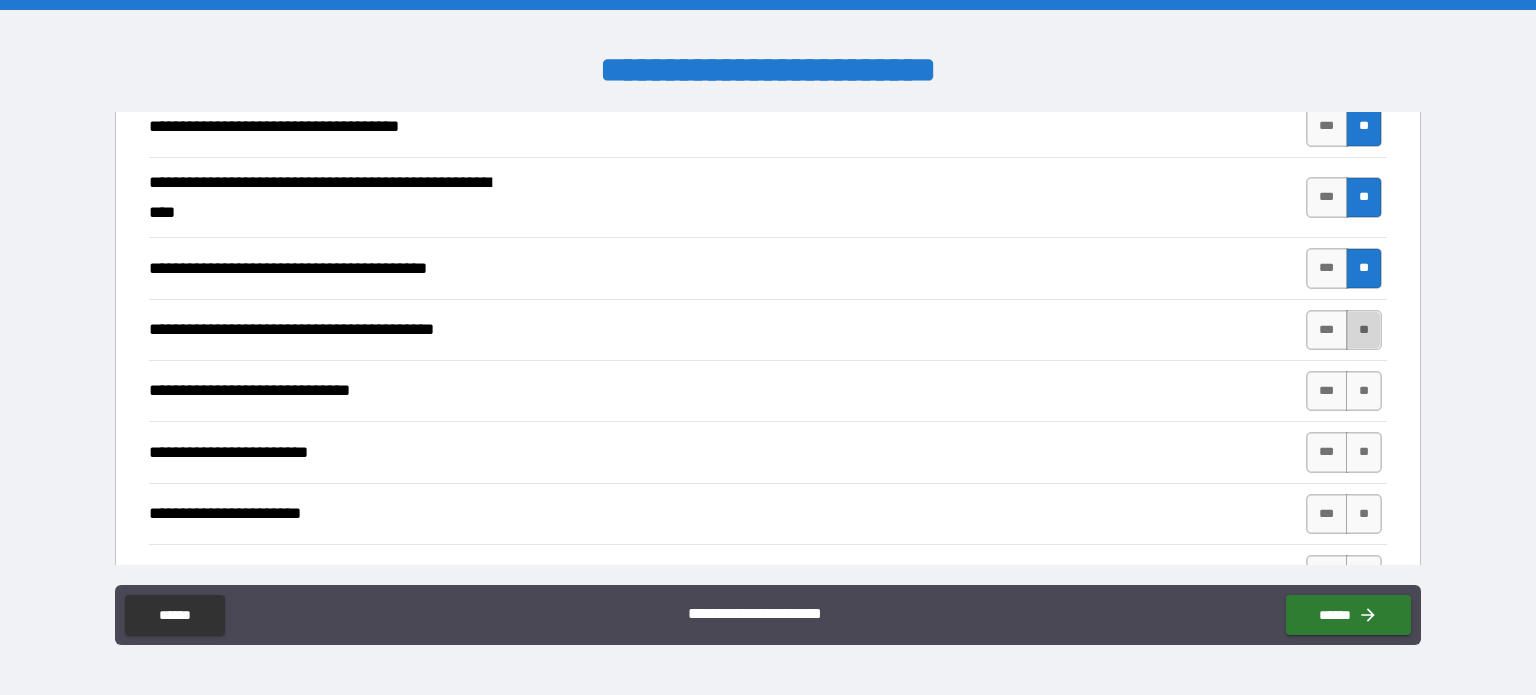 click on "**" at bounding box center (1364, 330) 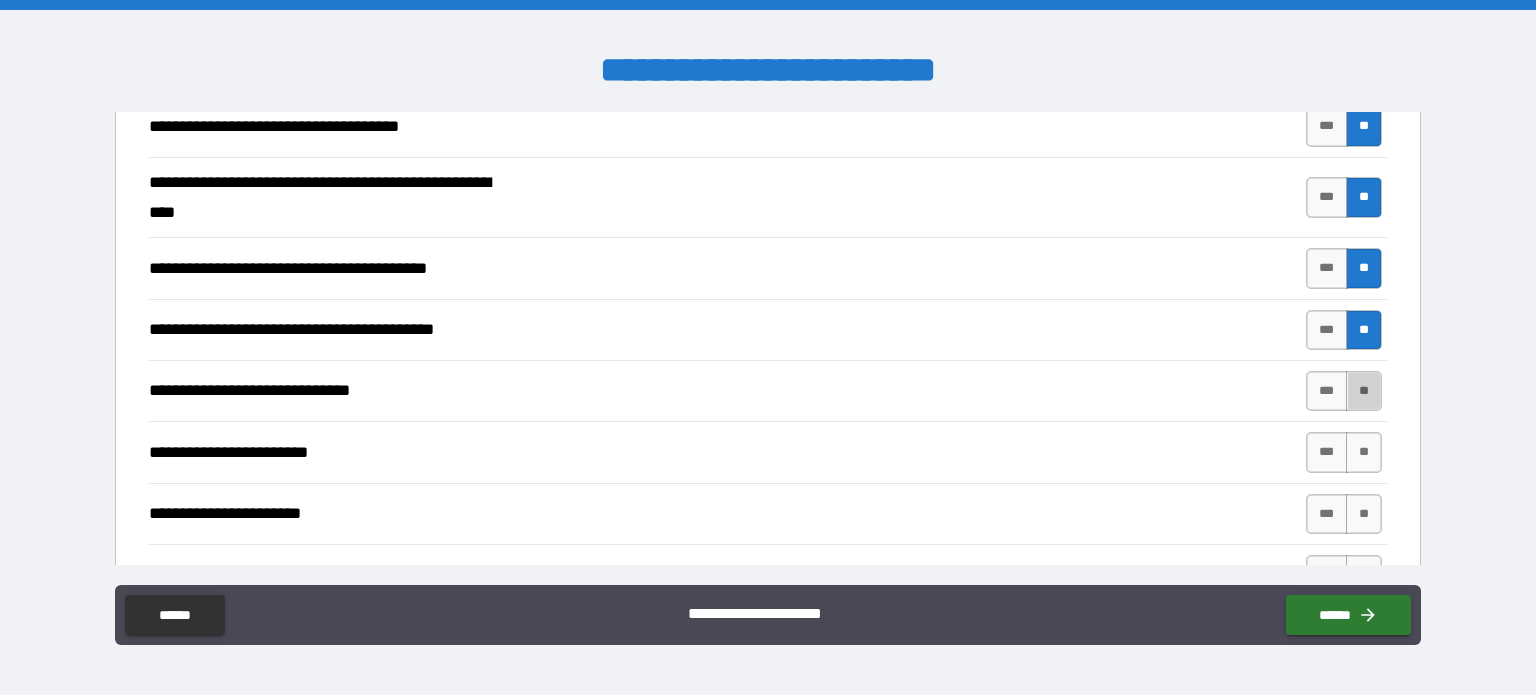 click on "**" at bounding box center [1364, 391] 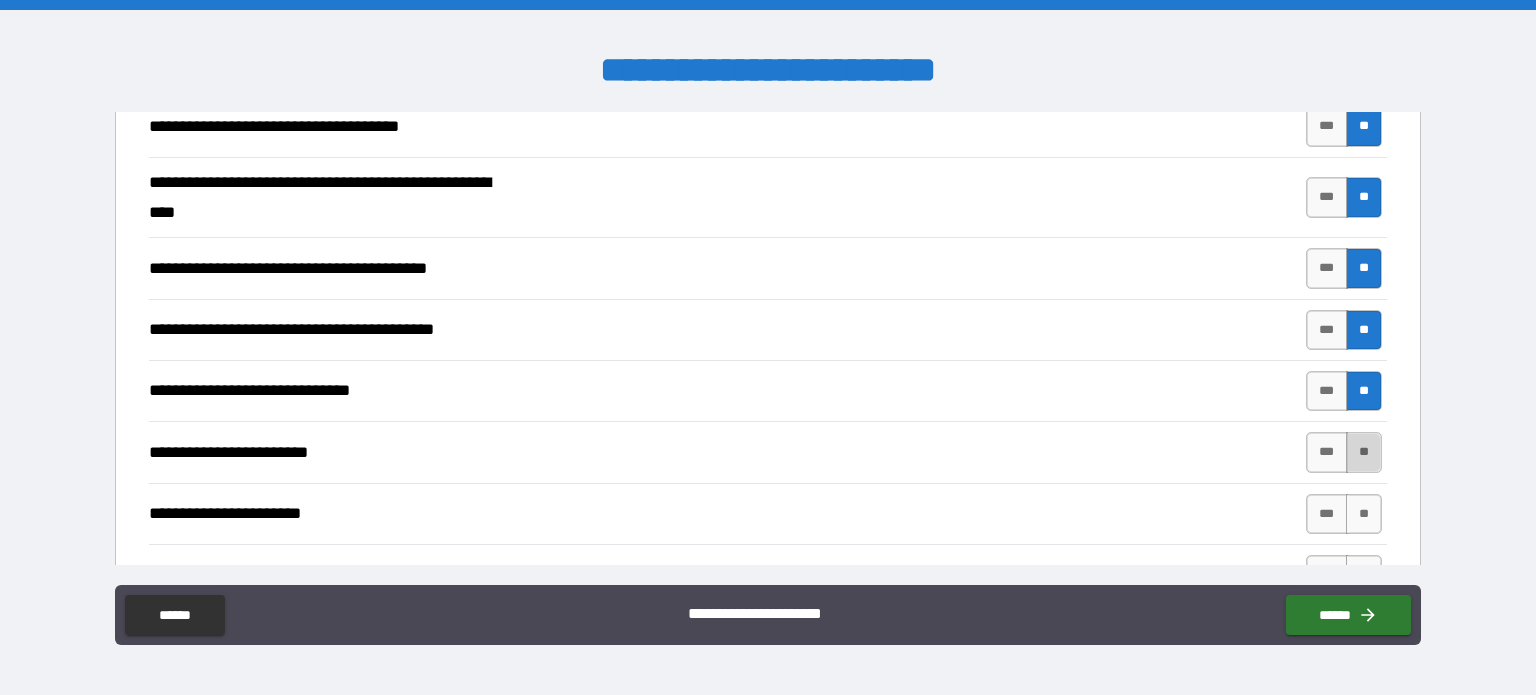 click on "**" at bounding box center [1364, 452] 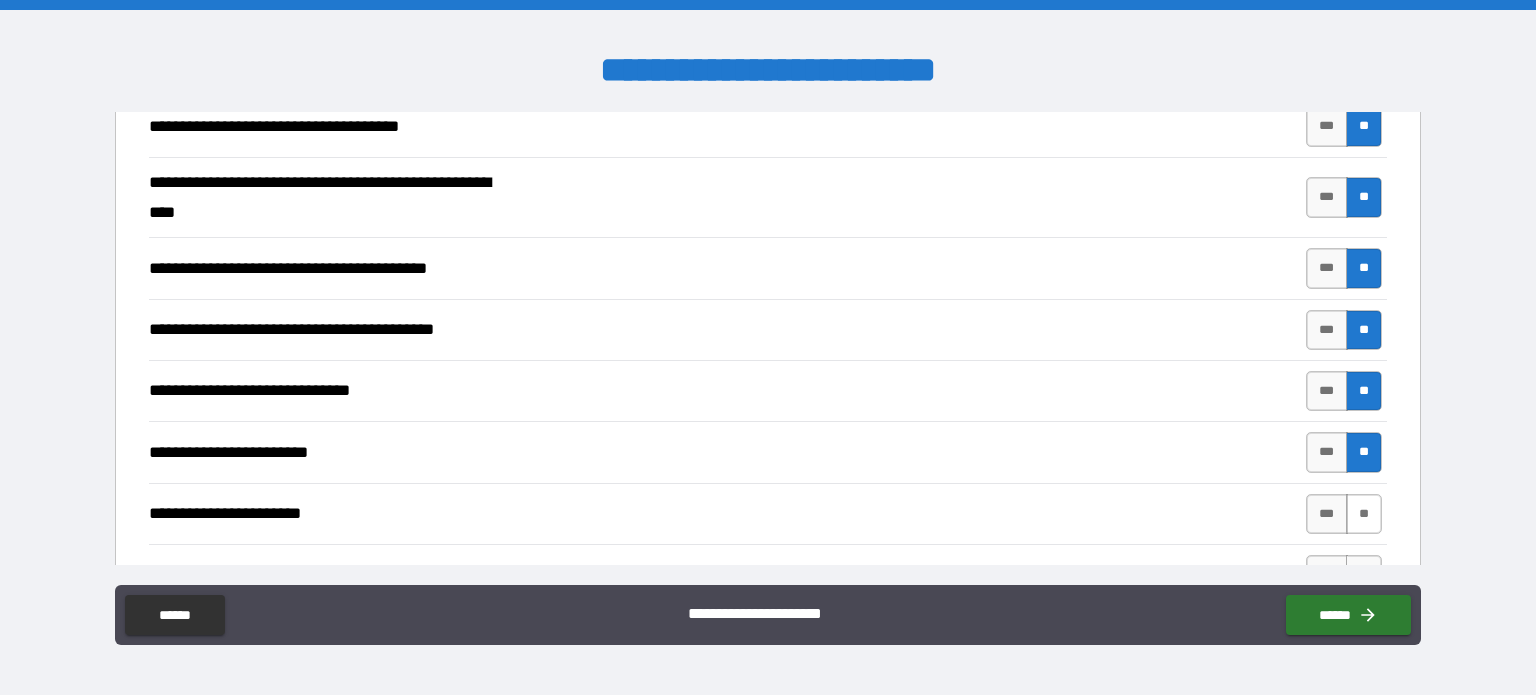 click on "**" at bounding box center [1364, 514] 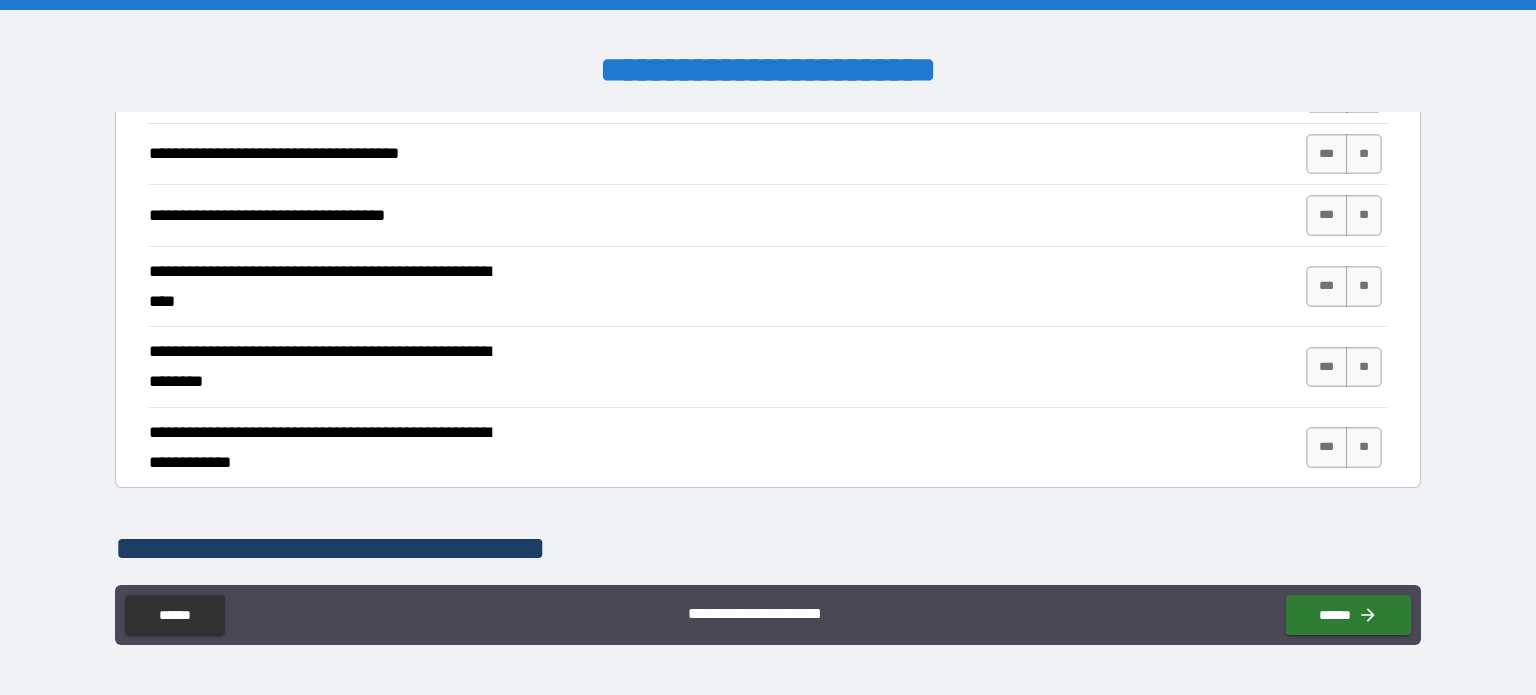 scroll, scrollTop: 2176, scrollLeft: 0, axis: vertical 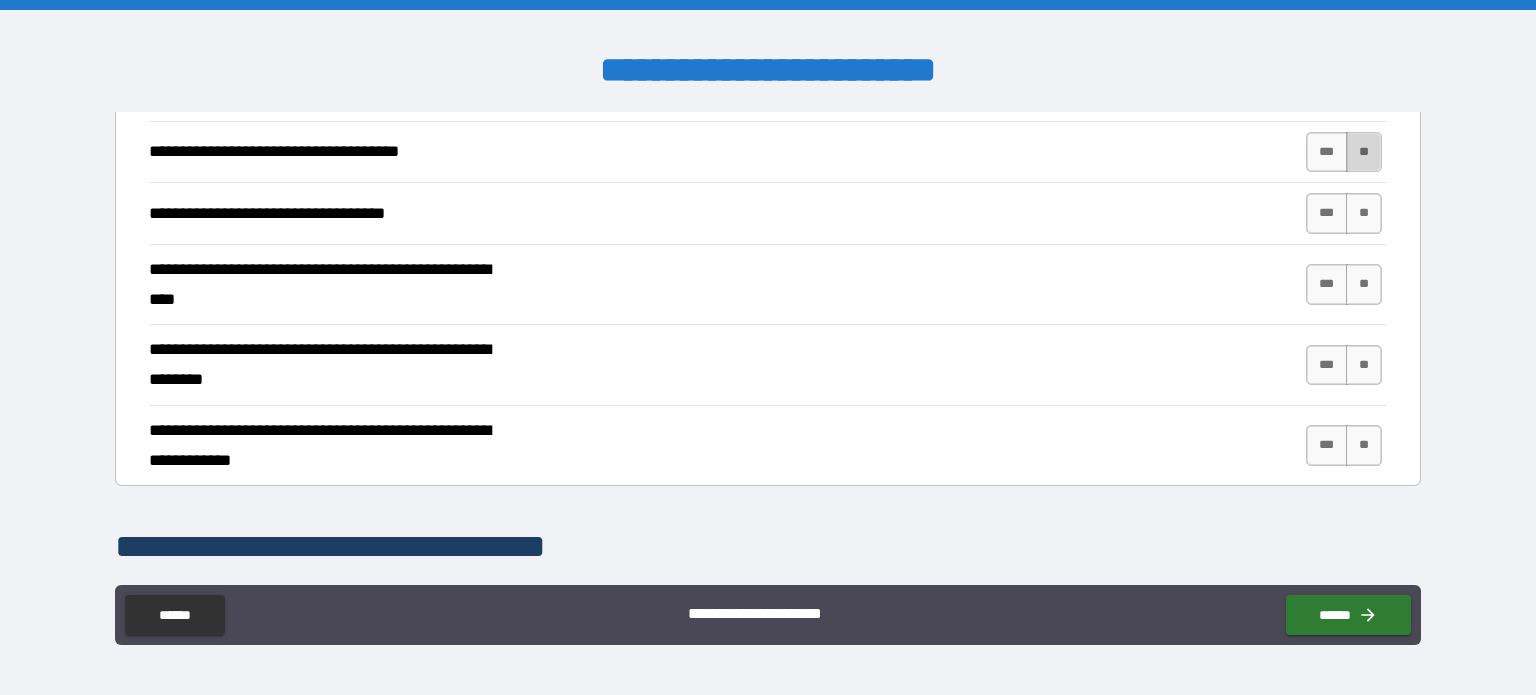 click on "**" at bounding box center [1364, 152] 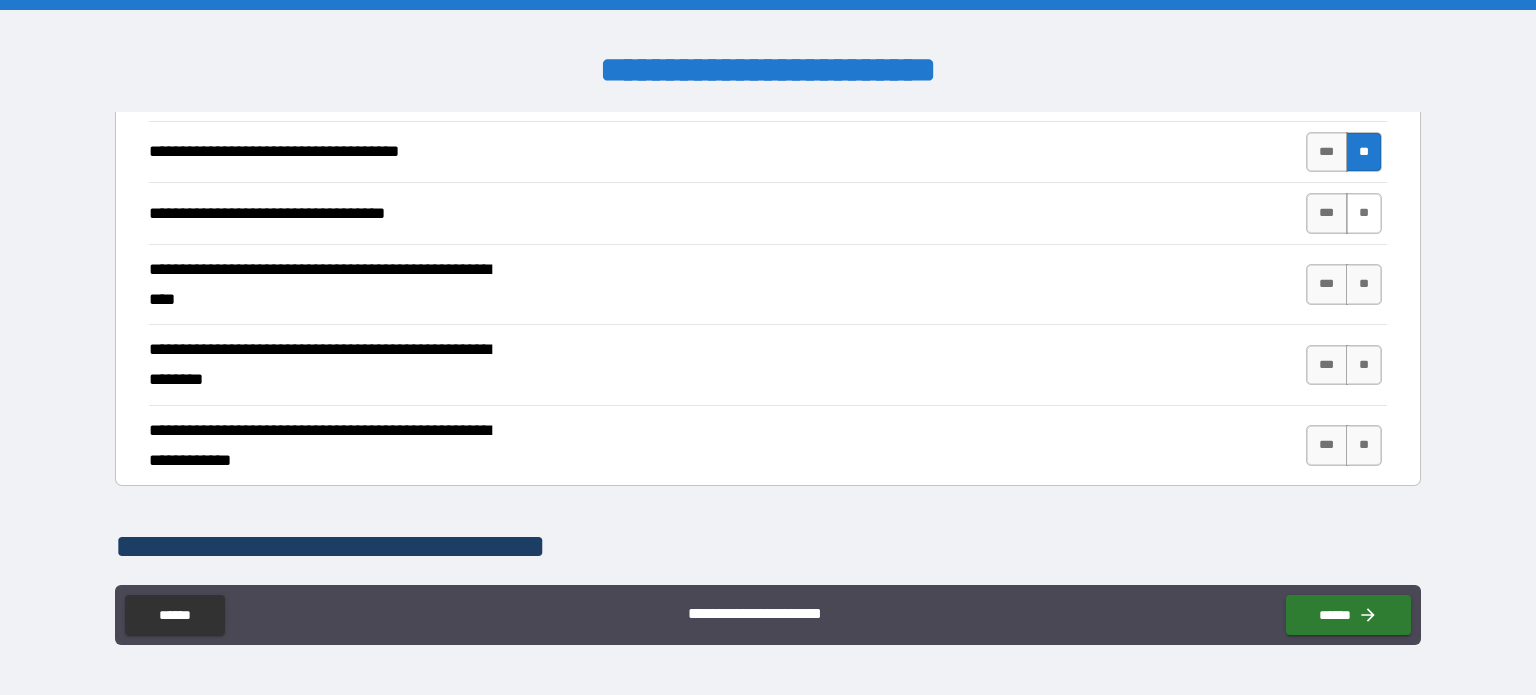 click on "**" at bounding box center (1364, 213) 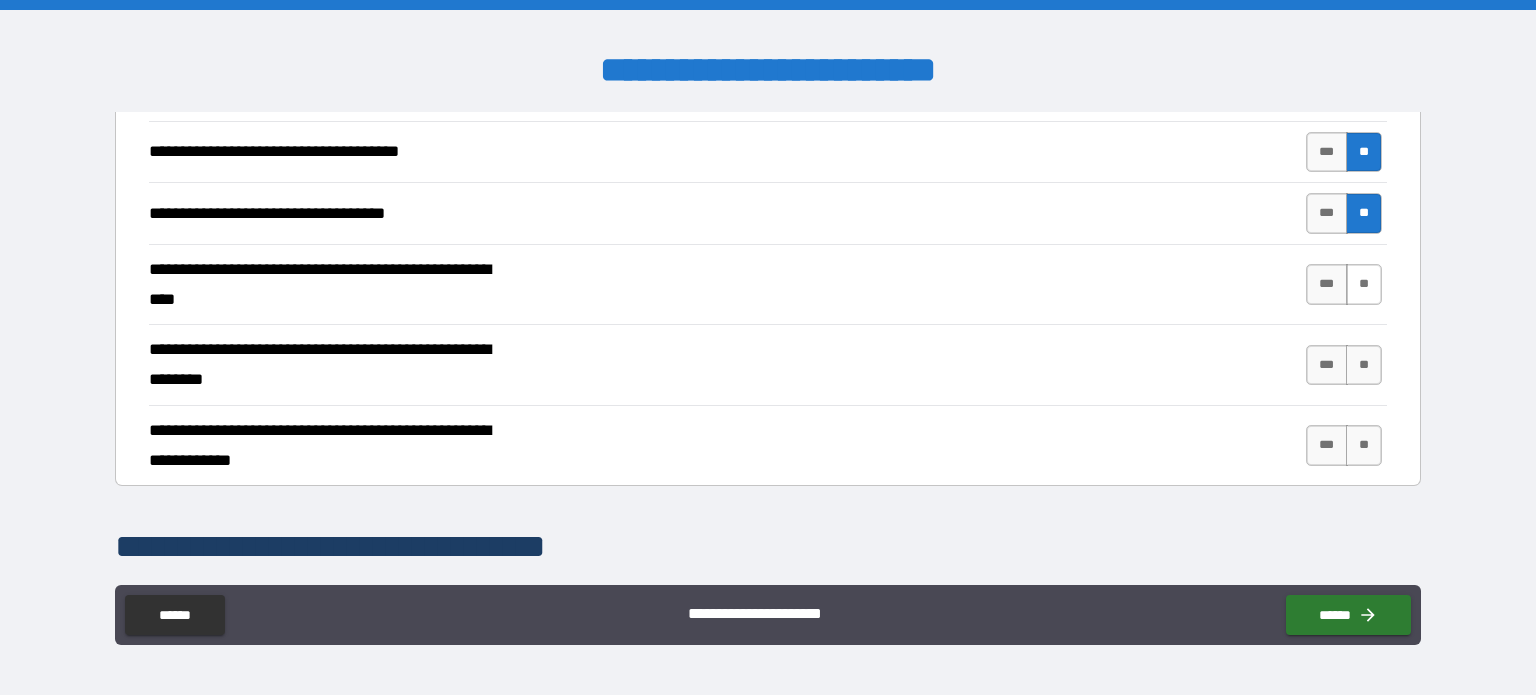 click on "**" at bounding box center (1364, 284) 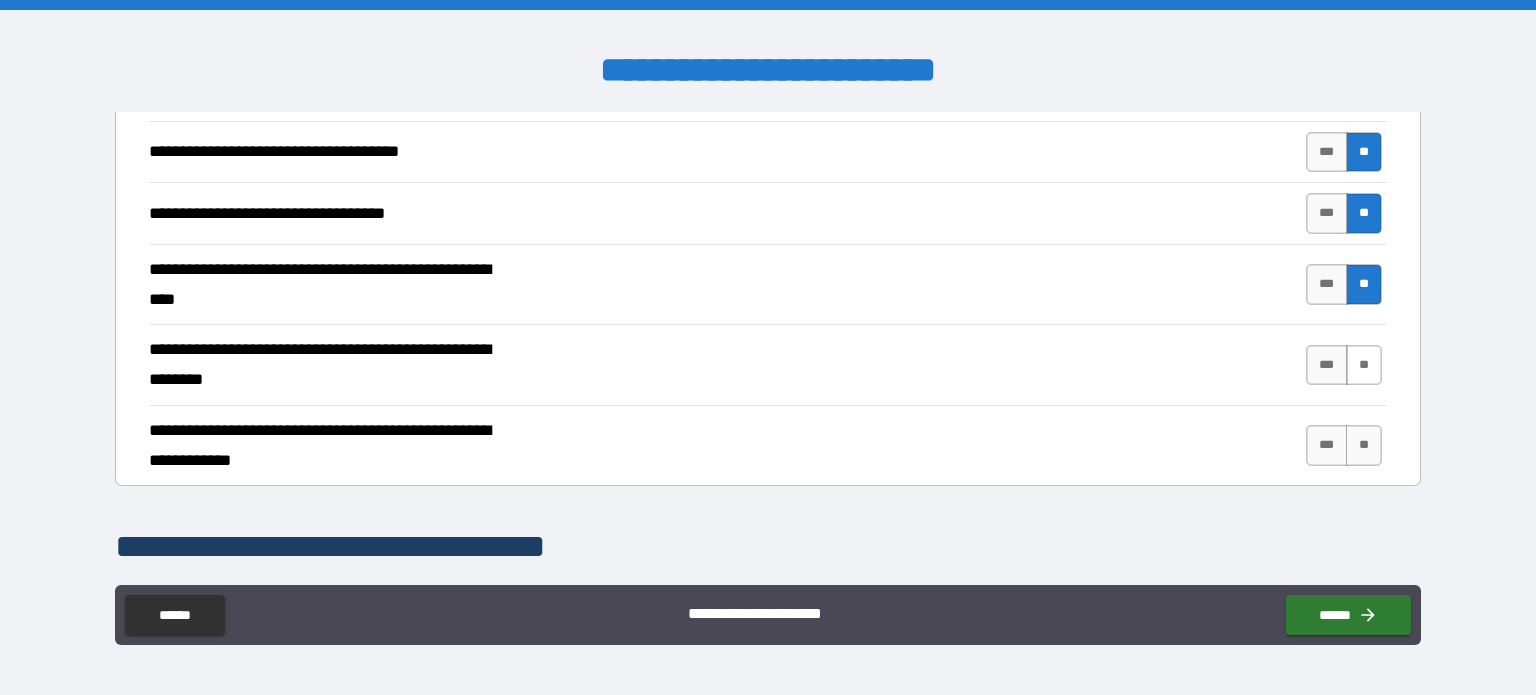 click on "**" at bounding box center (1364, 365) 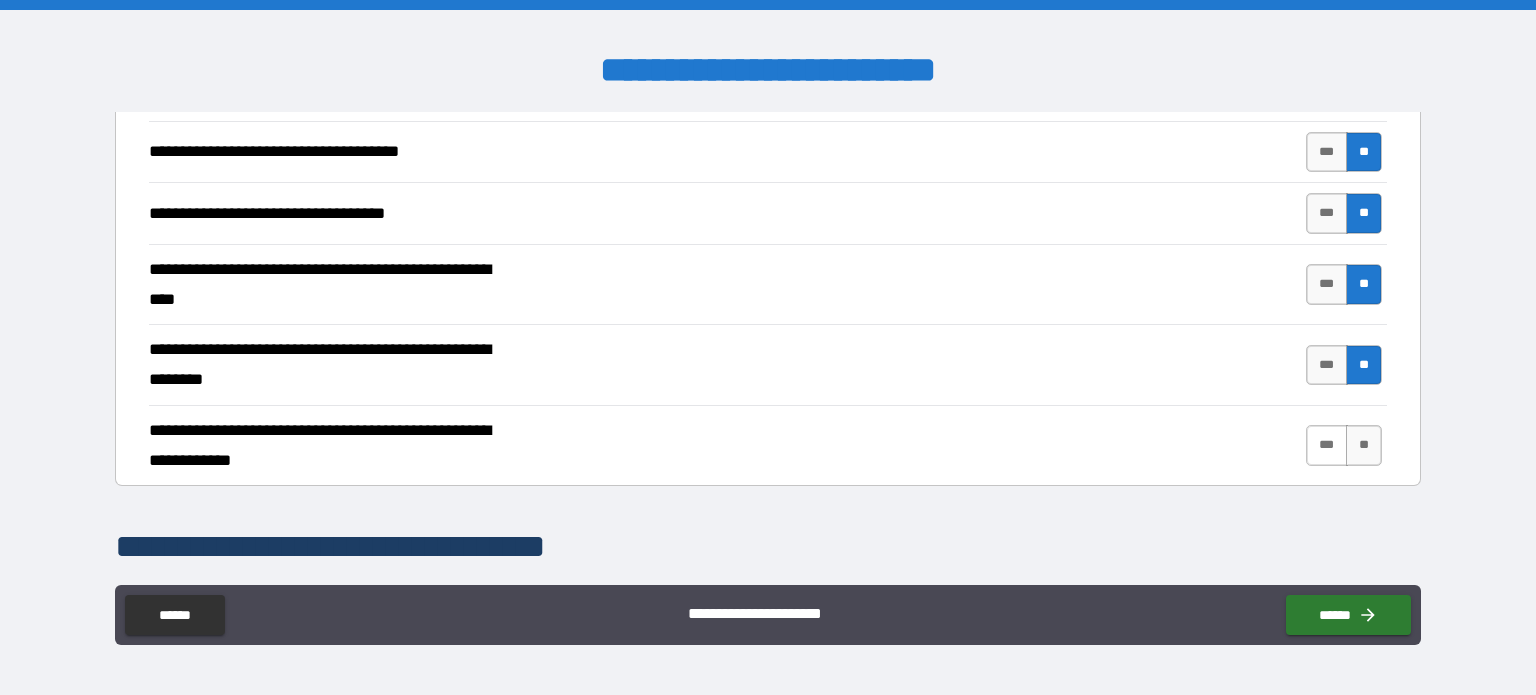 click on "***" at bounding box center [1327, 445] 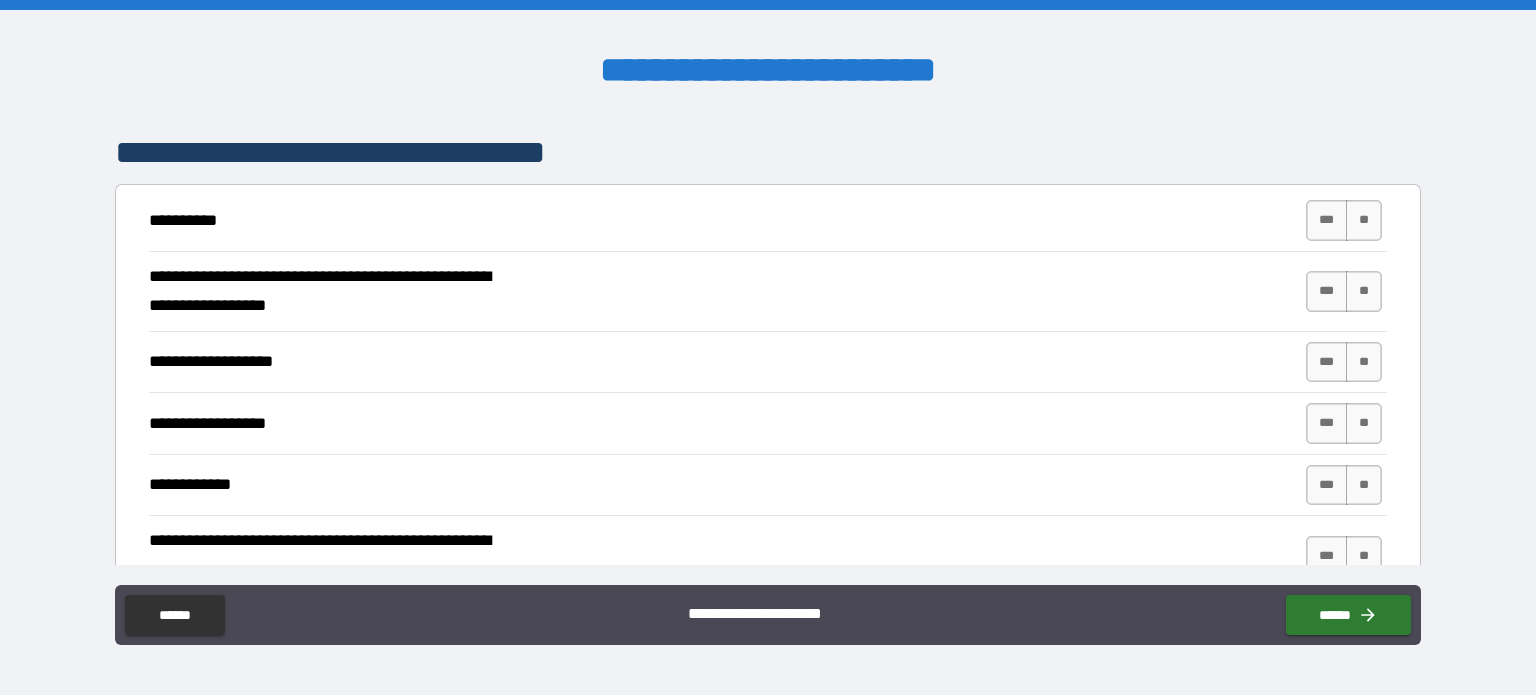 scroll, scrollTop: 2580, scrollLeft: 0, axis: vertical 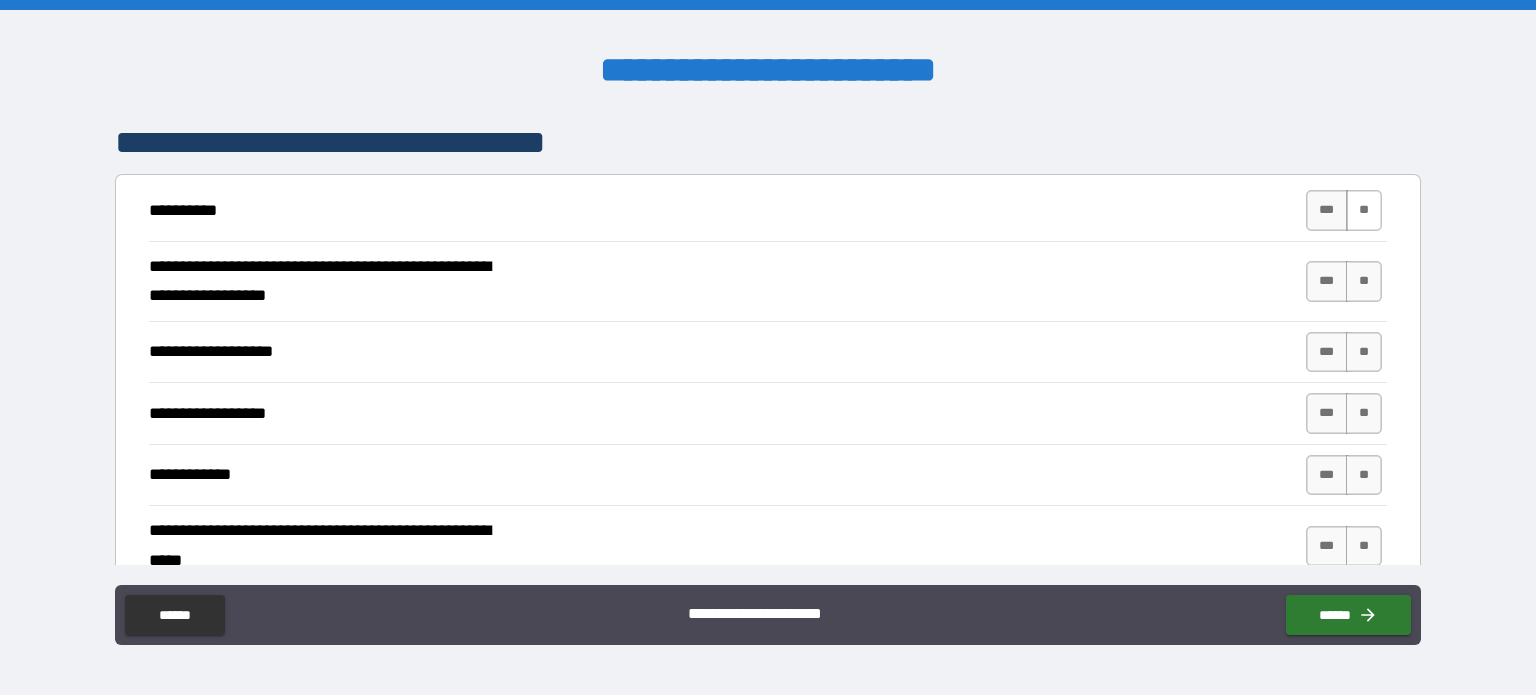 click on "**" at bounding box center [1364, 210] 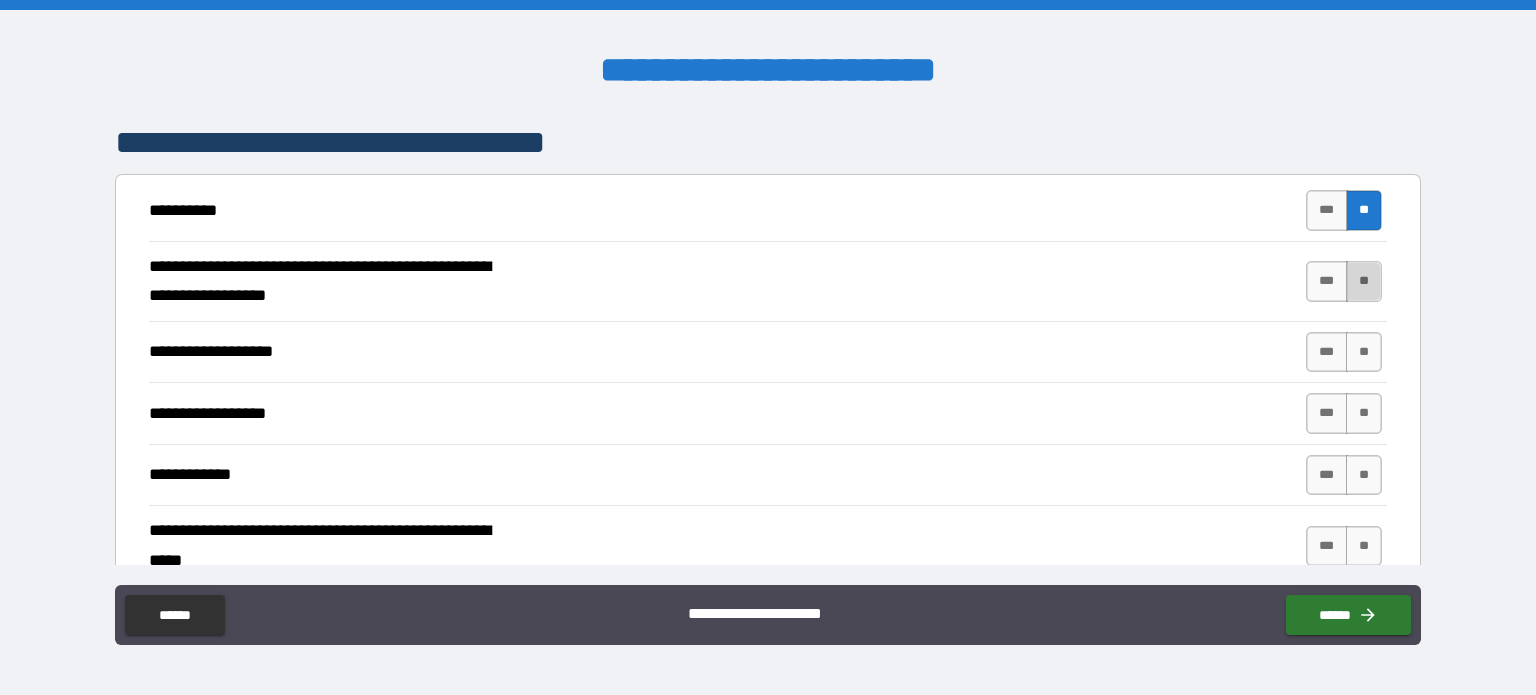click on "**" at bounding box center (1364, 281) 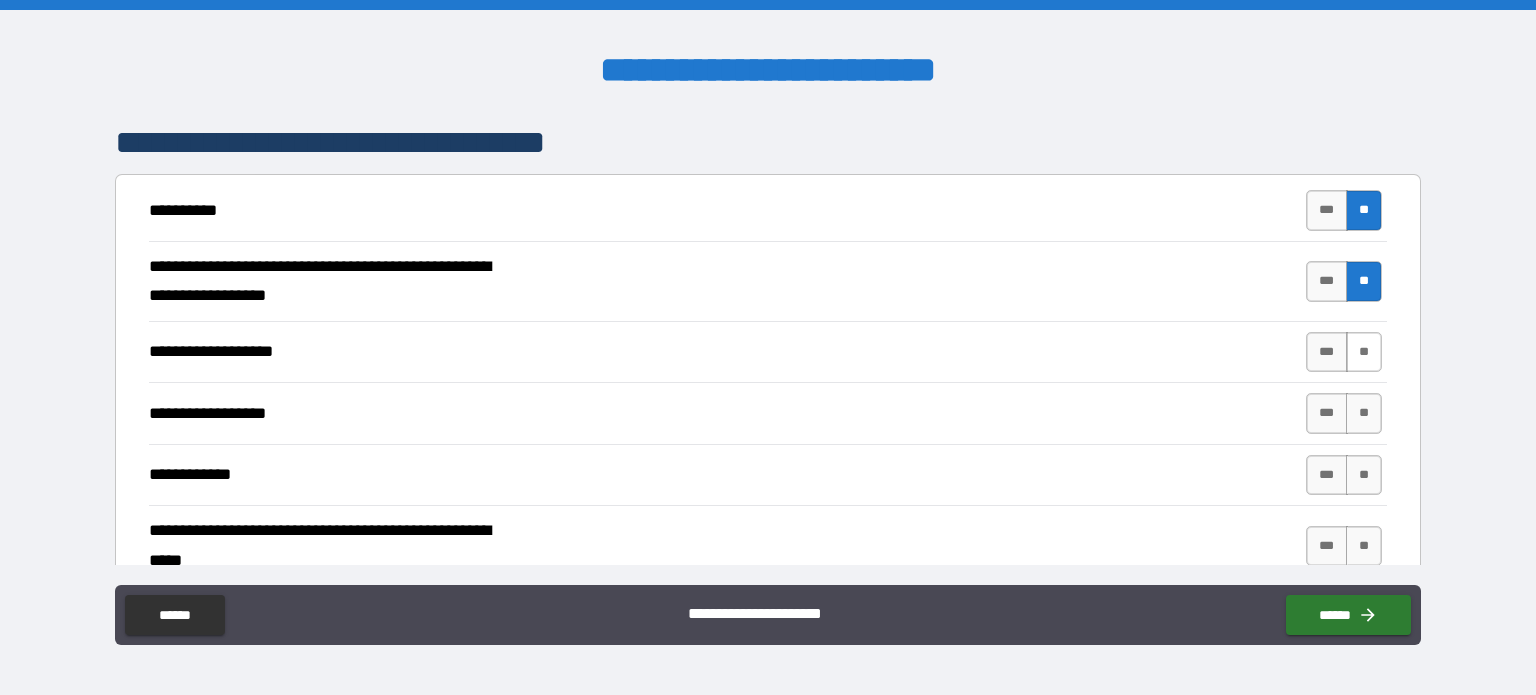 click on "**" at bounding box center (1364, 352) 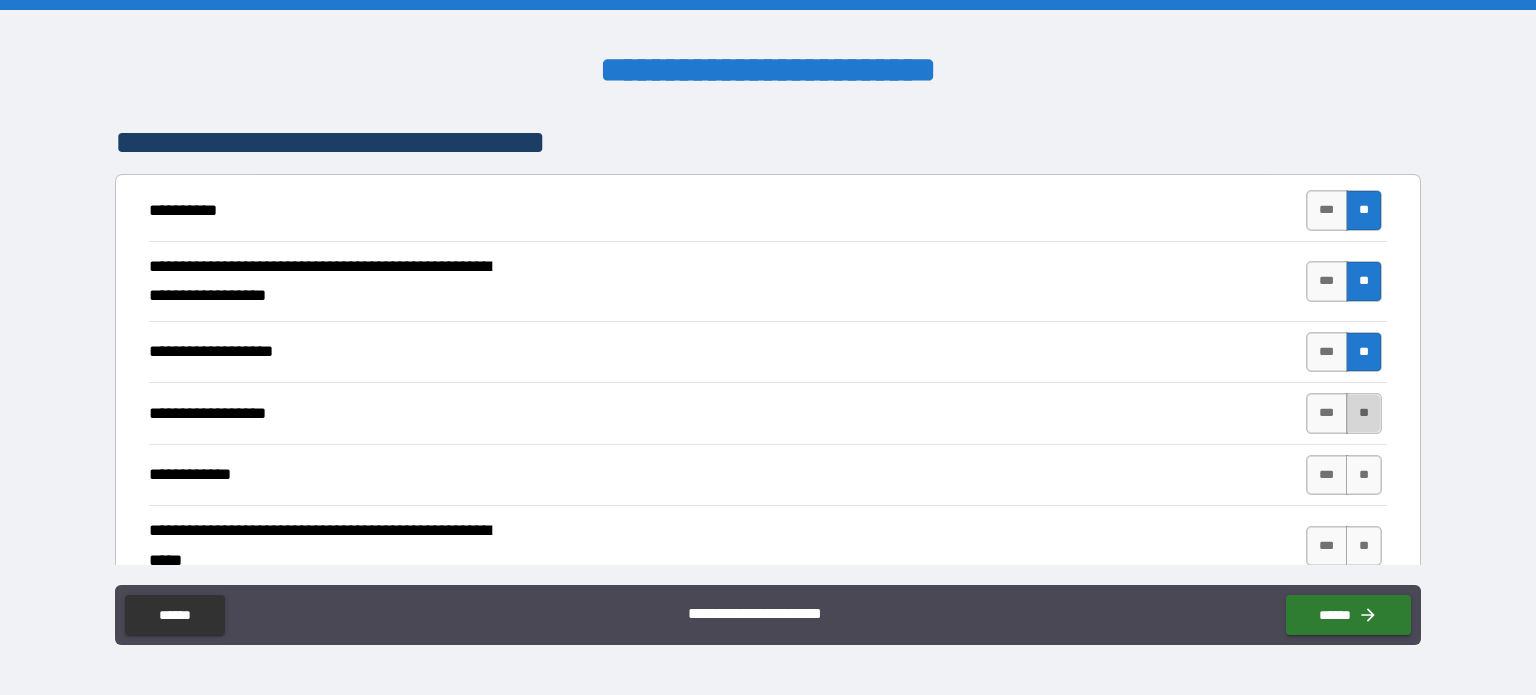 click on "**" at bounding box center (1364, 413) 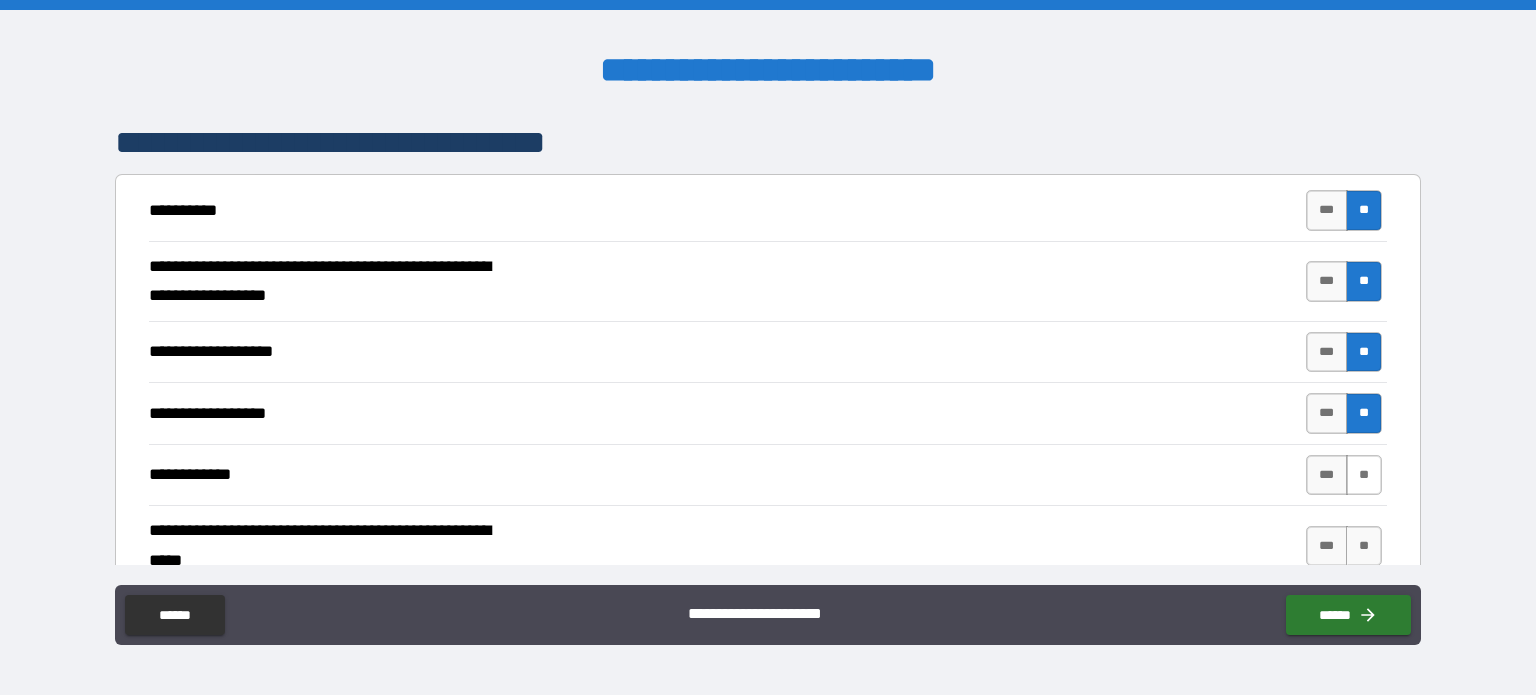 click on "**" at bounding box center (1364, 475) 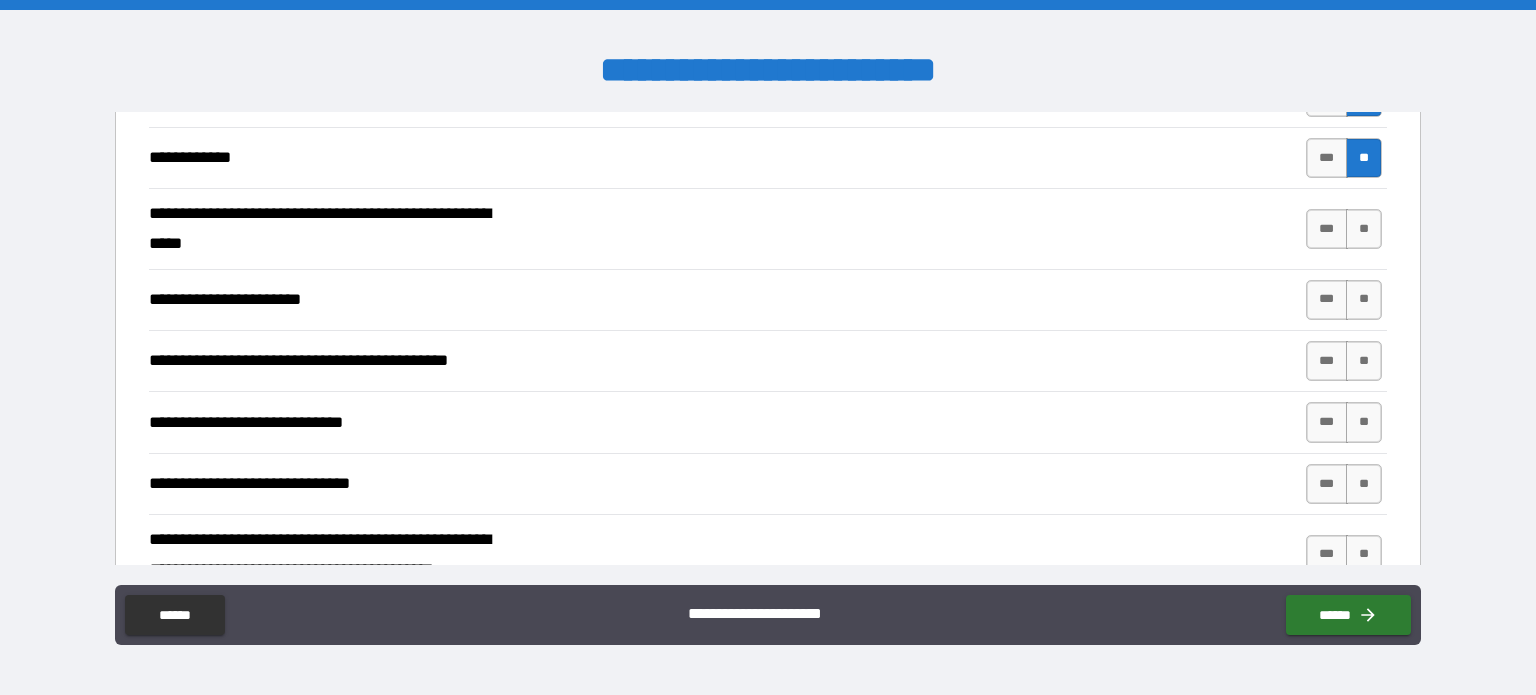 scroll, scrollTop: 2910, scrollLeft: 0, axis: vertical 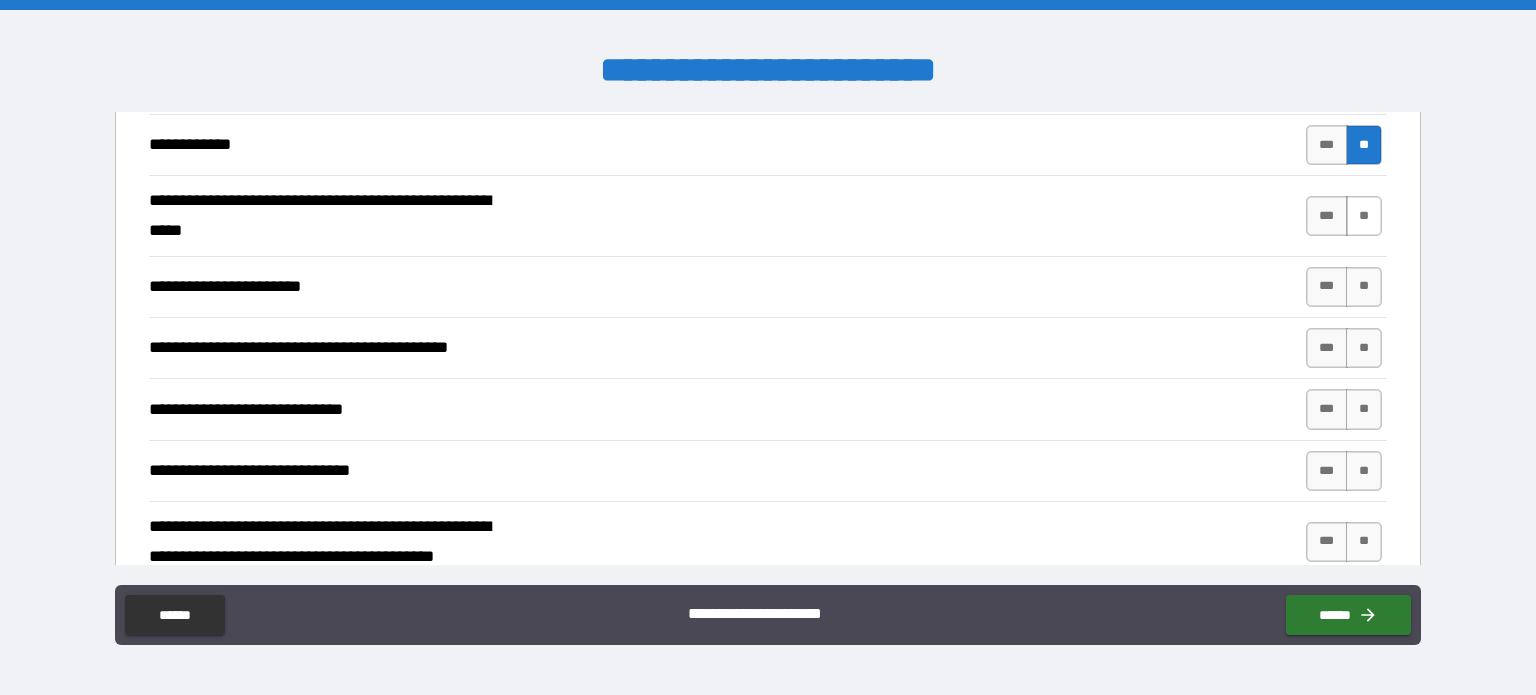 click on "**" at bounding box center (1364, 216) 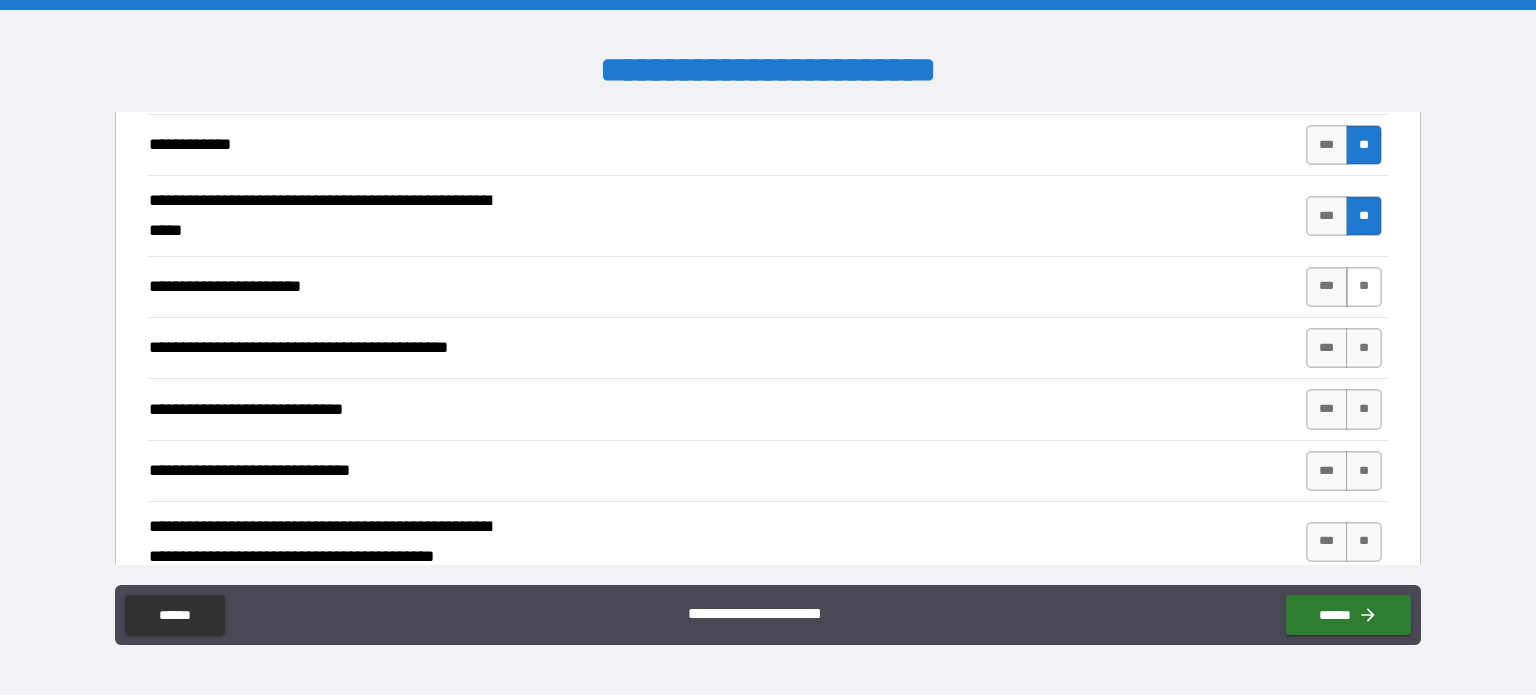 click on "**" at bounding box center [1364, 287] 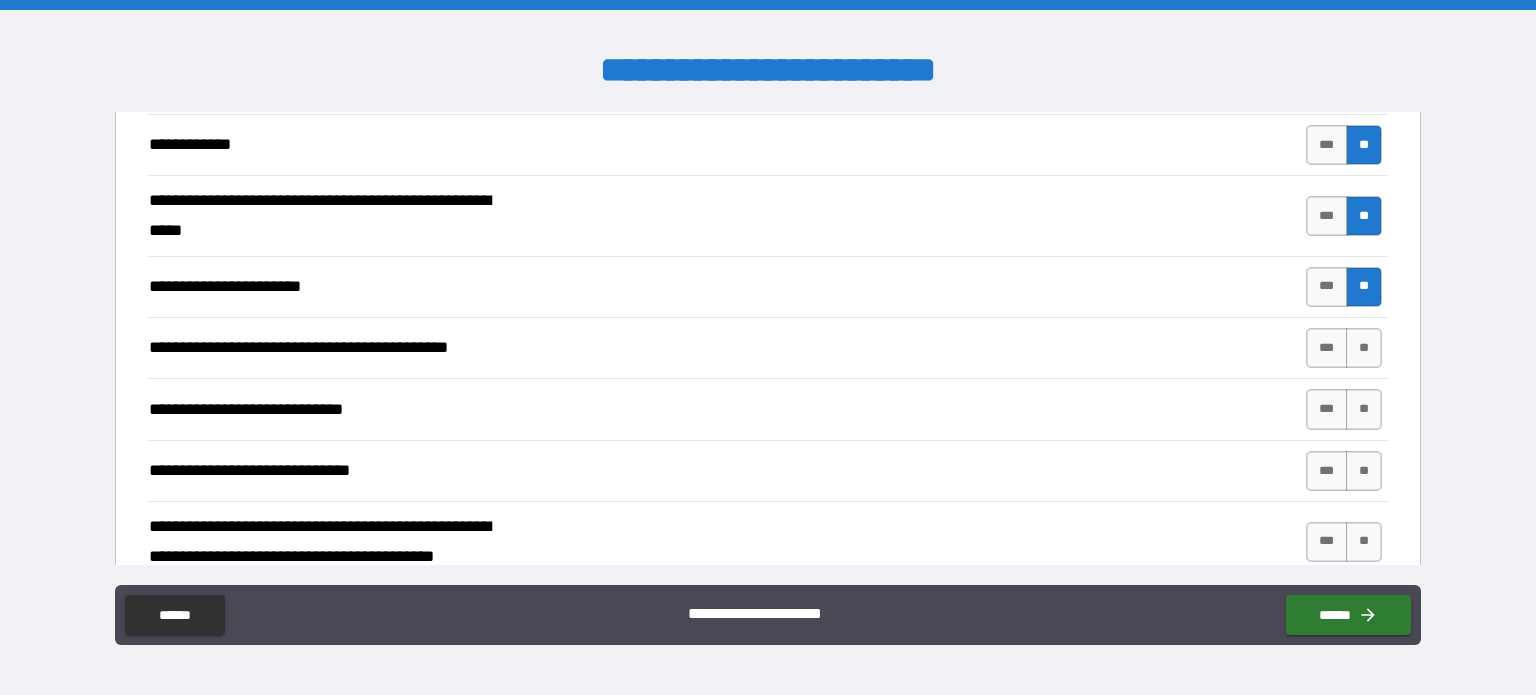 click on "**" at bounding box center (1364, 348) 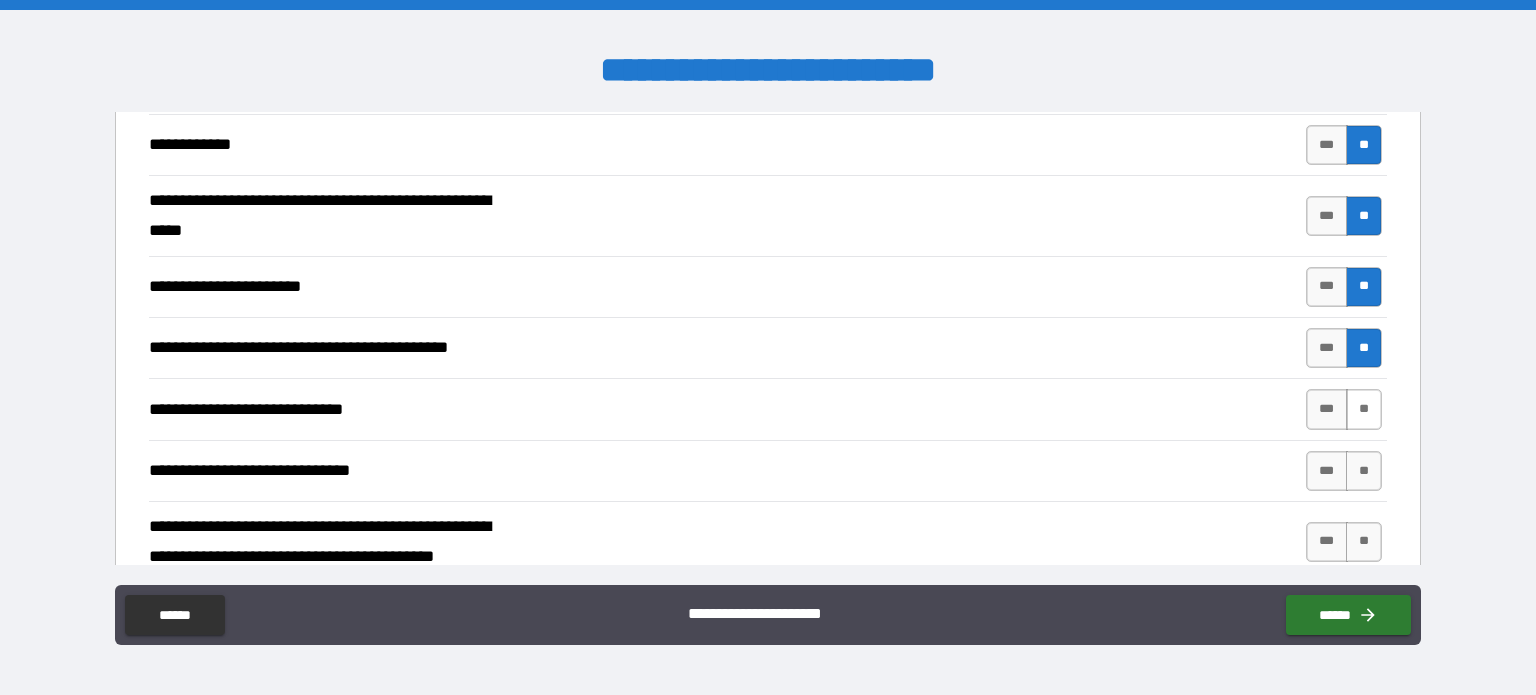 click on "**" at bounding box center [1364, 409] 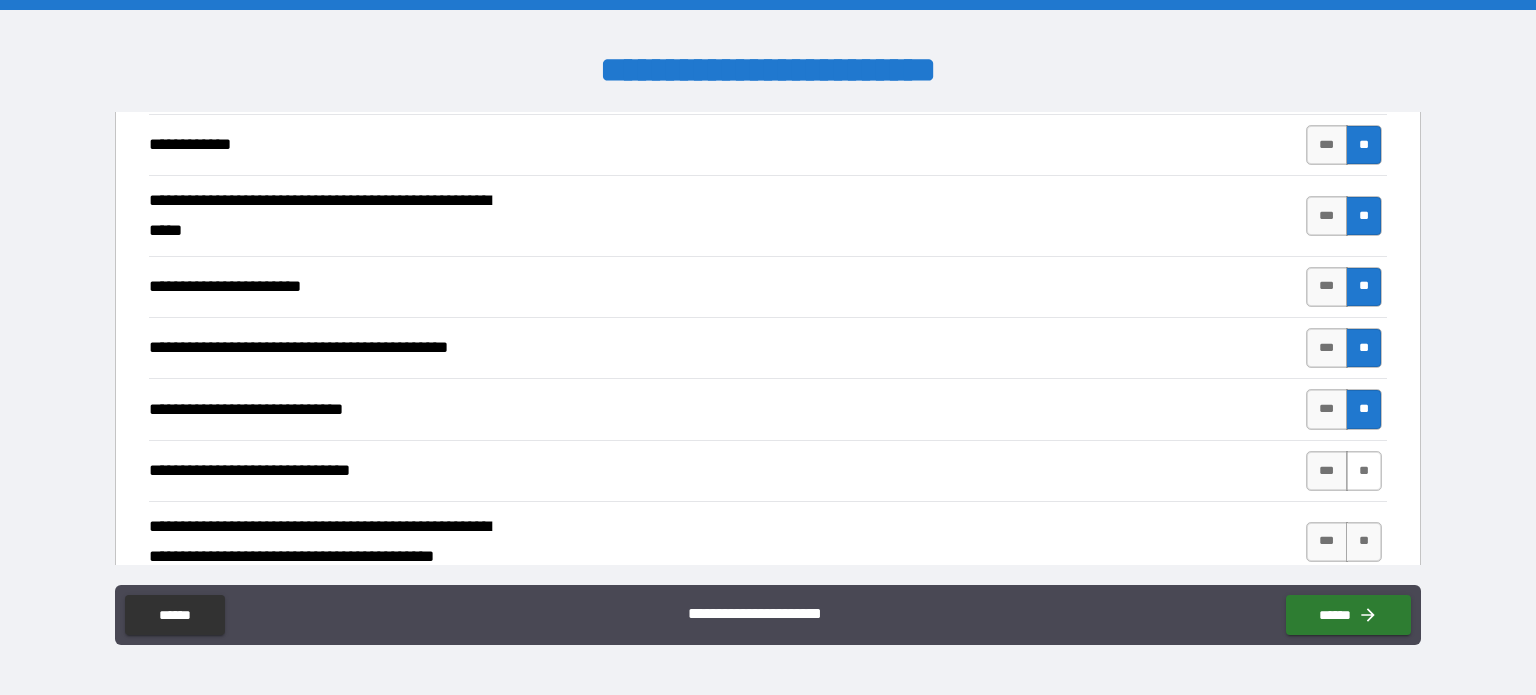 click on "**" at bounding box center [1364, 471] 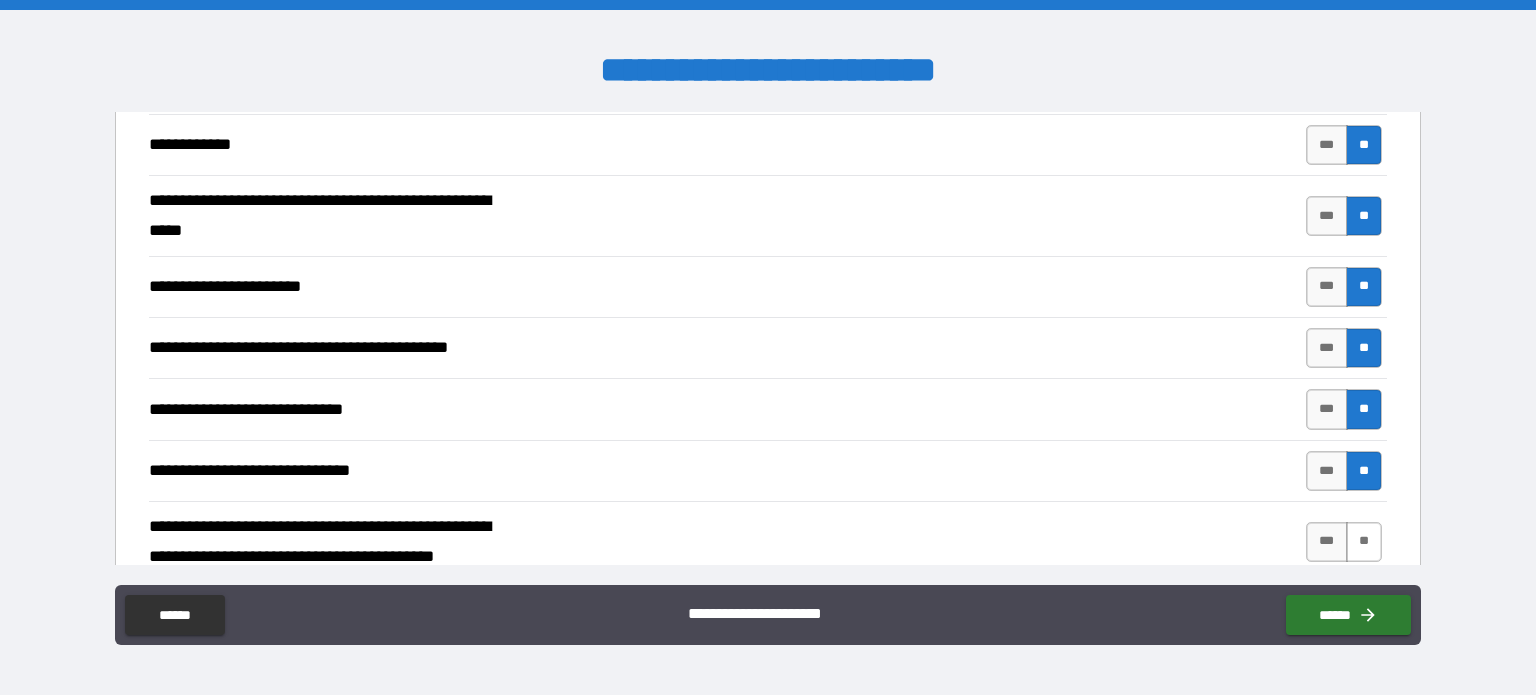 click on "**" at bounding box center (1364, 542) 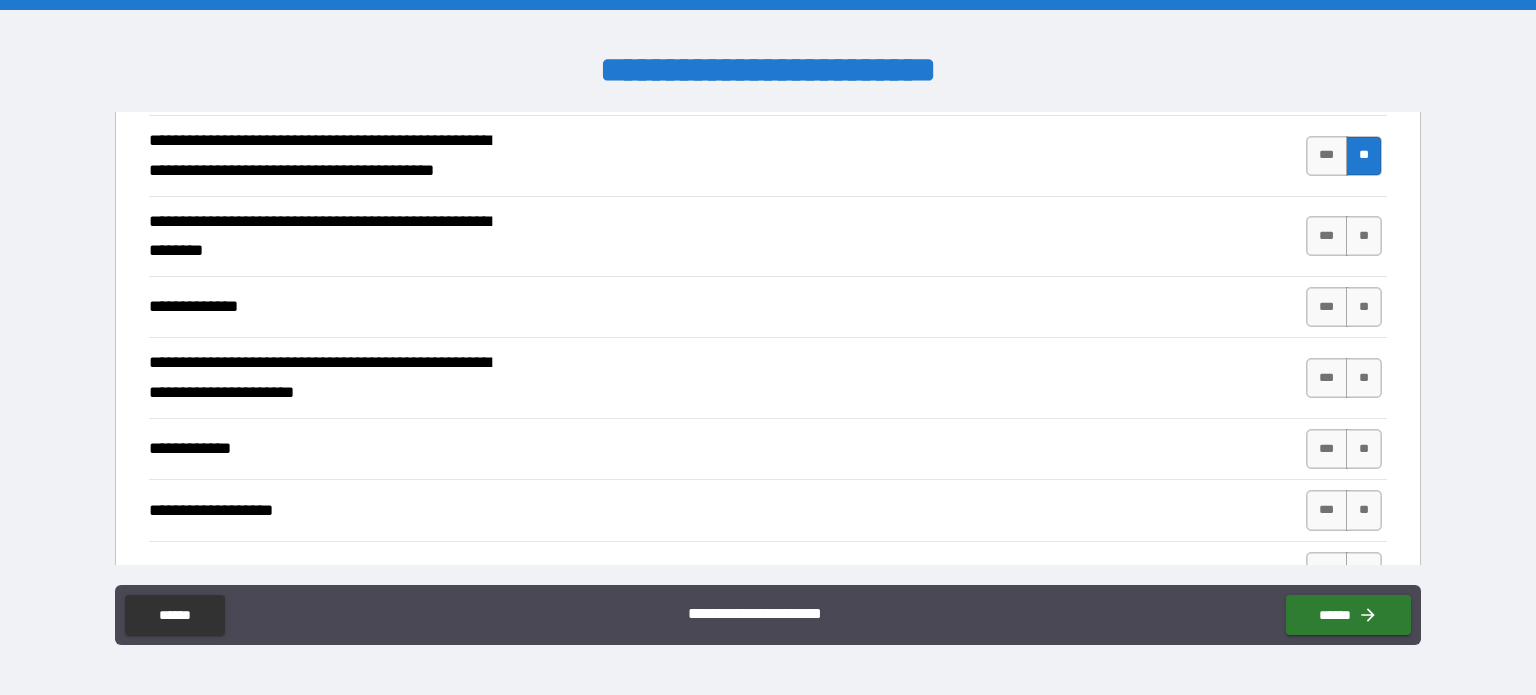 scroll, scrollTop: 3313, scrollLeft: 0, axis: vertical 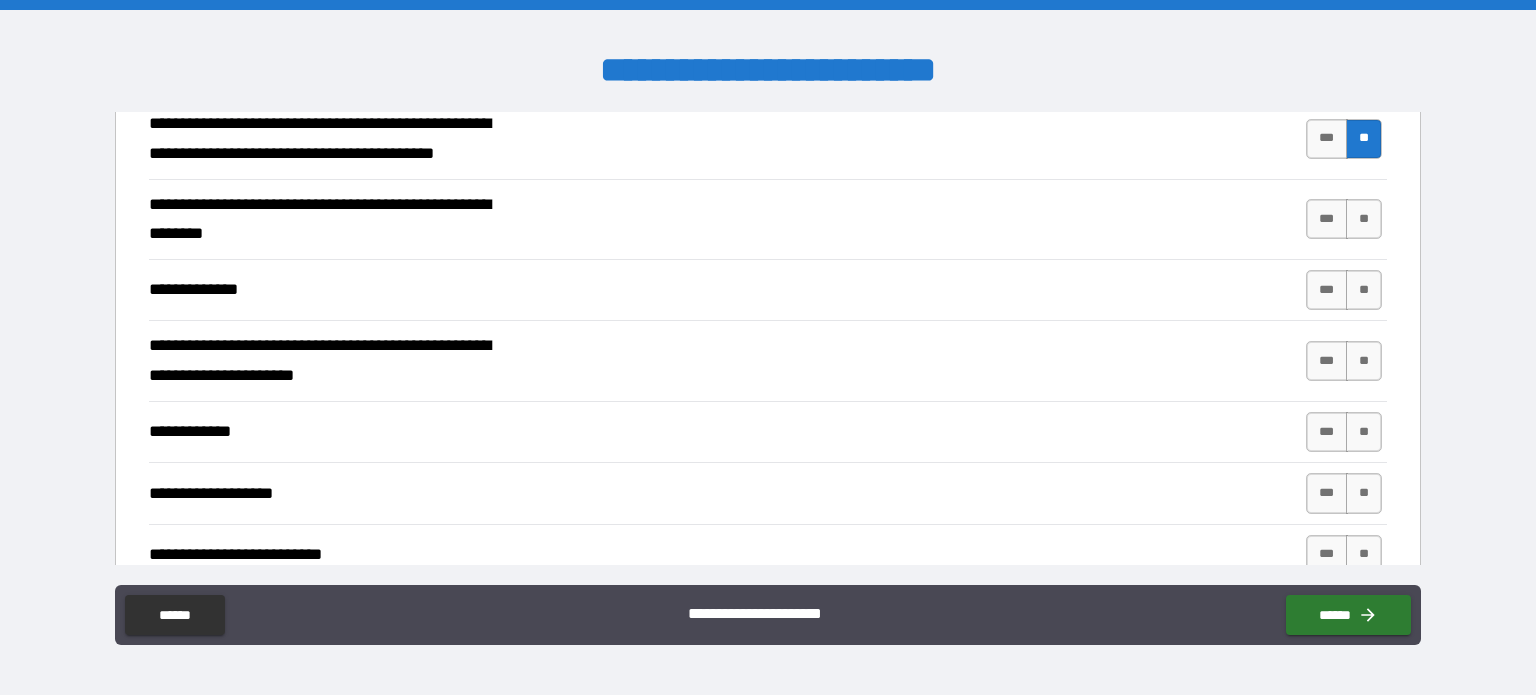 click on "**" at bounding box center [1364, 219] 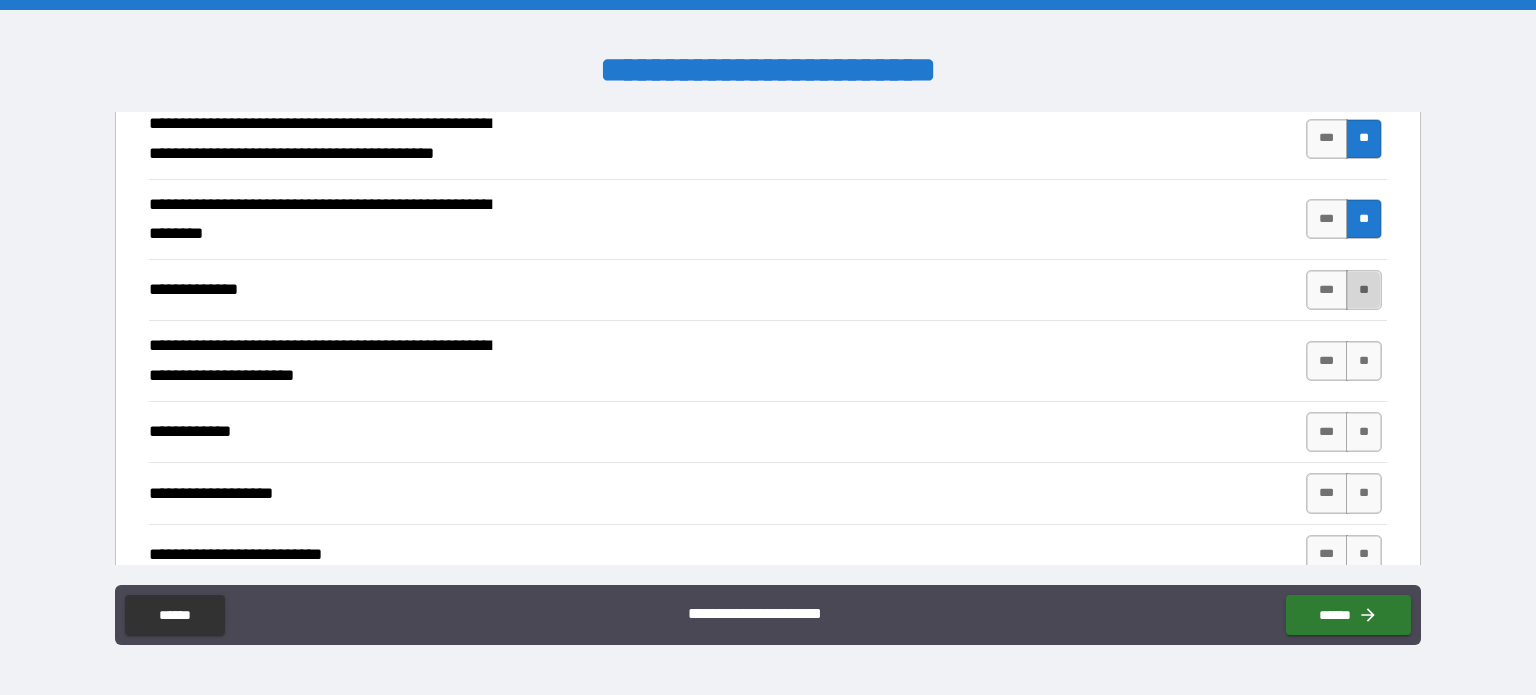 click on "**" at bounding box center (1364, 290) 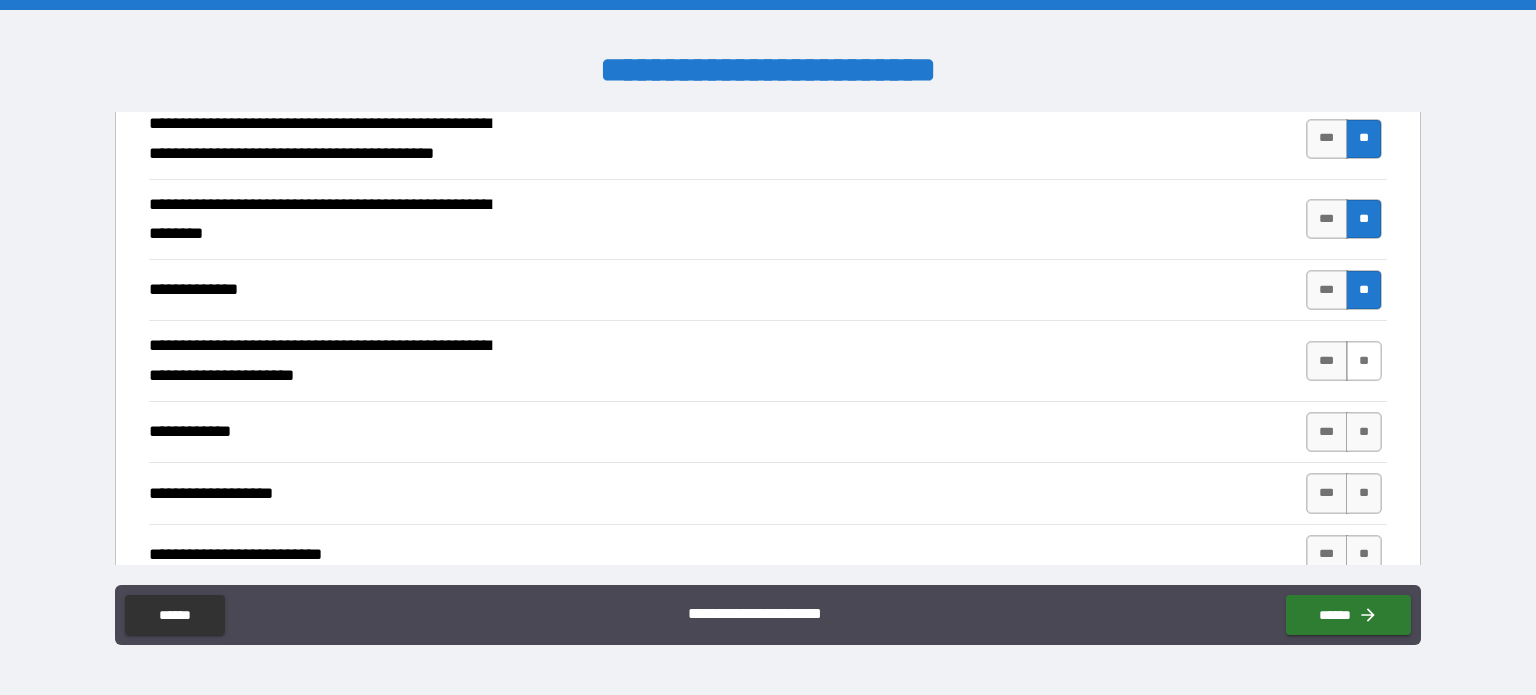 click on "**" at bounding box center [1364, 361] 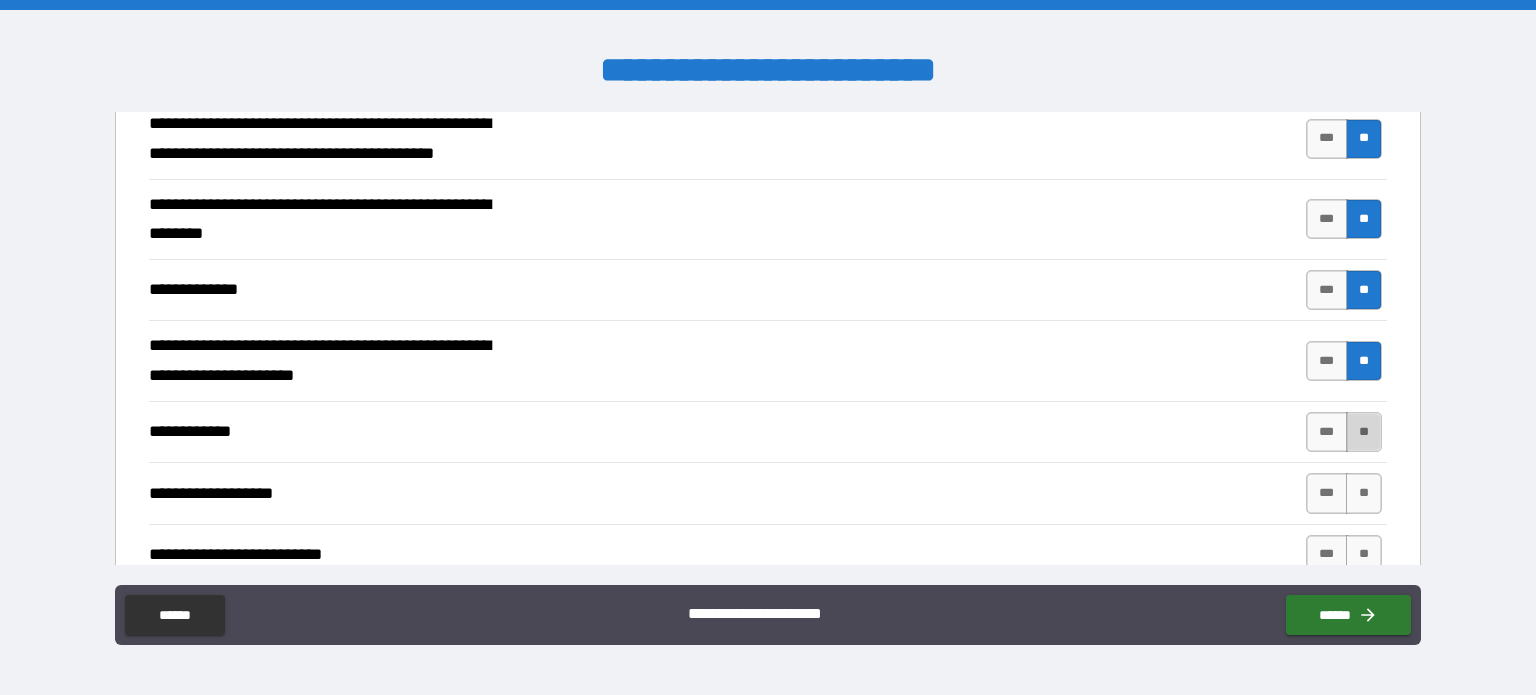 click on "**" at bounding box center (1364, 432) 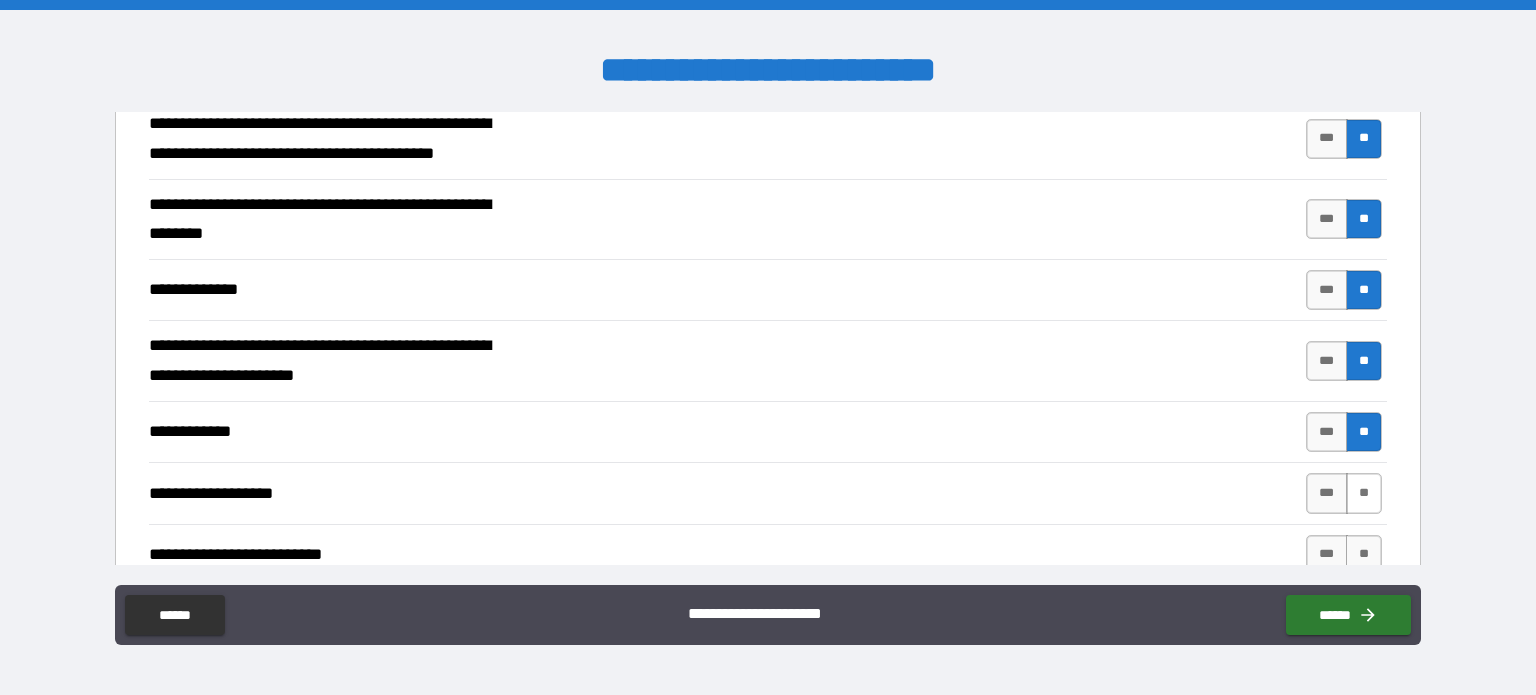 click on "**" at bounding box center [1364, 493] 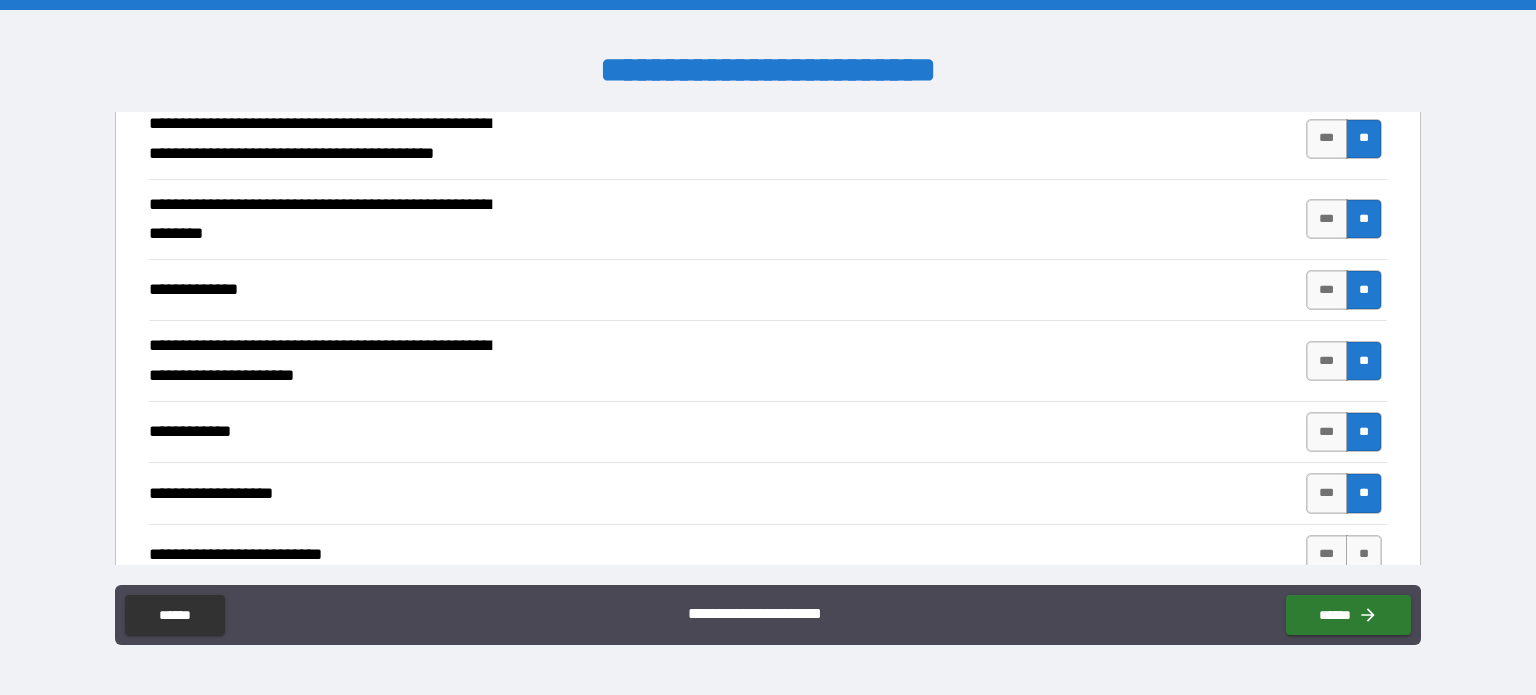 click on "**" at bounding box center [1364, 555] 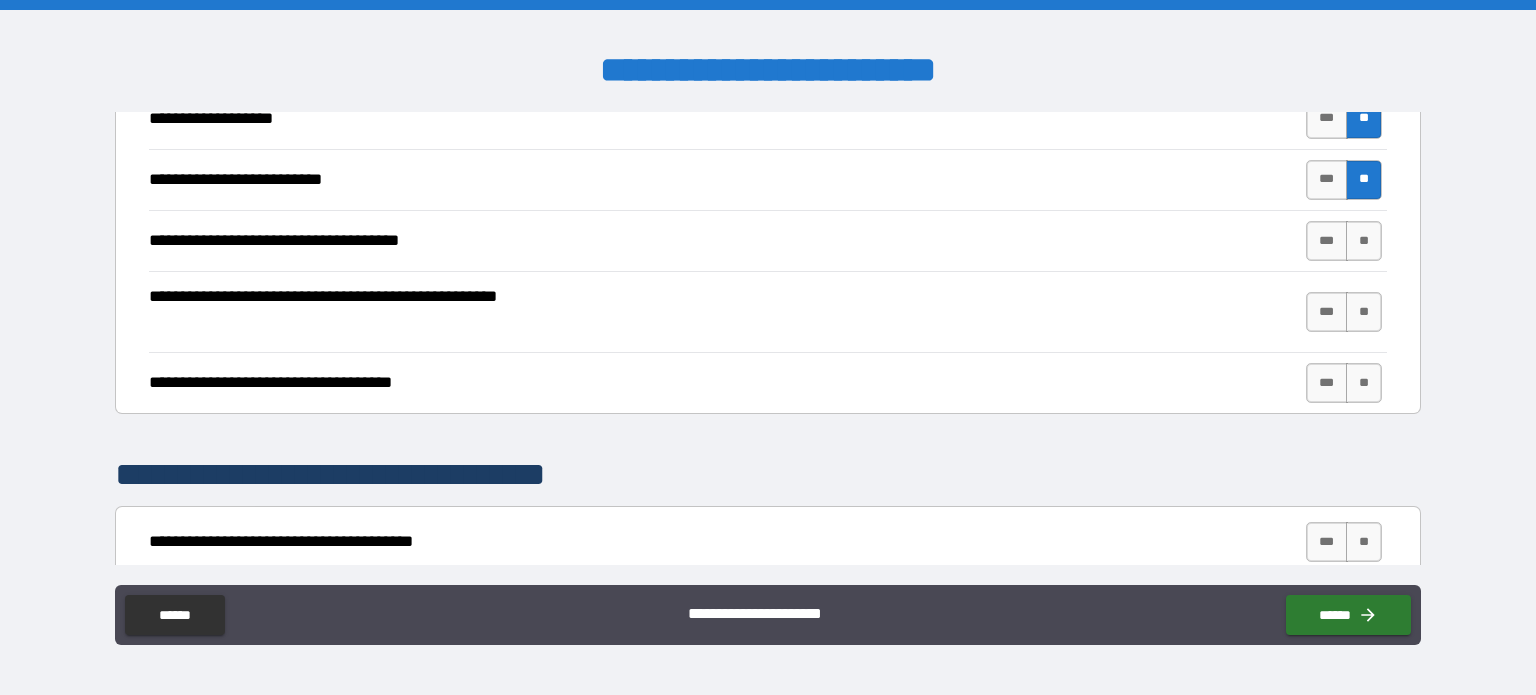 scroll, scrollTop: 3720, scrollLeft: 0, axis: vertical 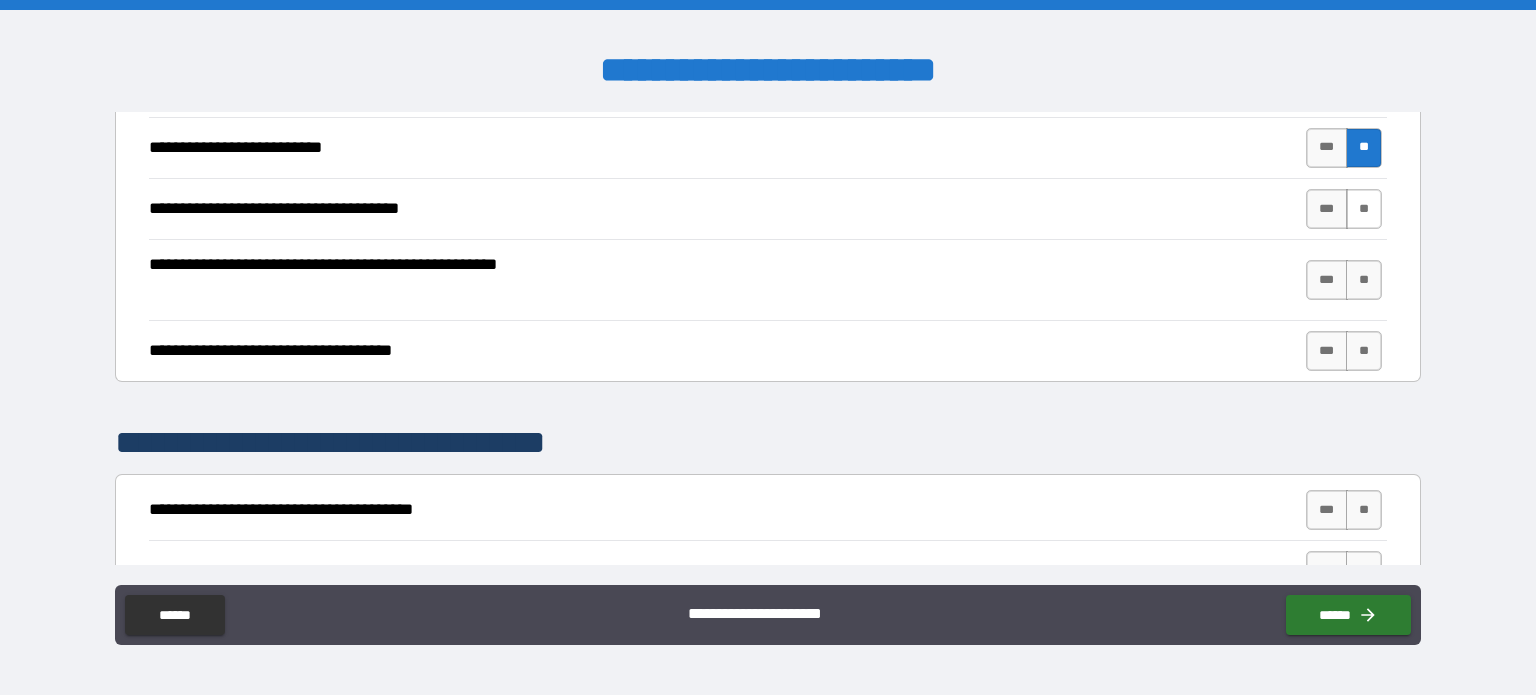 click on "**" at bounding box center [1364, 209] 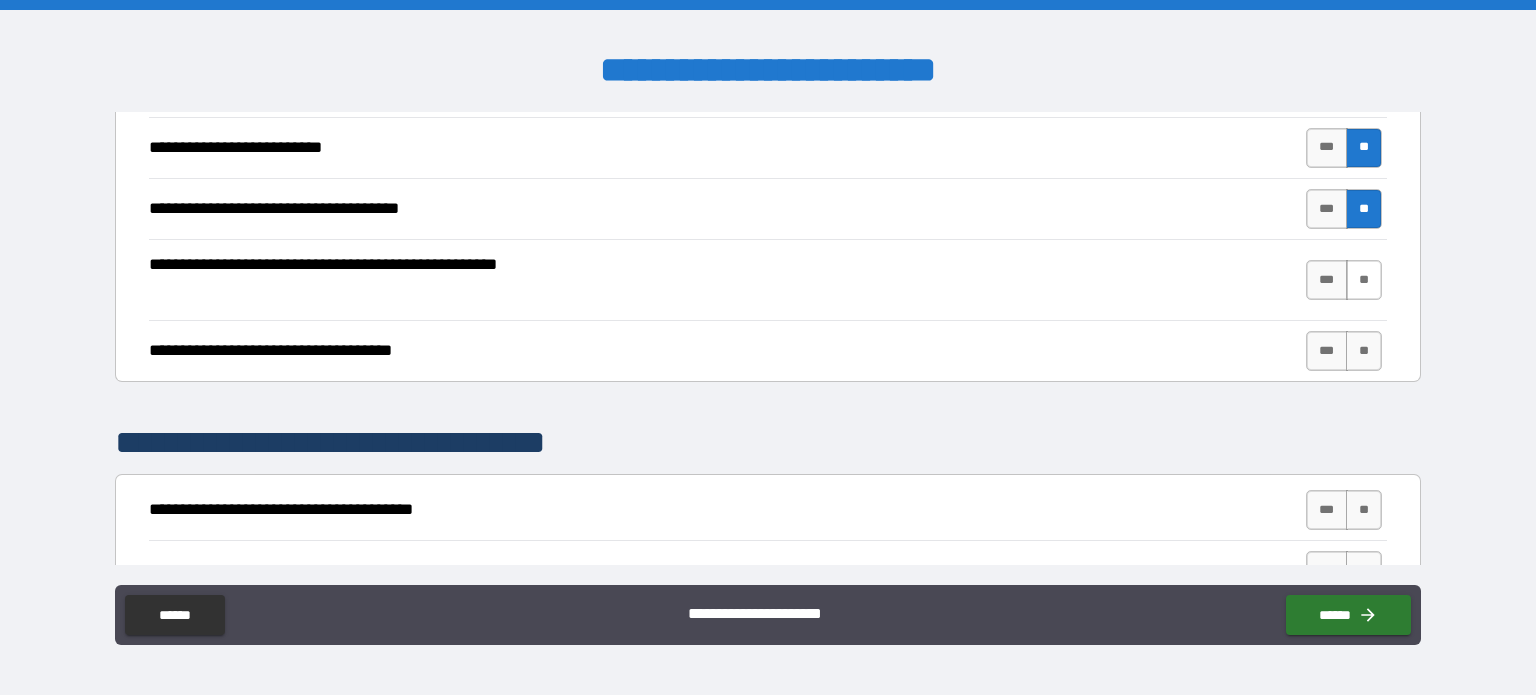 click on "**" at bounding box center (1364, 280) 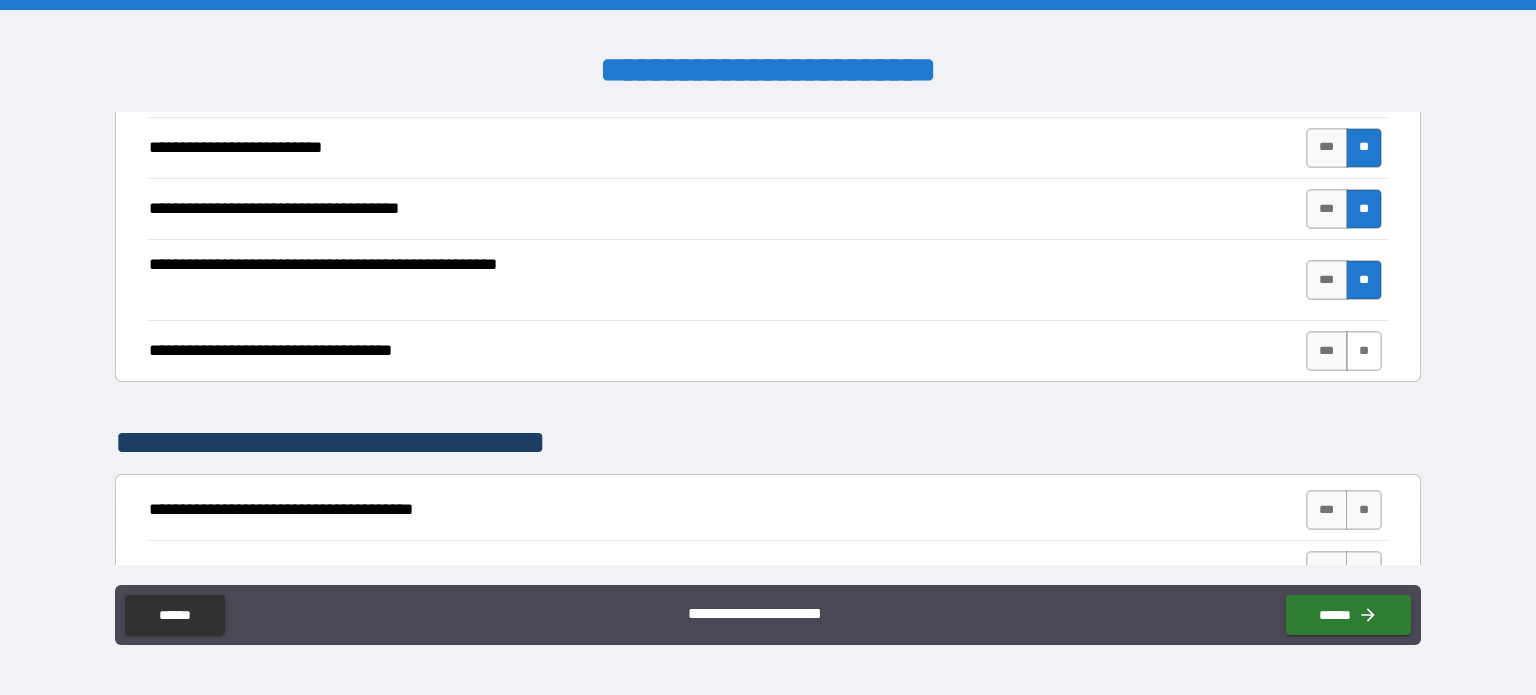 click on "**" at bounding box center [1364, 351] 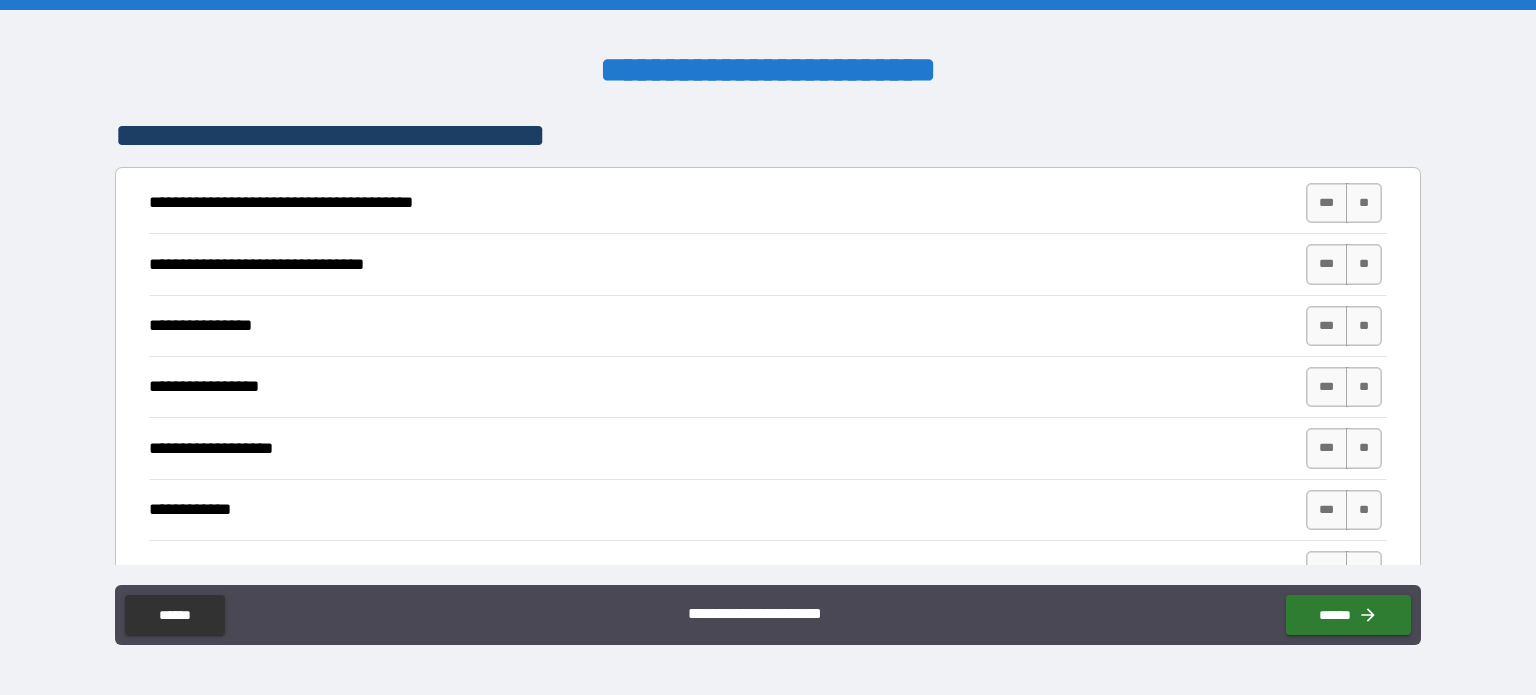 scroll, scrollTop: 4038, scrollLeft: 0, axis: vertical 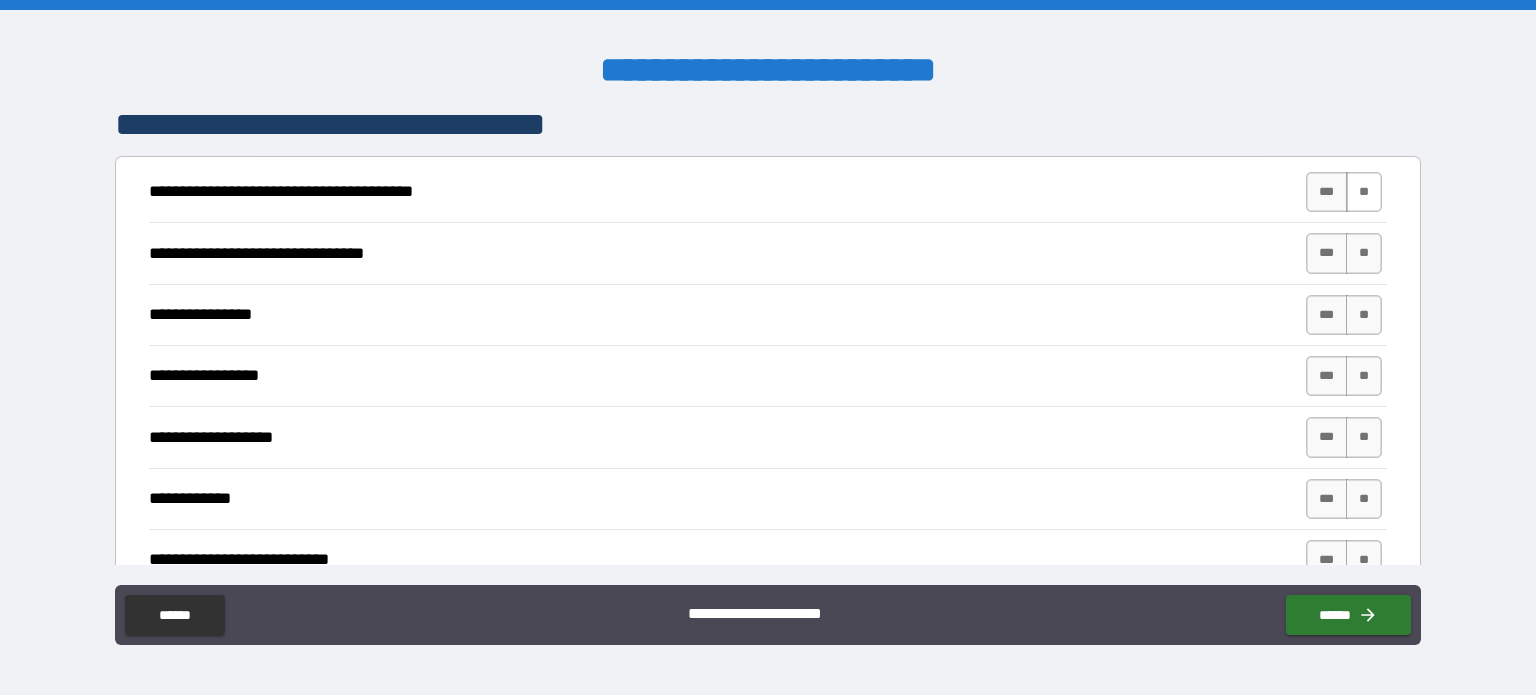 click on "**" at bounding box center [1364, 192] 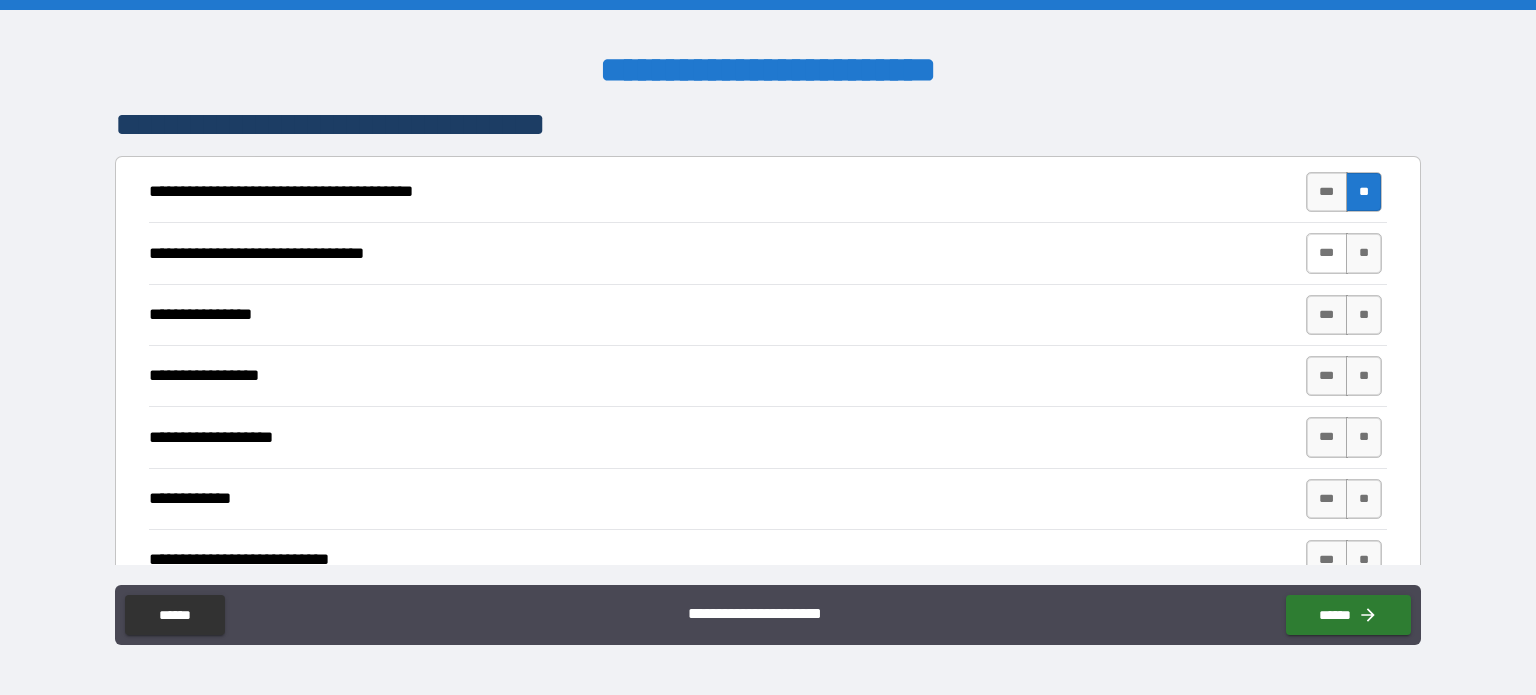 click on "***" at bounding box center [1327, 253] 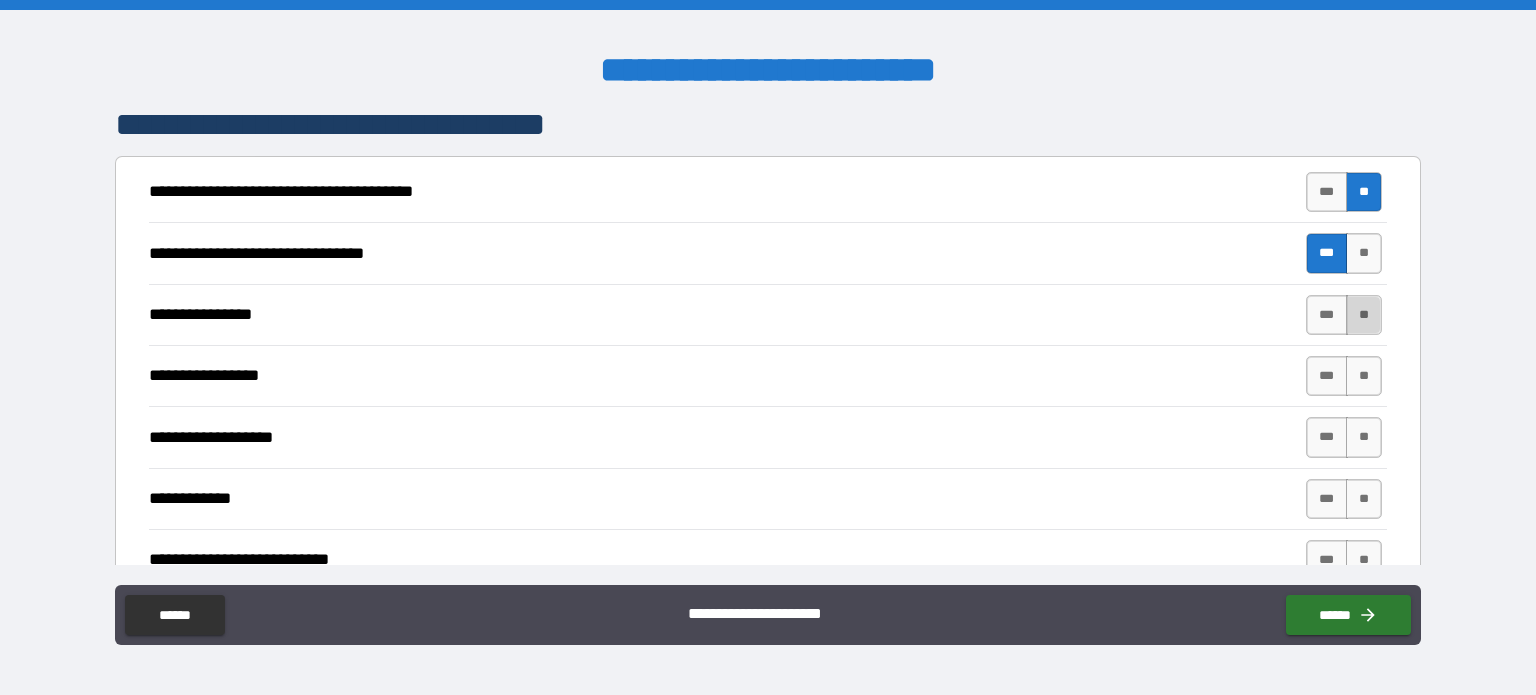 click on "**" at bounding box center [1364, 315] 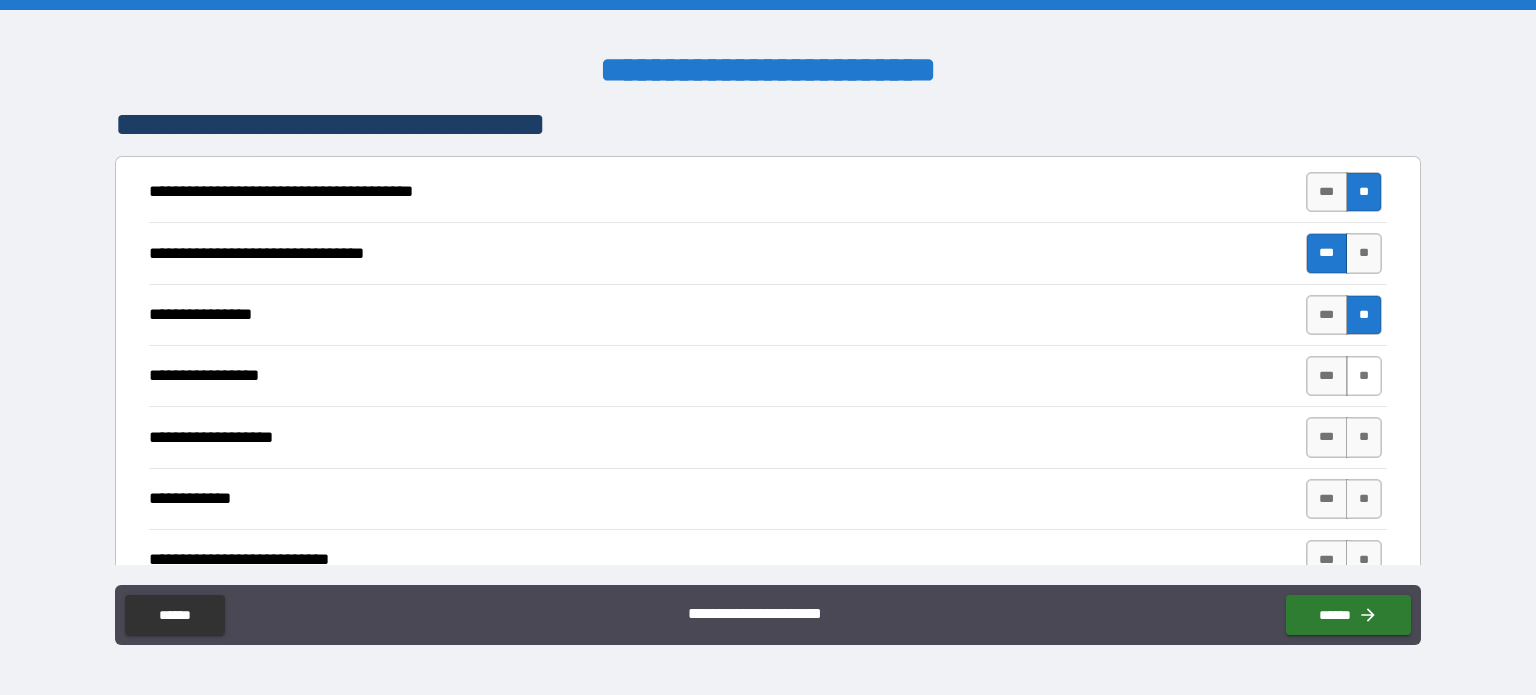 click on "**" at bounding box center (1364, 376) 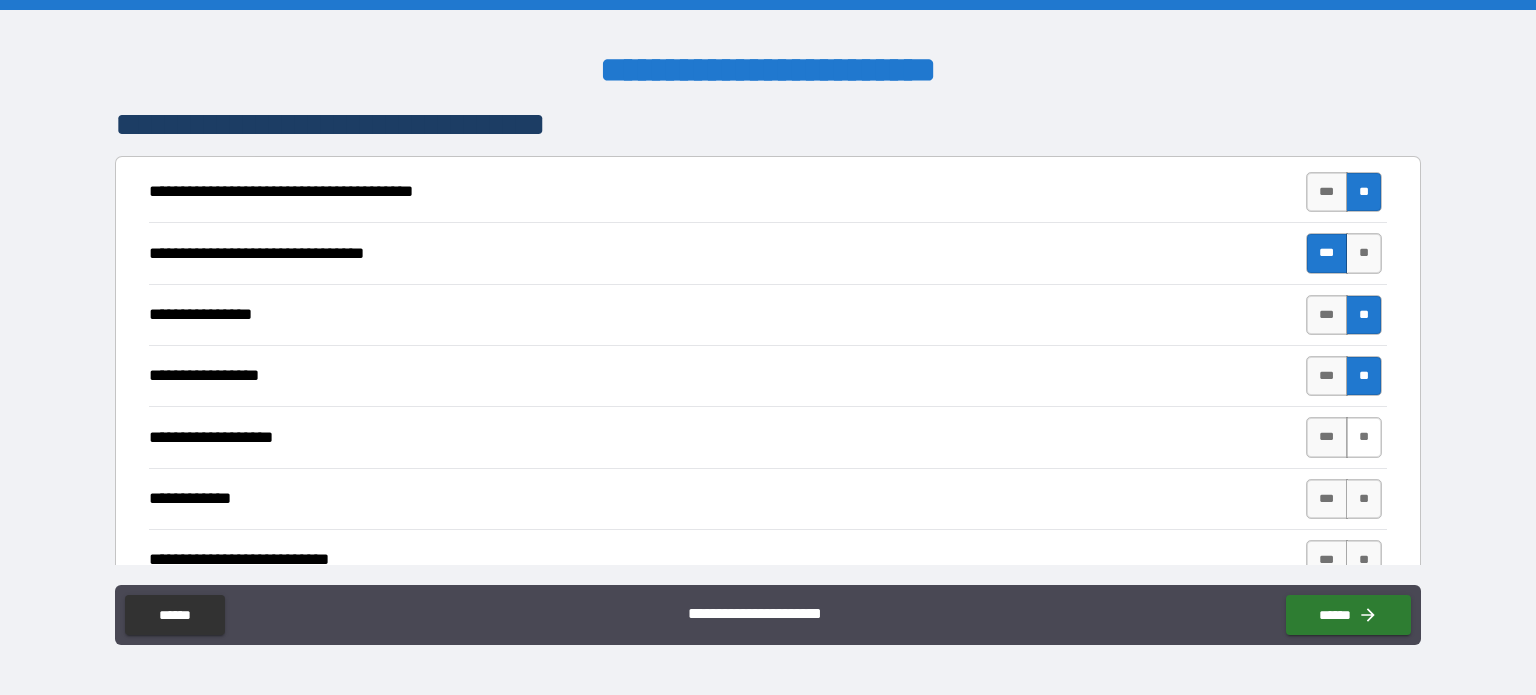 click on "**" at bounding box center (1364, 437) 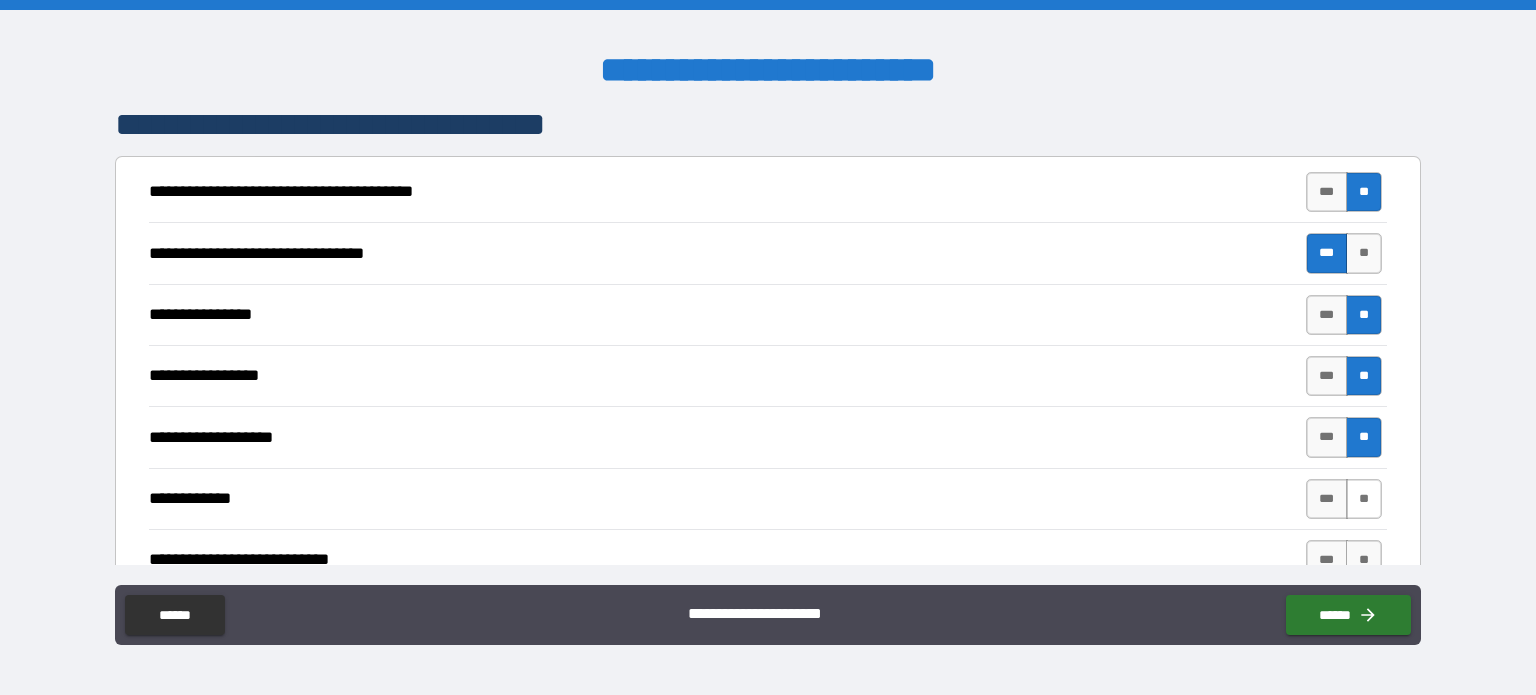 click on "**" at bounding box center (1364, 499) 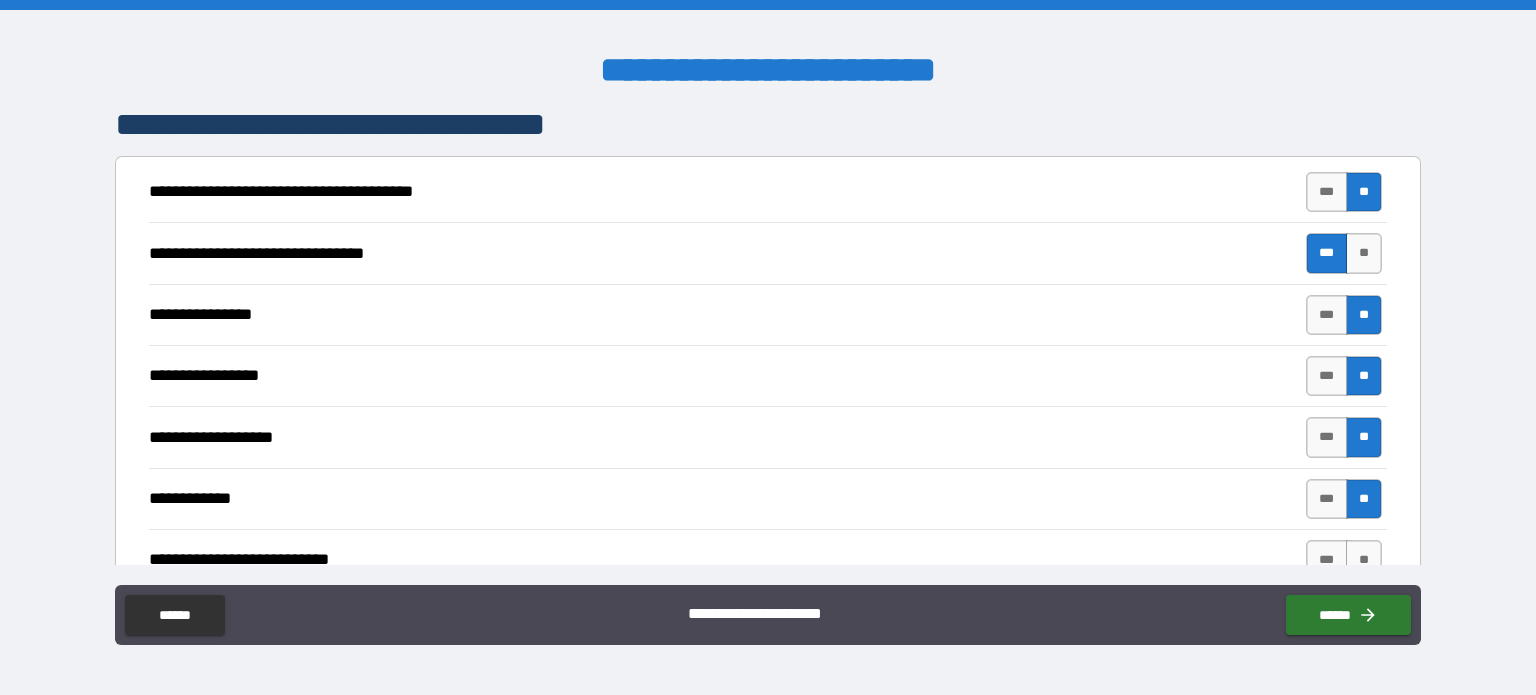 click on "**" at bounding box center (1364, 560) 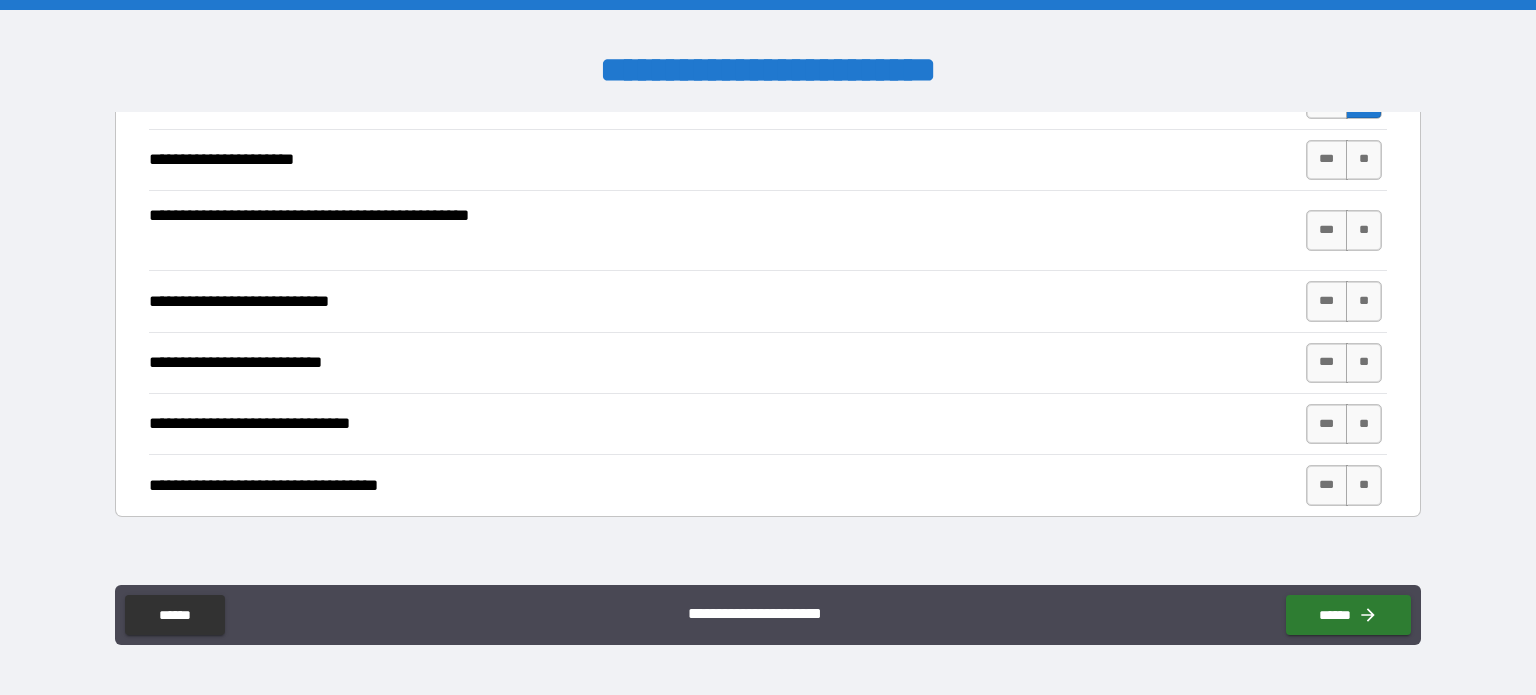 scroll, scrollTop: 4504, scrollLeft: 0, axis: vertical 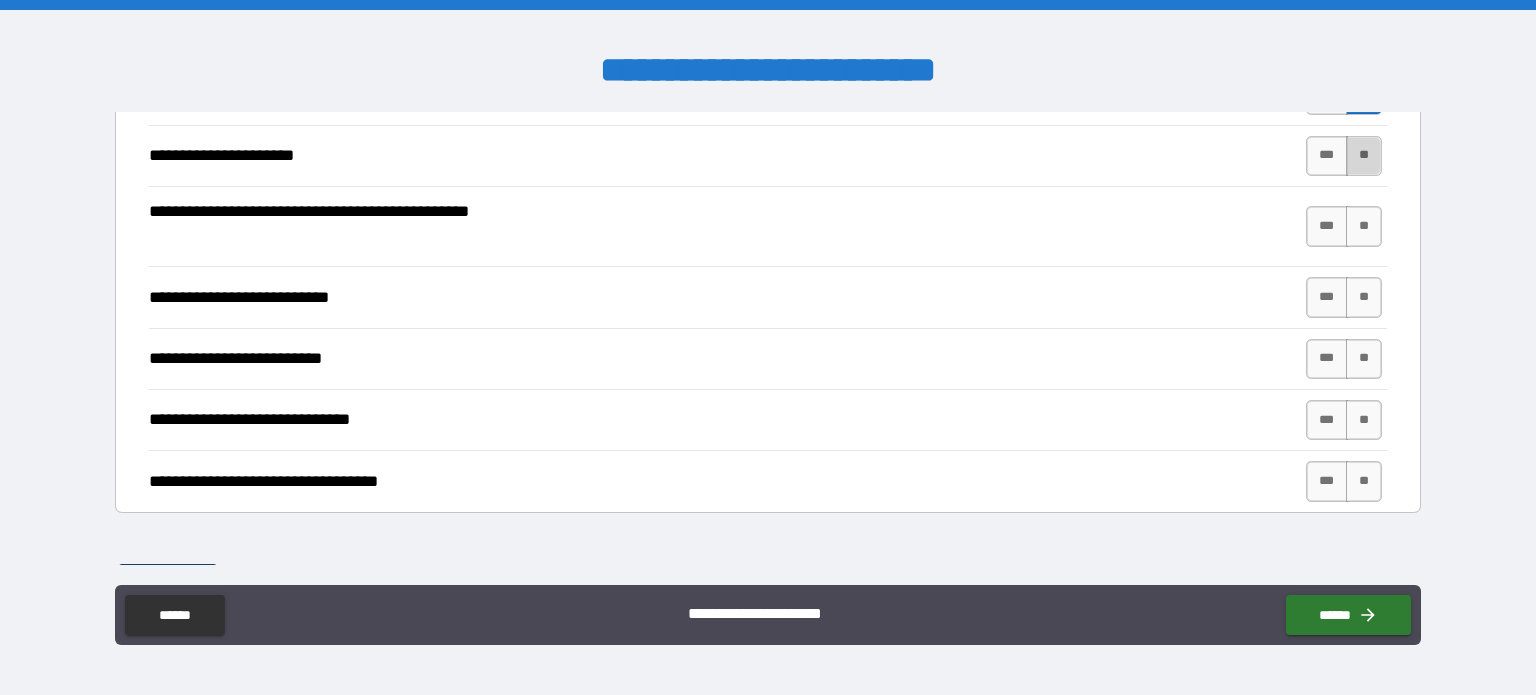 click on "**" at bounding box center [1364, 156] 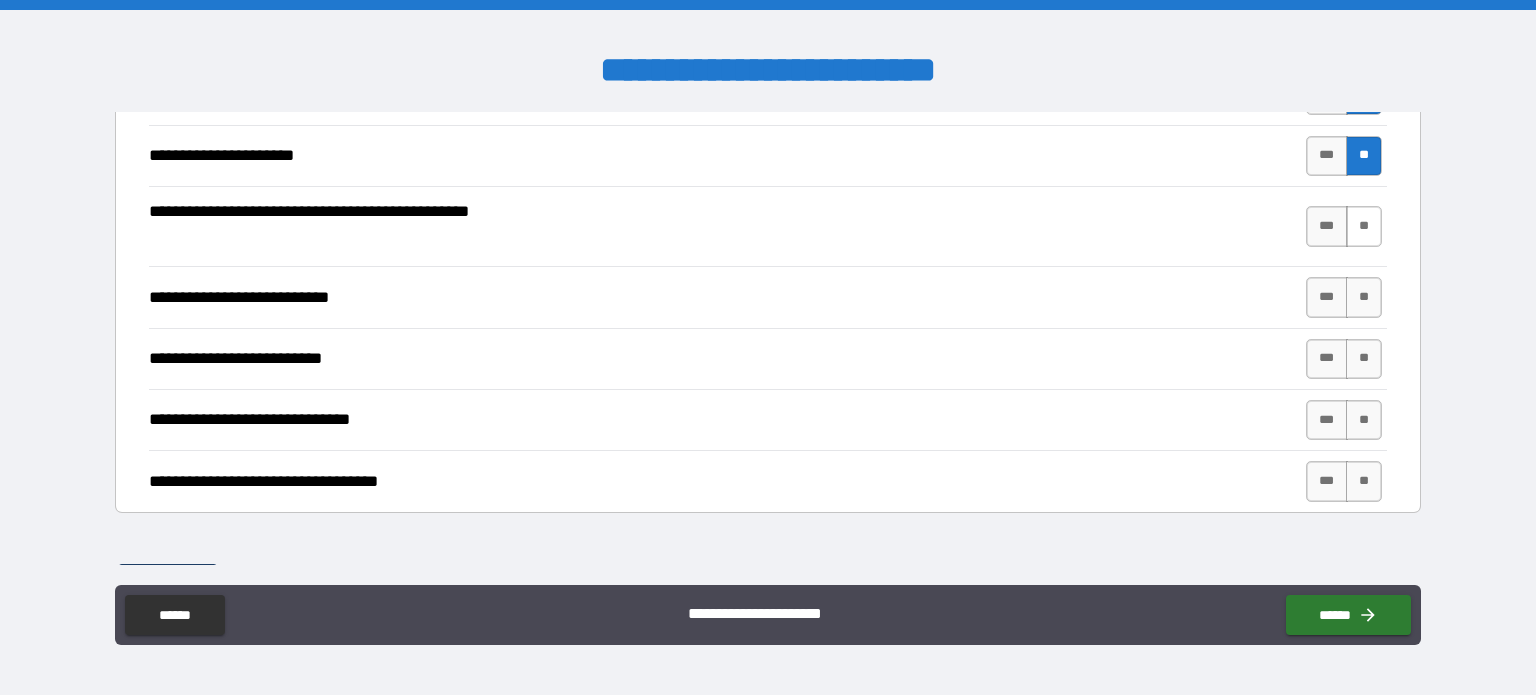 click on "**" at bounding box center [1364, 226] 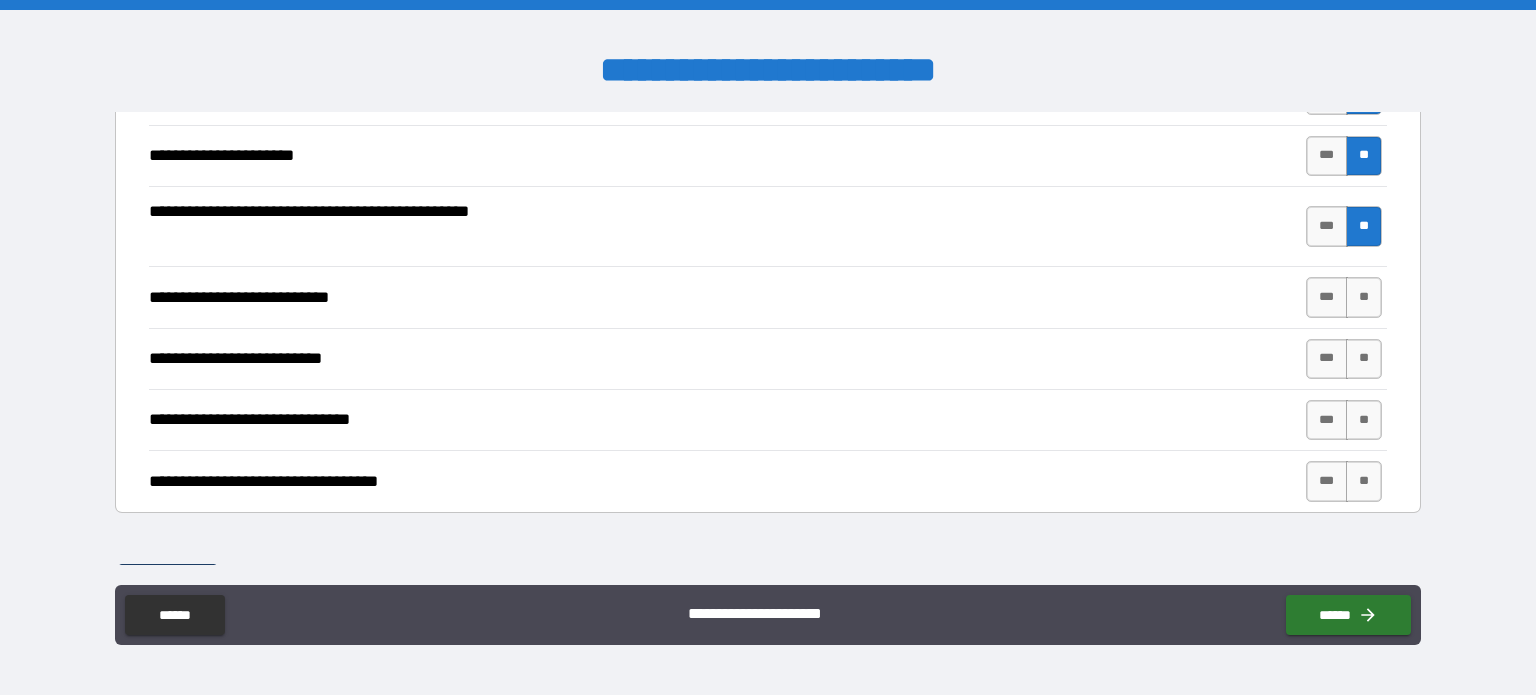 click on "**" at bounding box center (1364, 297) 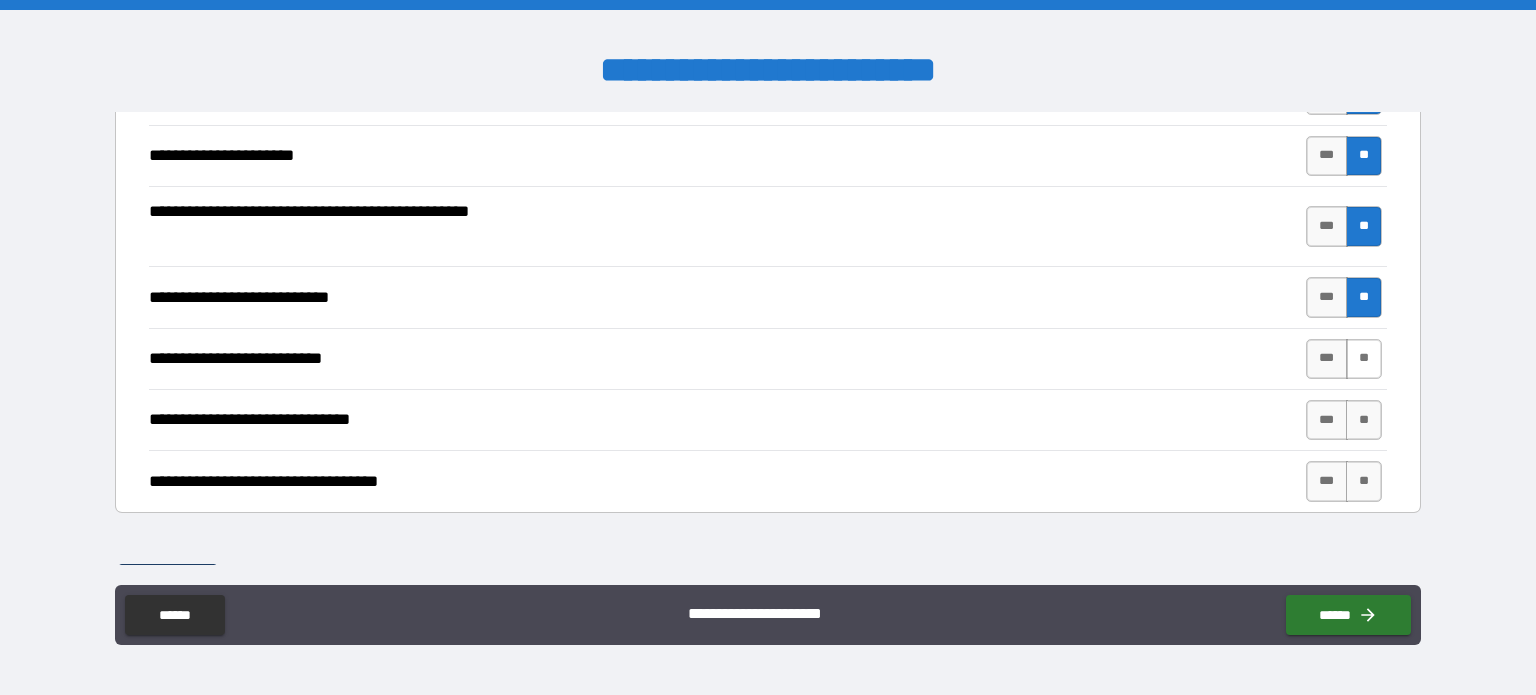 click on "**" at bounding box center (1364, 359) 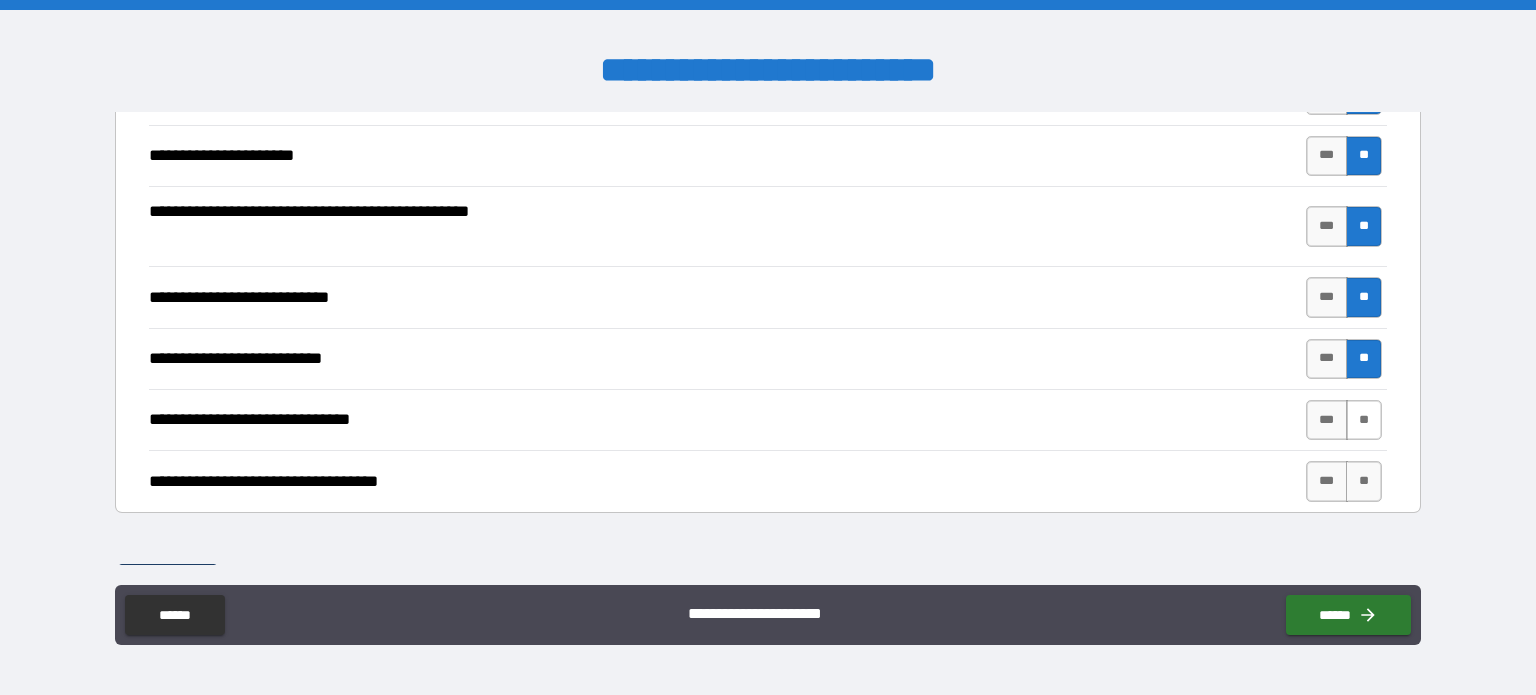 click on "**" at bounding box center [1364, 420] 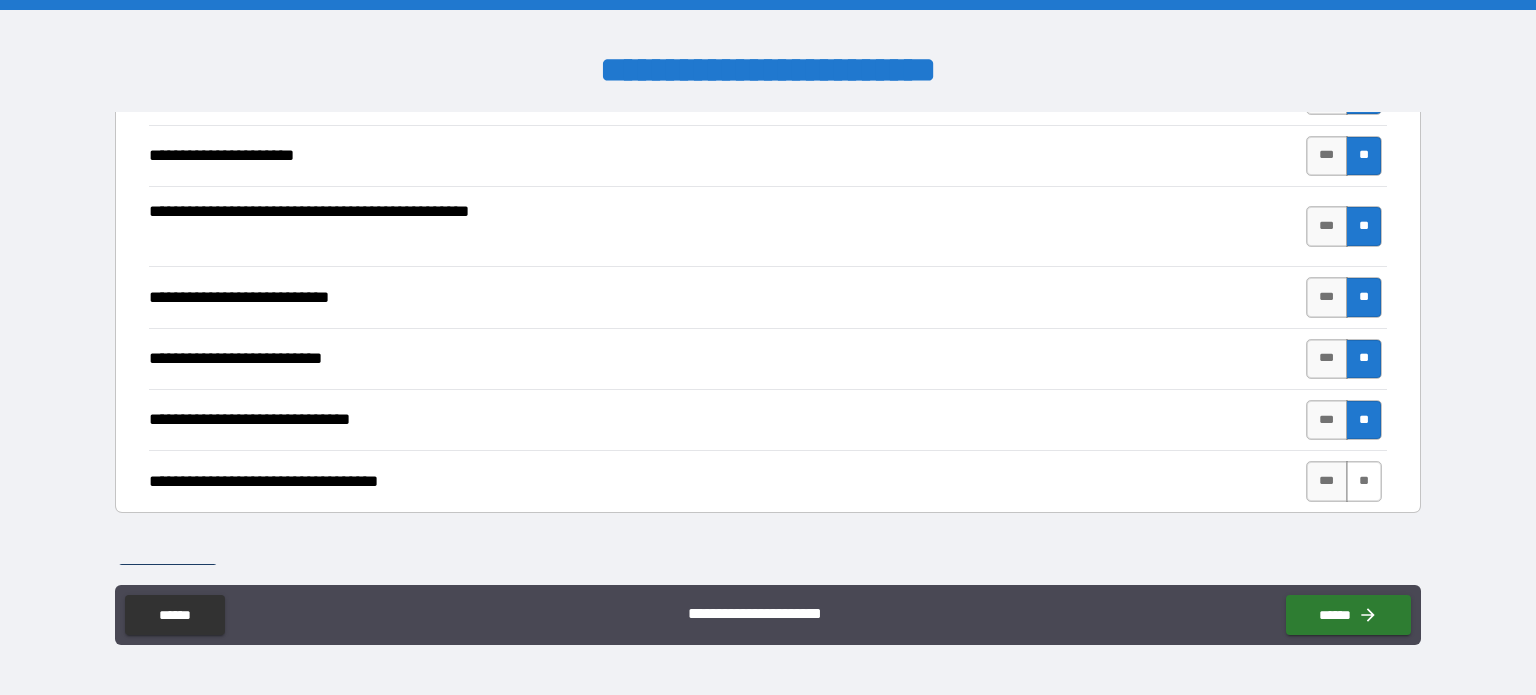 click on "**" at bounding box center [1364, 481] 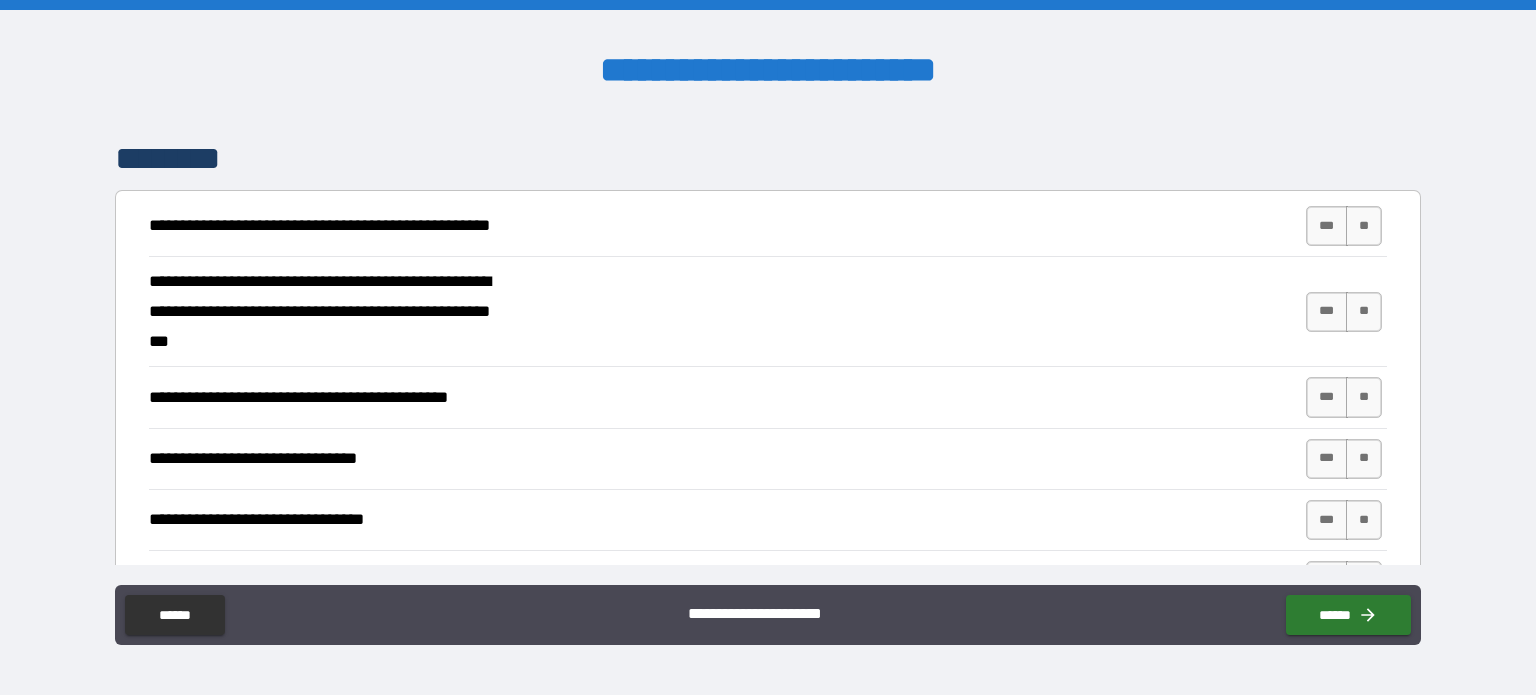scroll, scrollTop: 4920, scrollLeft: 0, axis: vertical 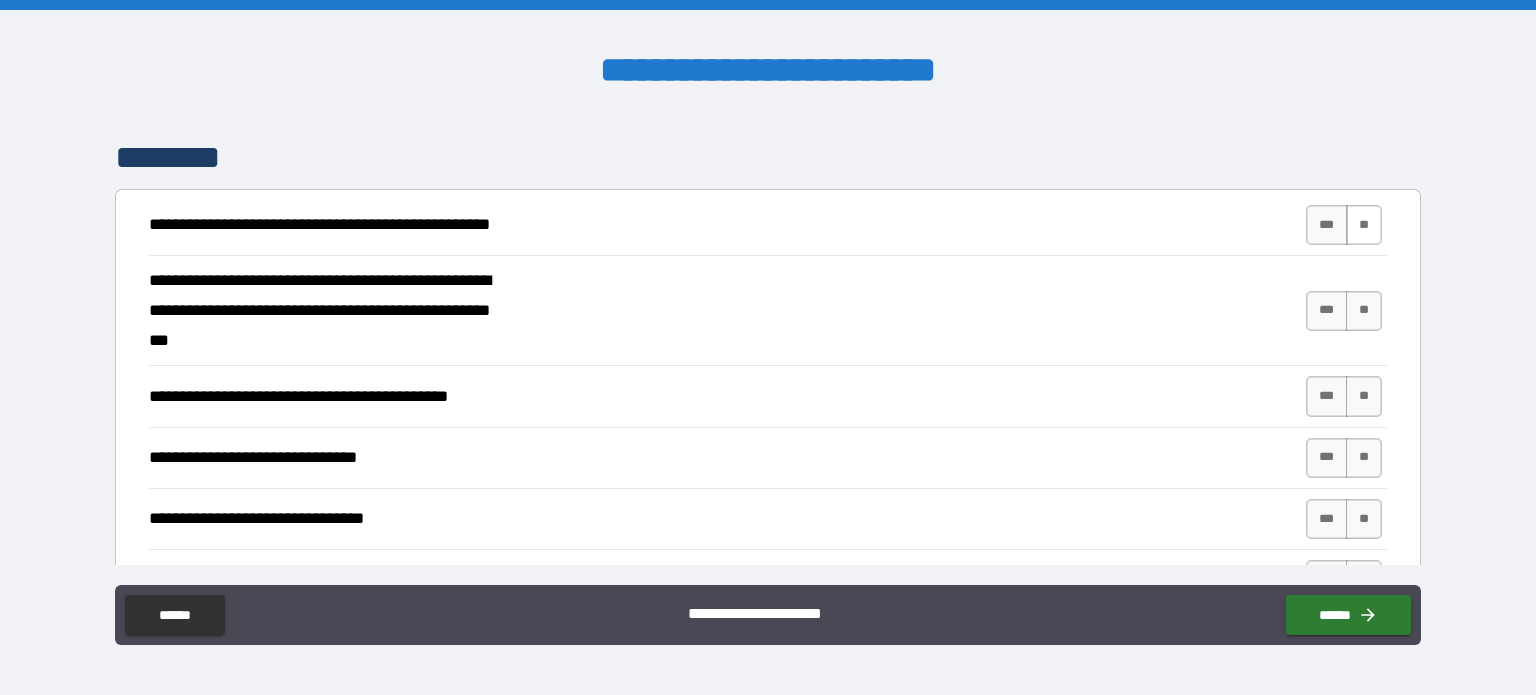 click on "**" at bounding box center (1364, 225) 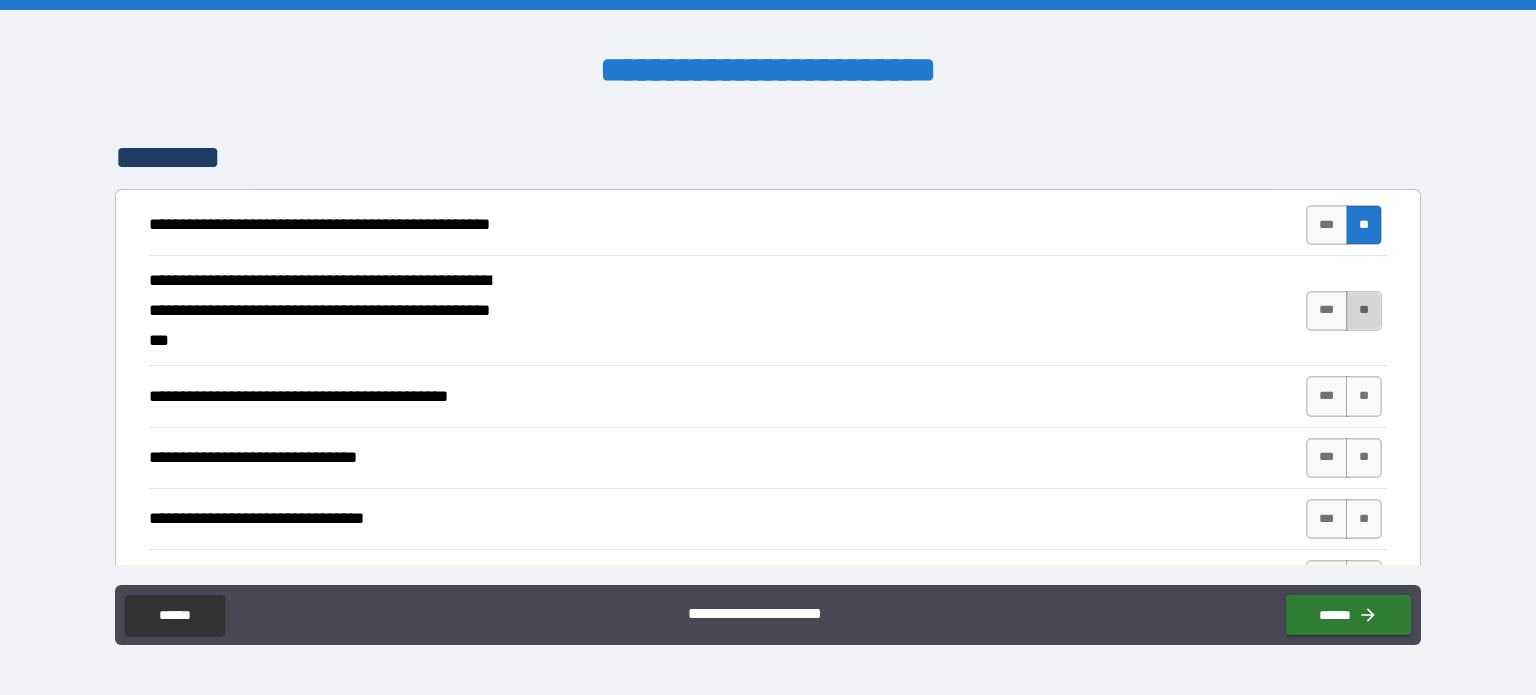 click on "**" at bounding box center [1364, 311] 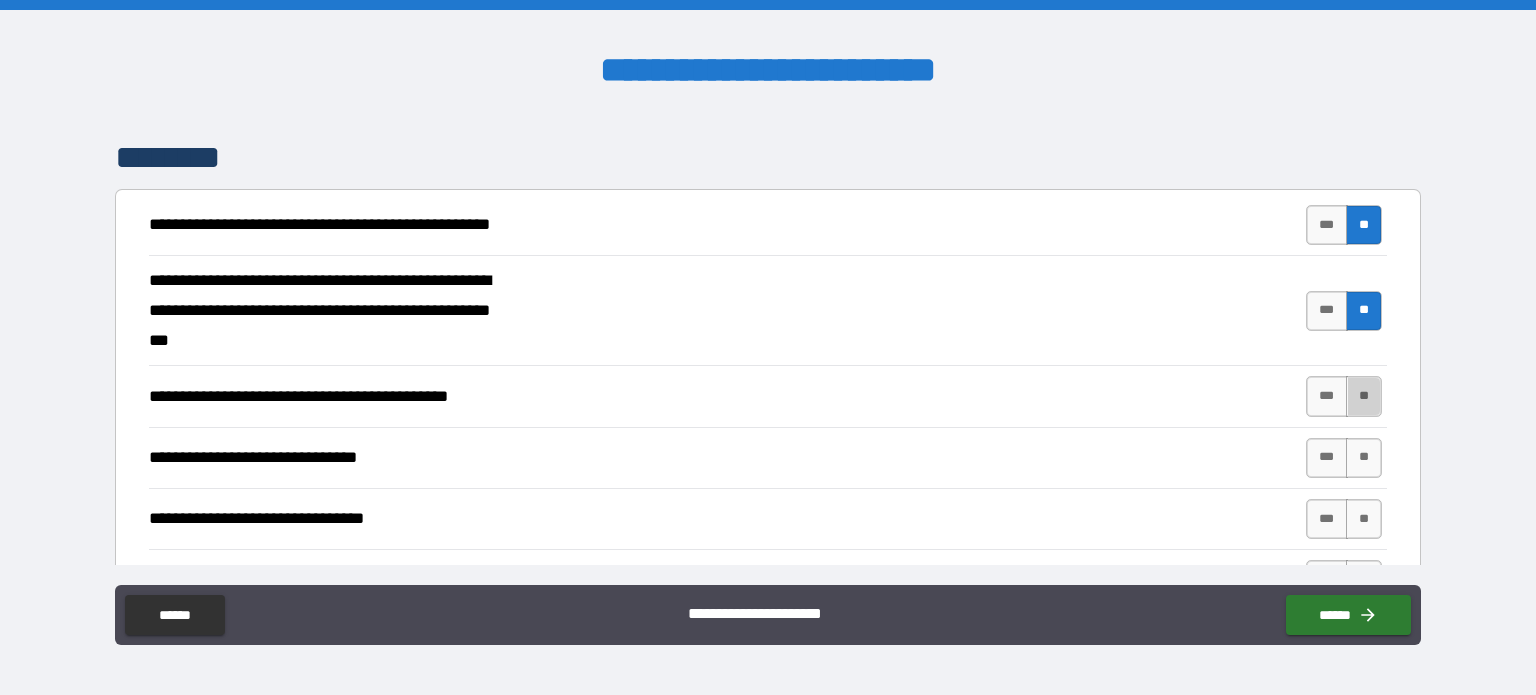click on "**" at bounding box center (1364, 396) 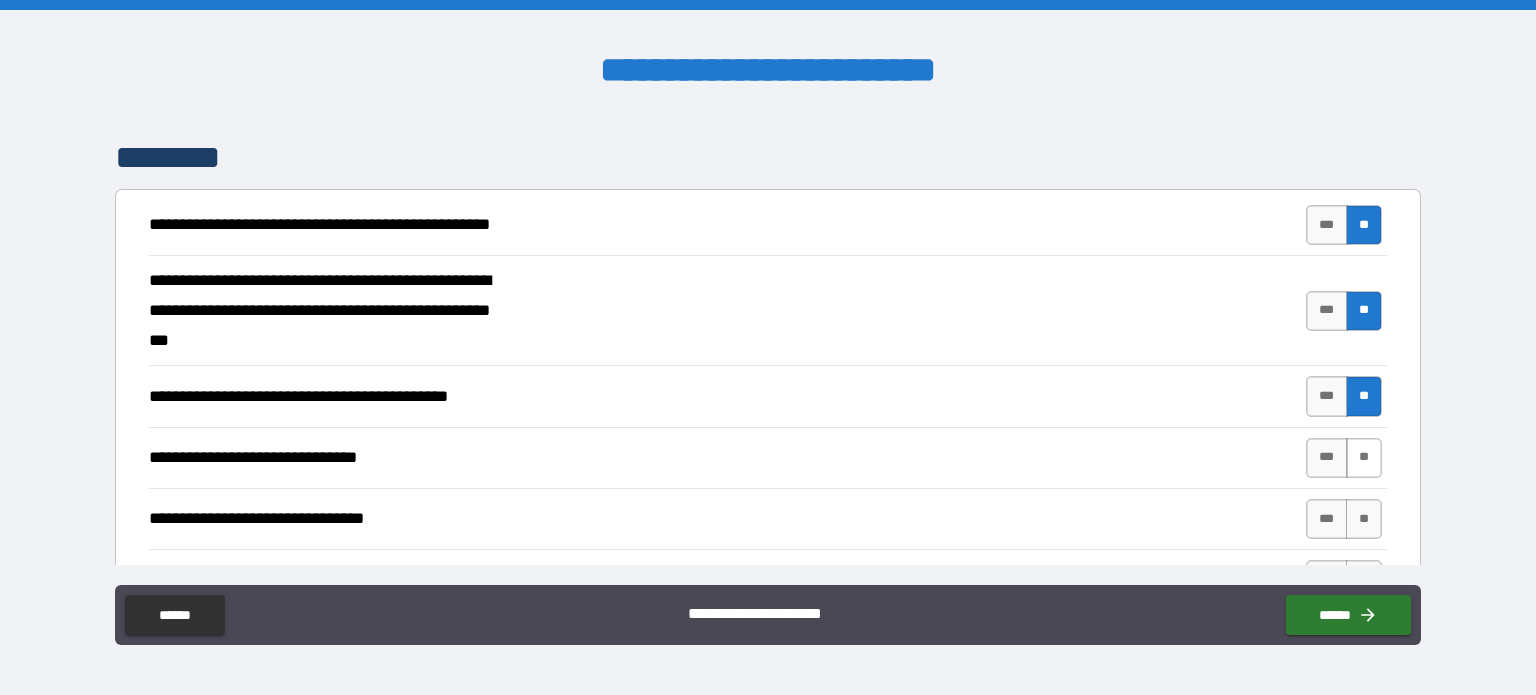click on "**" at bounding box center (1364, 458) 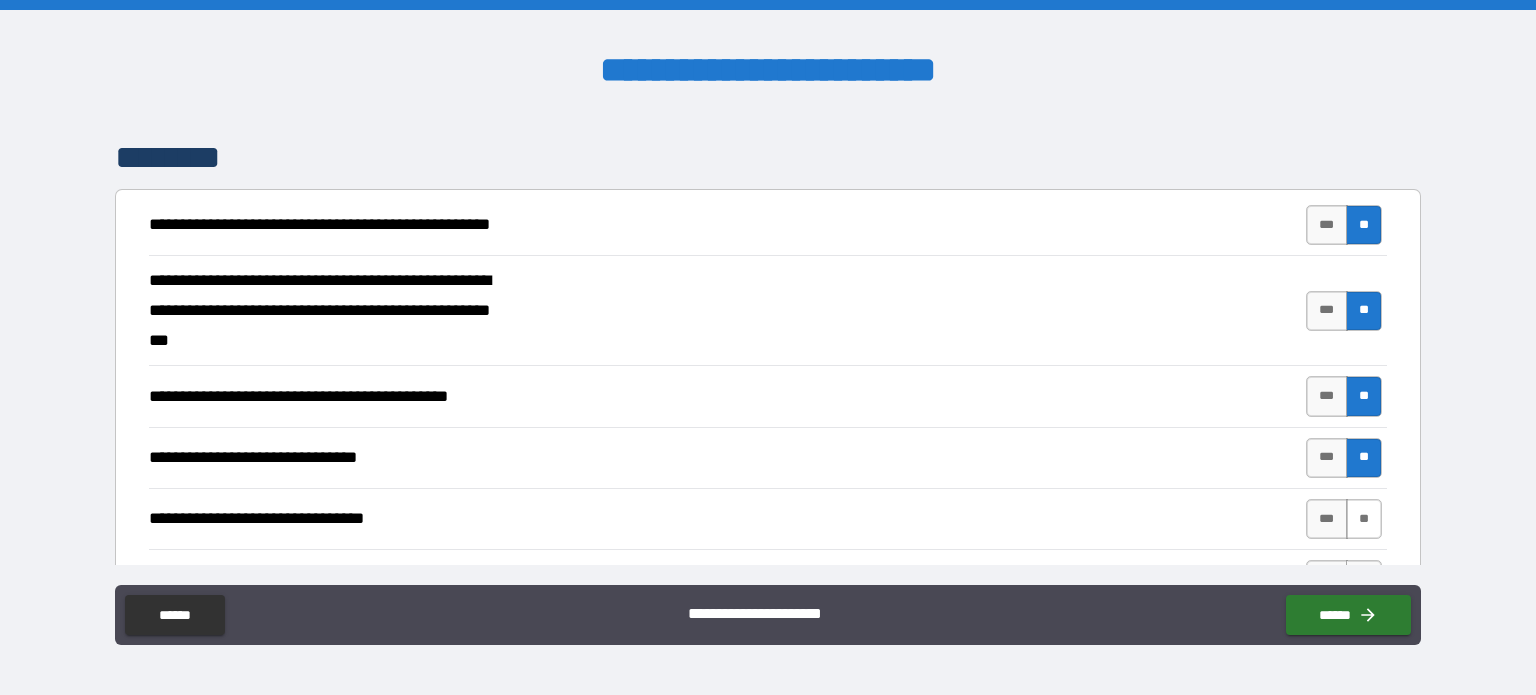 click on "**" at bounding box center [1364, 519] 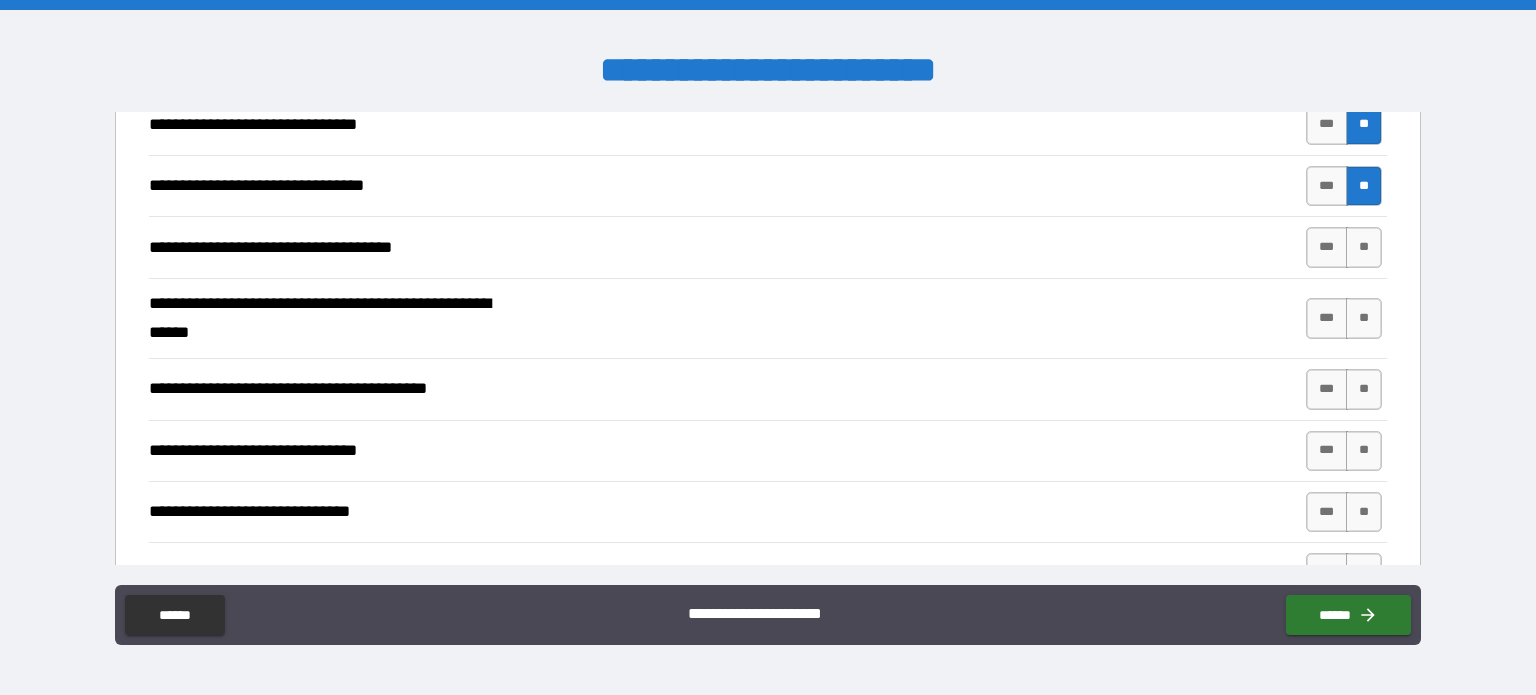 scroll, scrollTop: 5263, scrollLeft: 0, axis: vertical 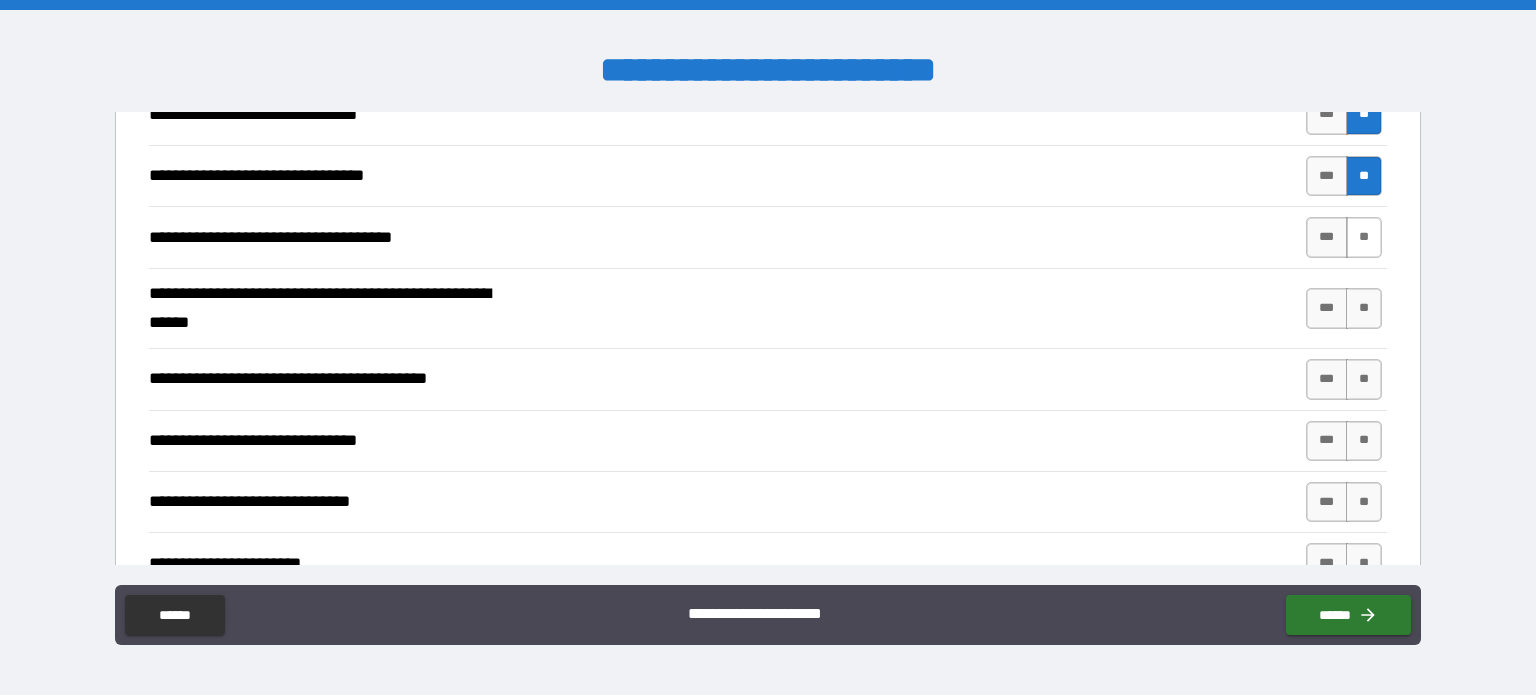 click on "**" at bounding box center [1364, 237] 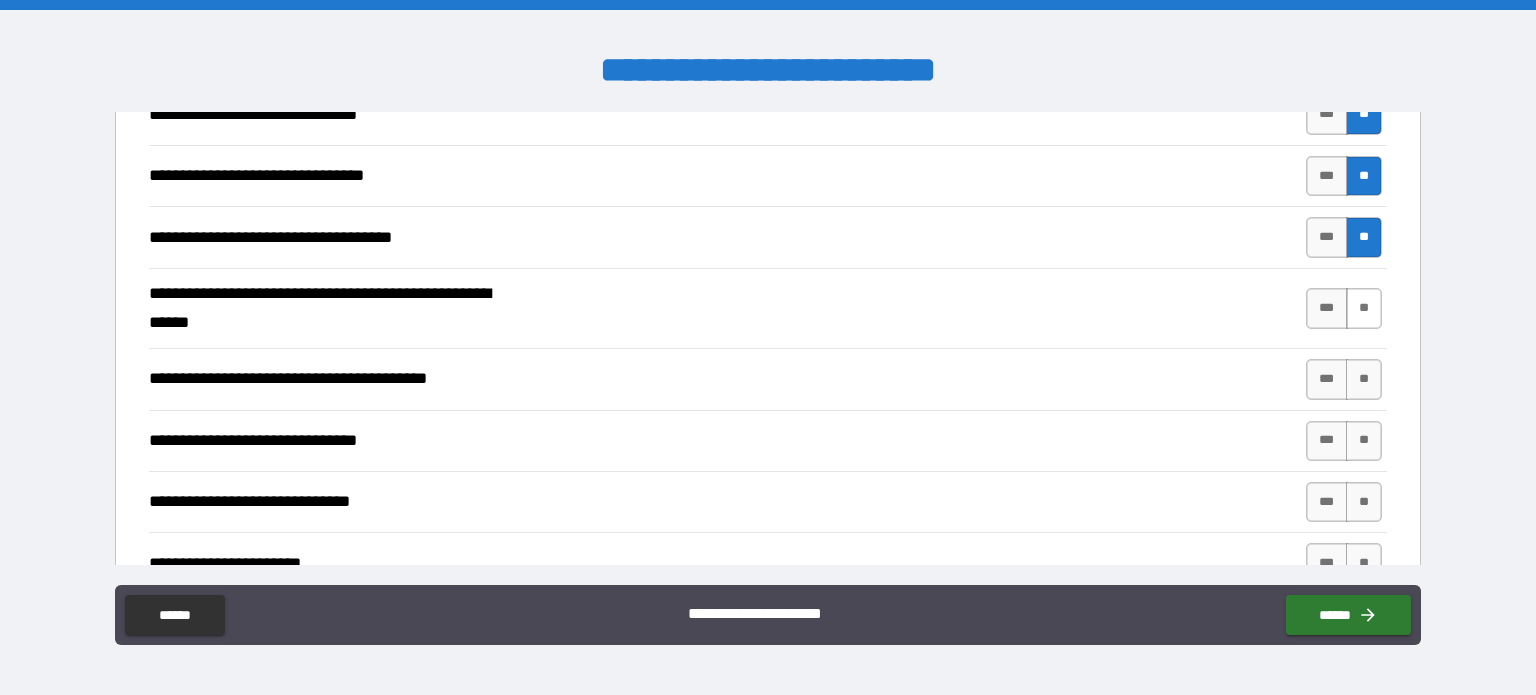 click on "**" at bounding box center (1364, 308) 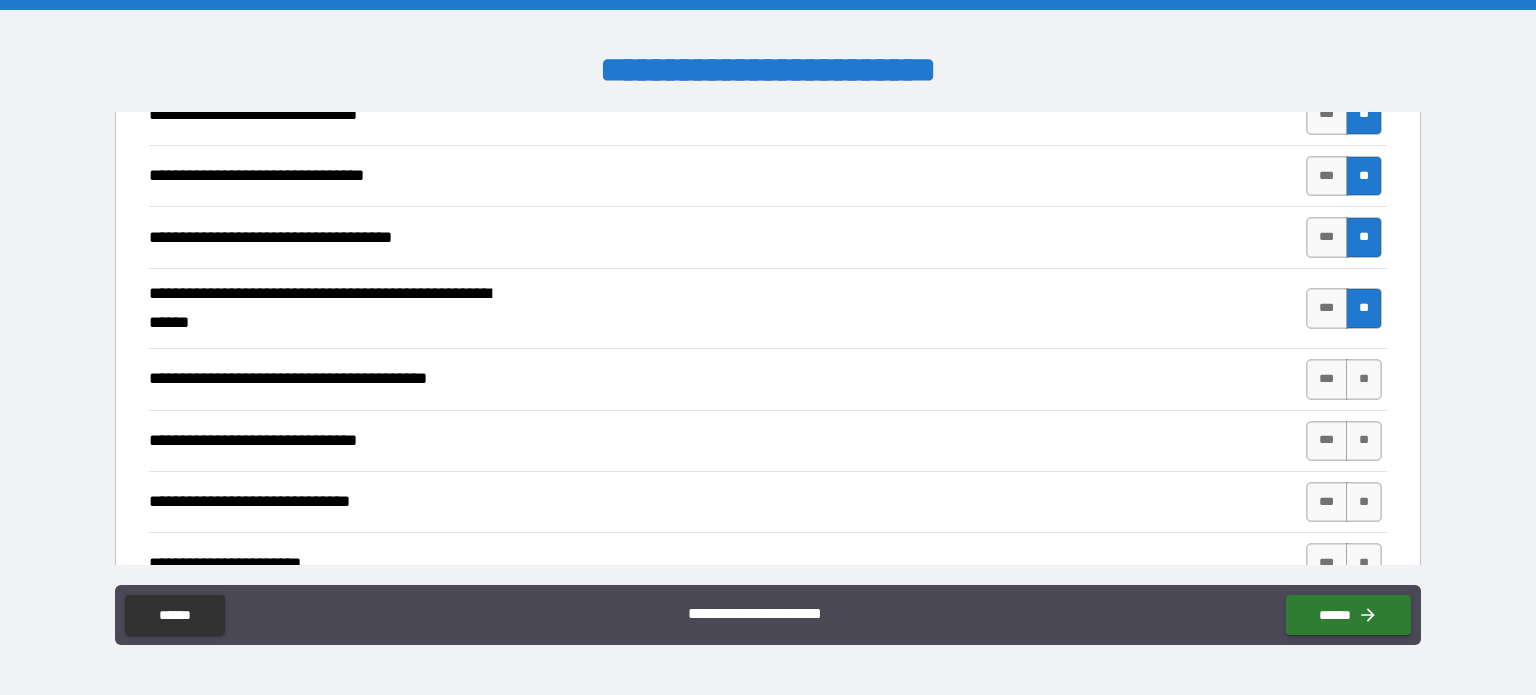 click on "**" at bounding box center (1364, 379) 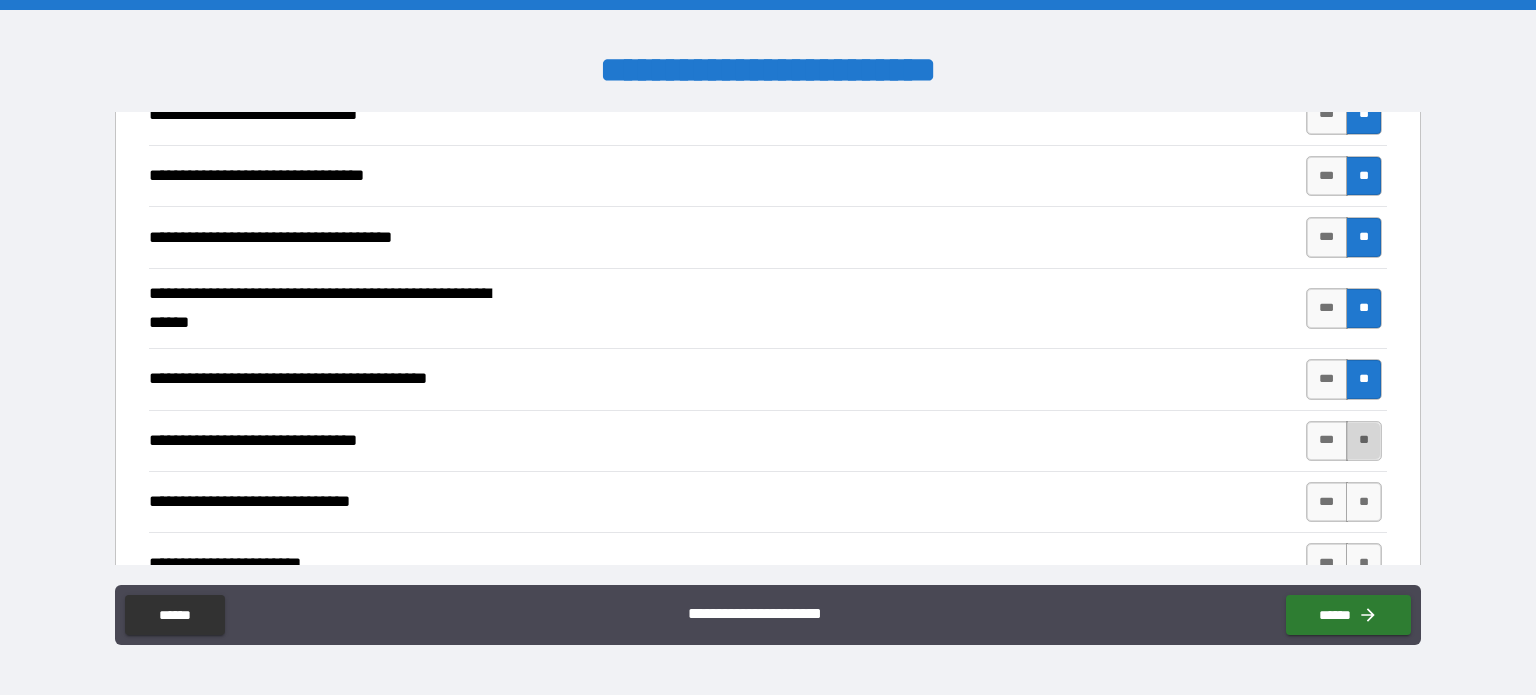 click on "**" at bounding box center [1364, 441] 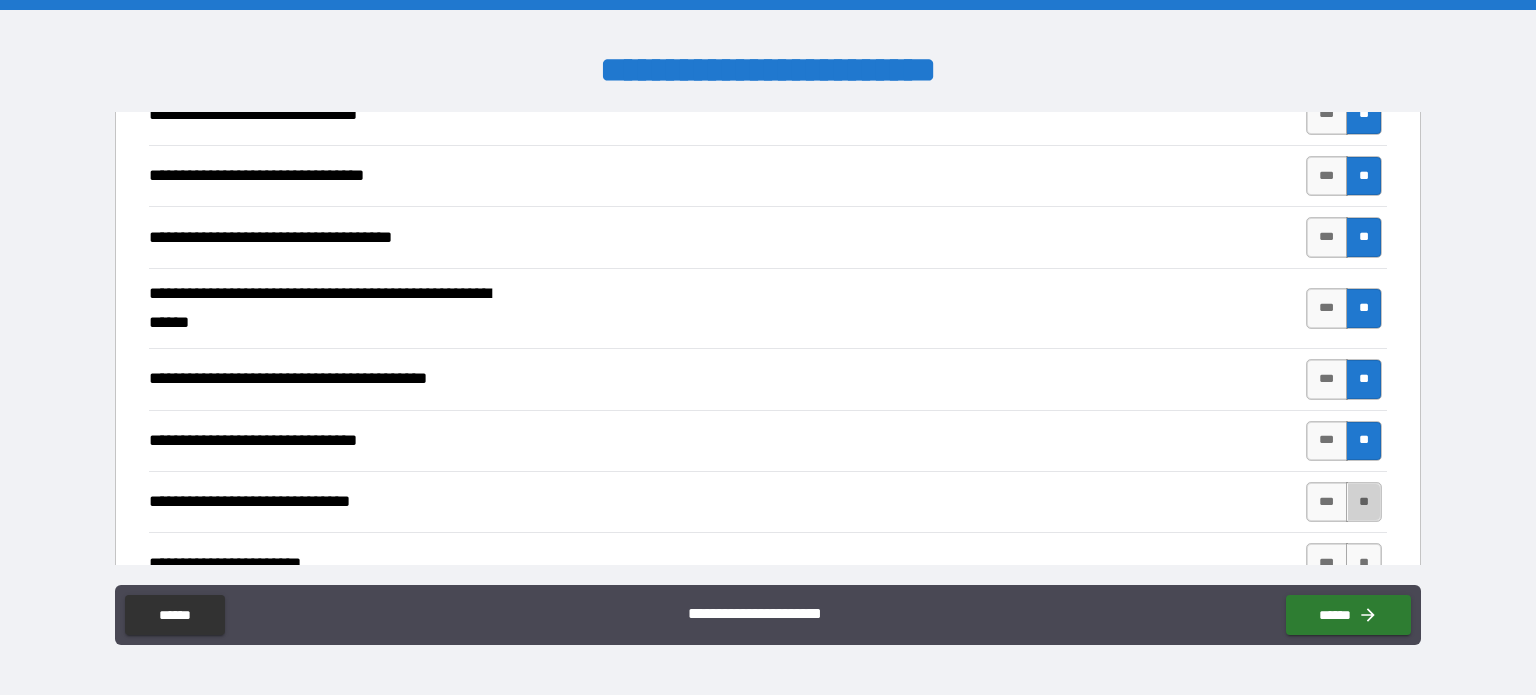 click on "**" at bounding box center (1364, 502) 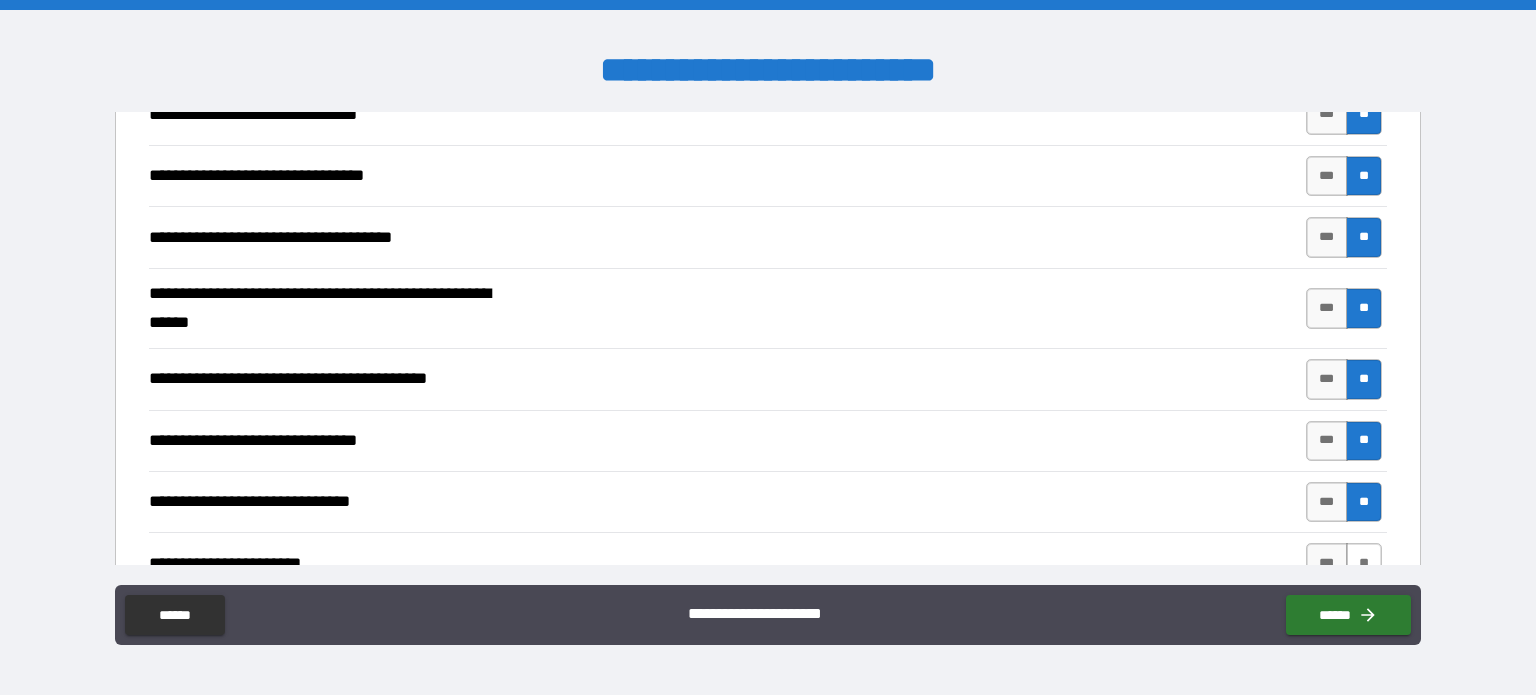 click on "**" at bounding box center [1364, 563] 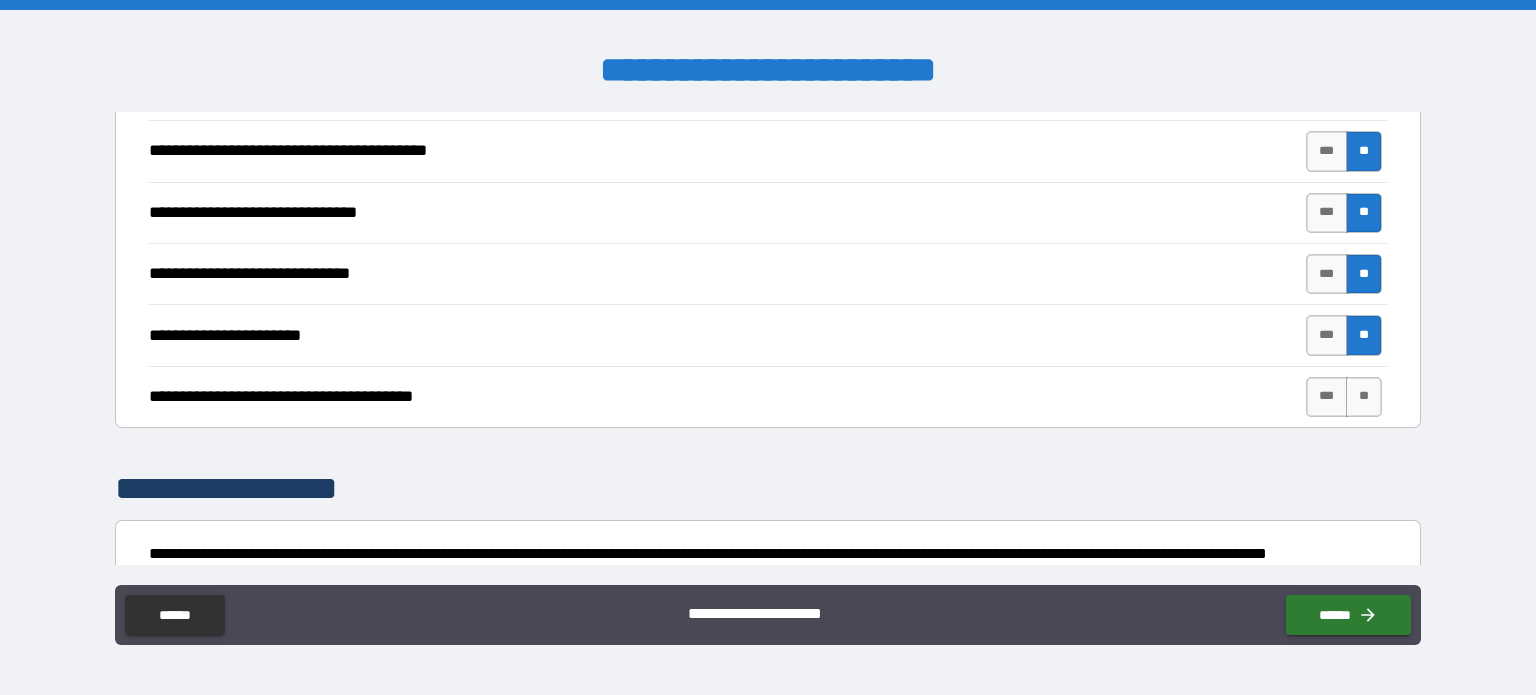scroll, scrollTop: 5499, scrollLeft: 0, axis: vertical 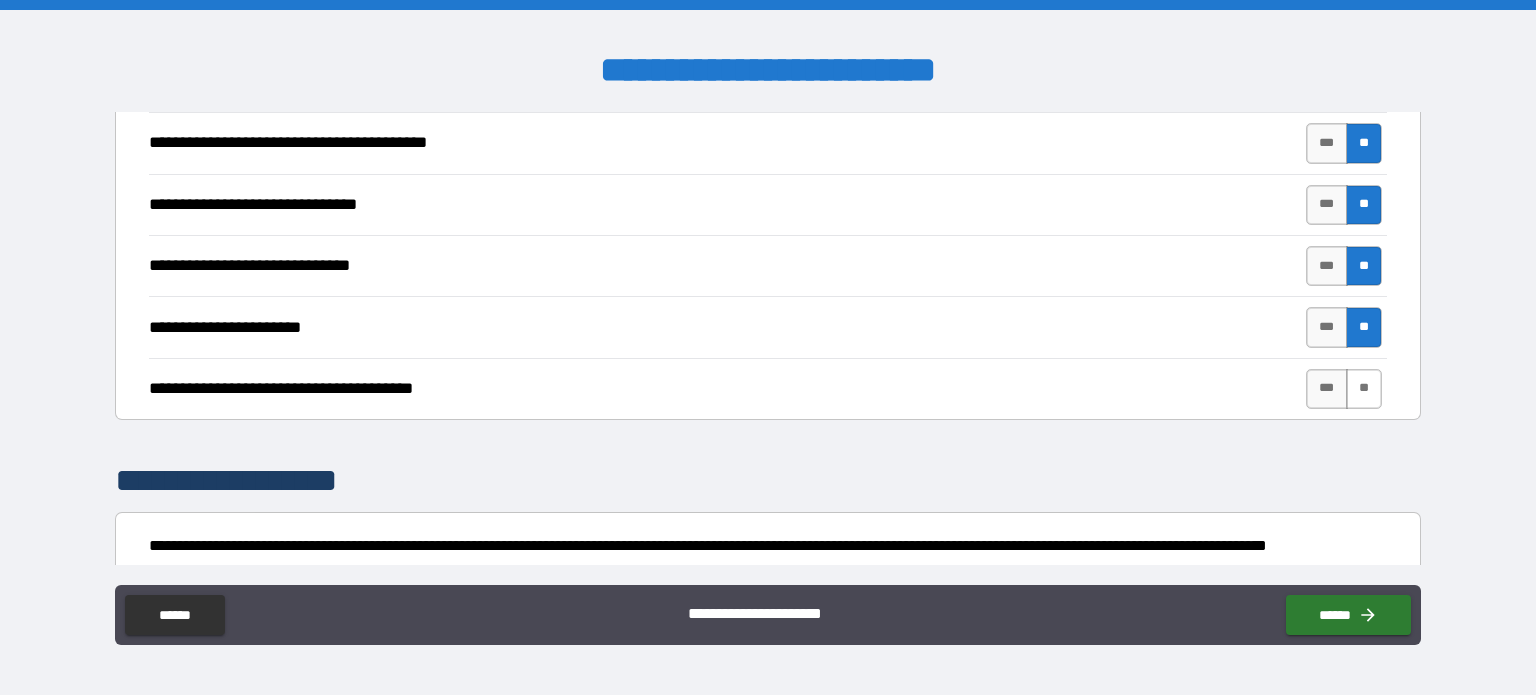 click on "**" at bounding box center [1364, 389] 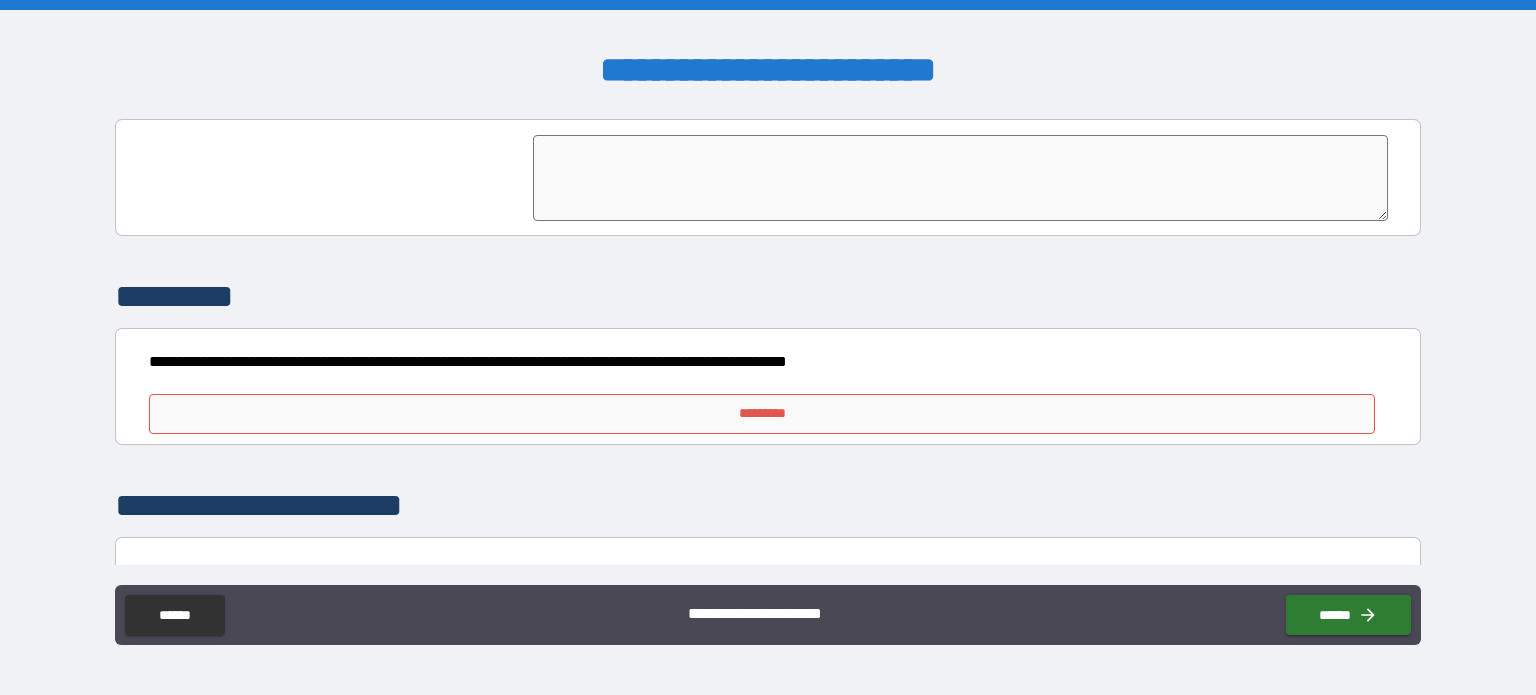 scroll, scrollTop: 6437, scrollLeft: 0, axis: vertical 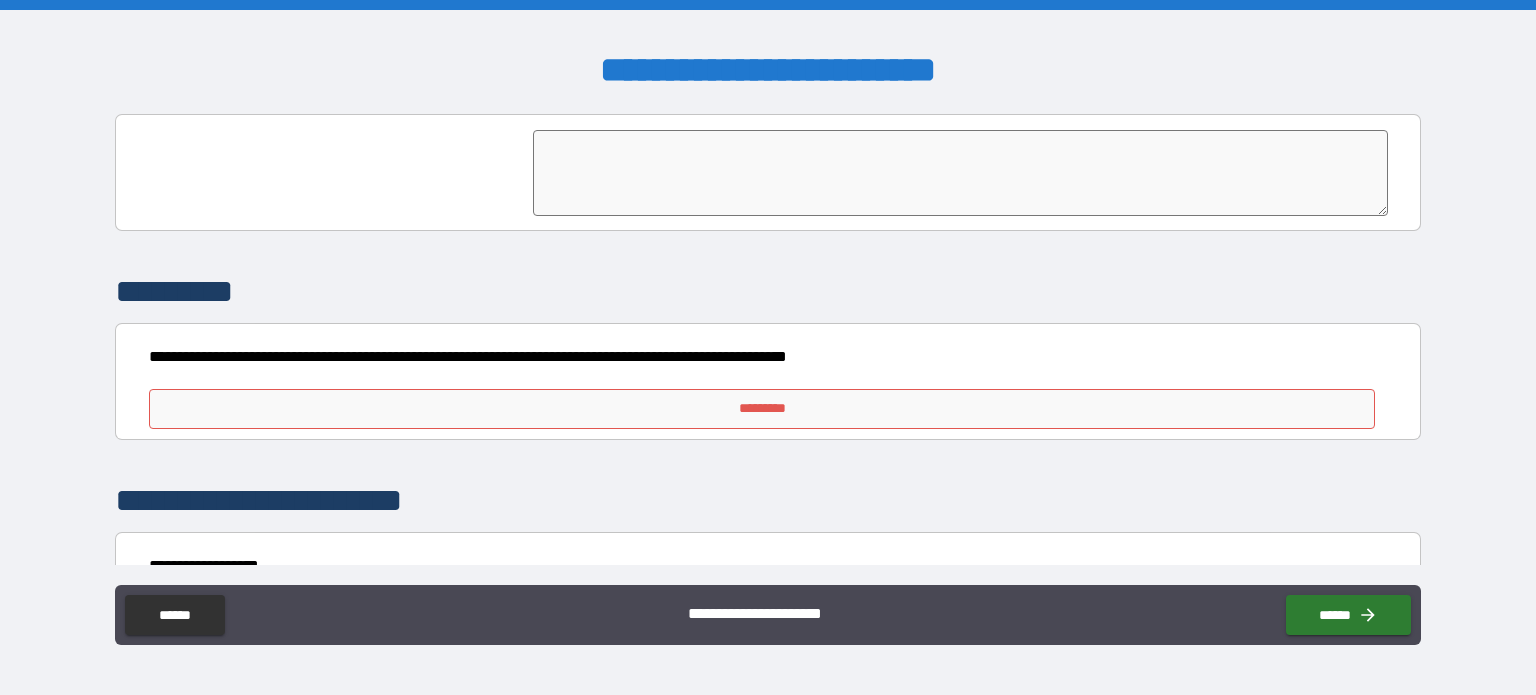 click on "*********" at bounding box center (762, 409) 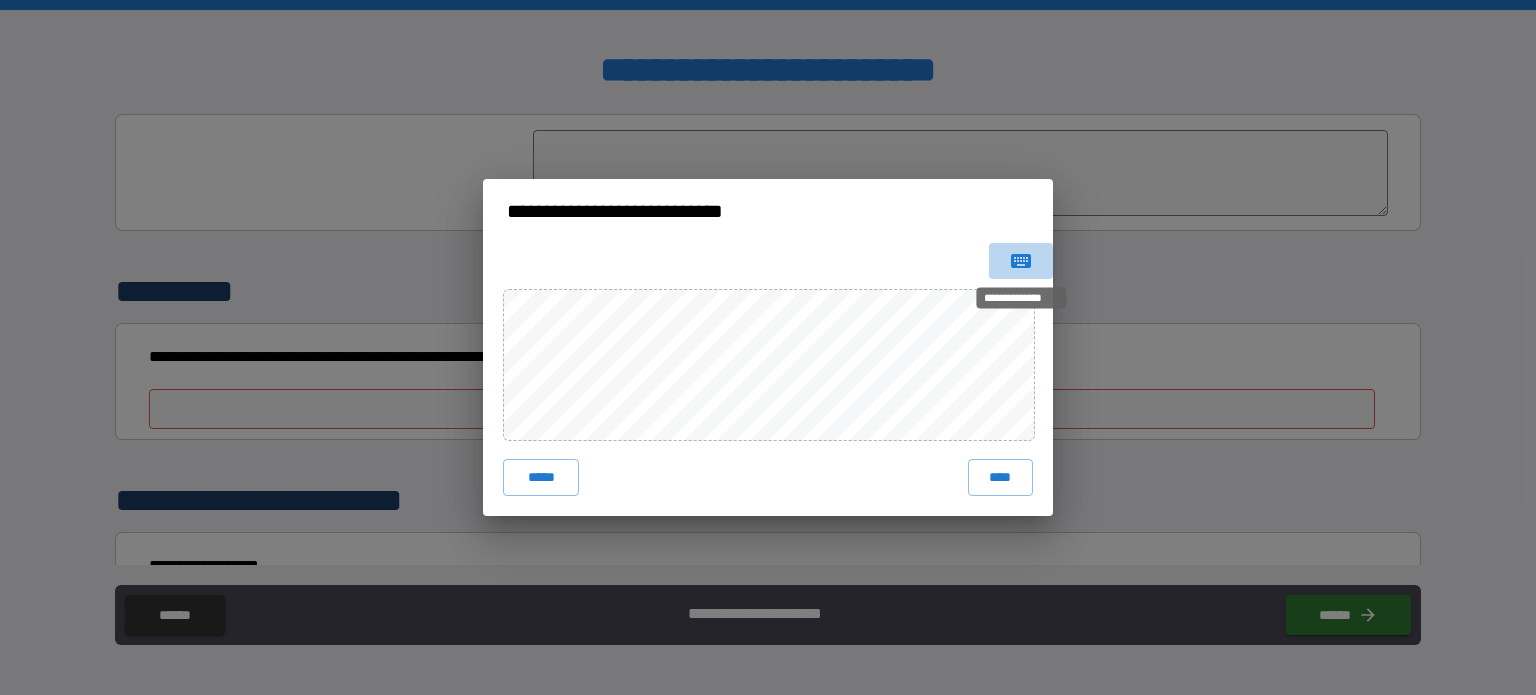 click 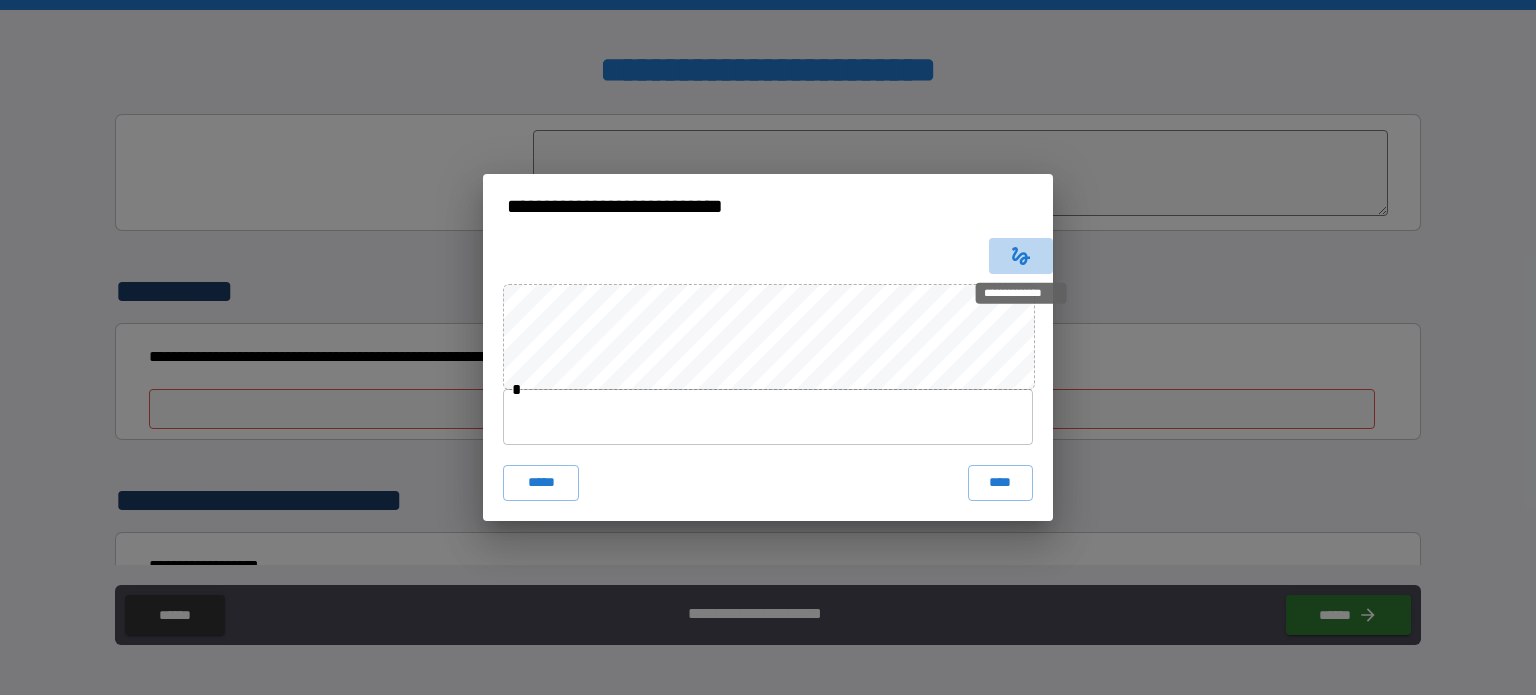 click 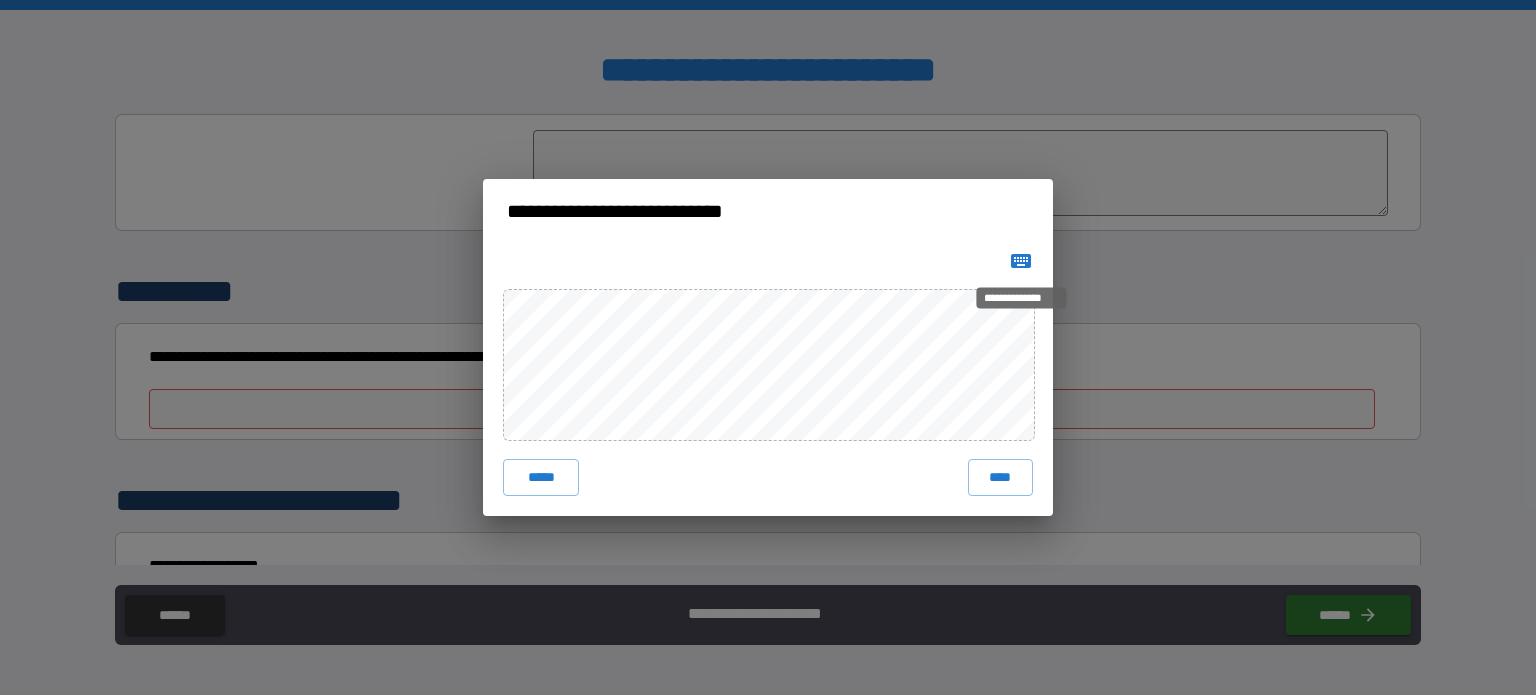 type 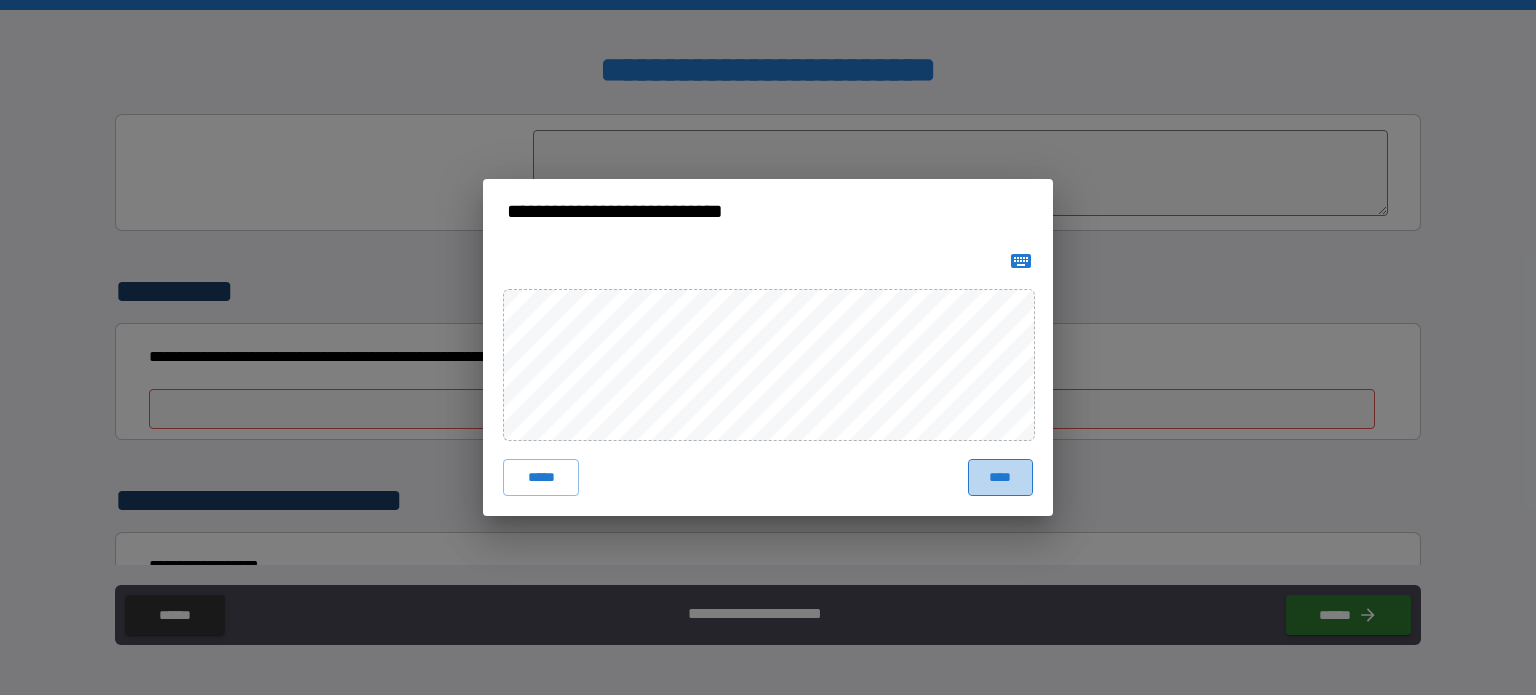 click on "****" at bounding box center [1000, 477] 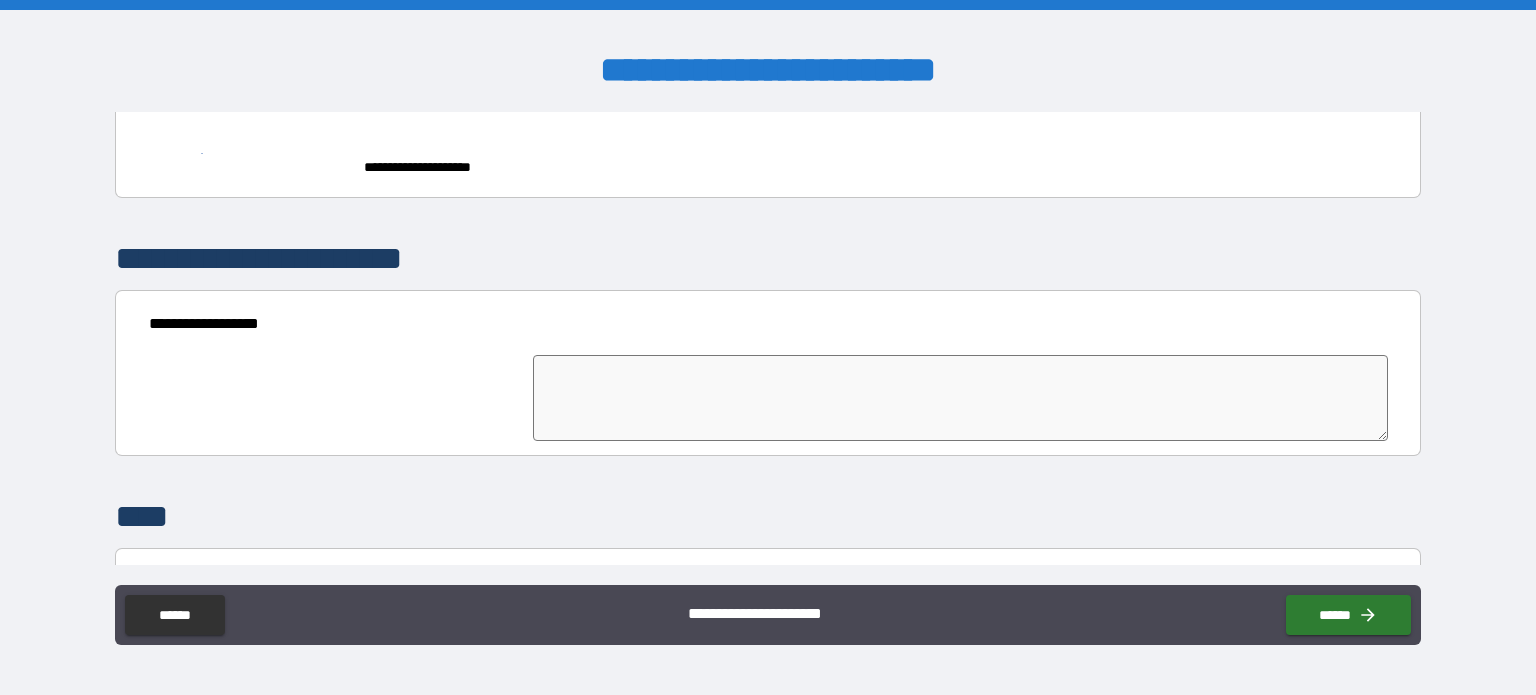 scroll, scrollTop: 6735, scrollLeft: 0, axis: vertical 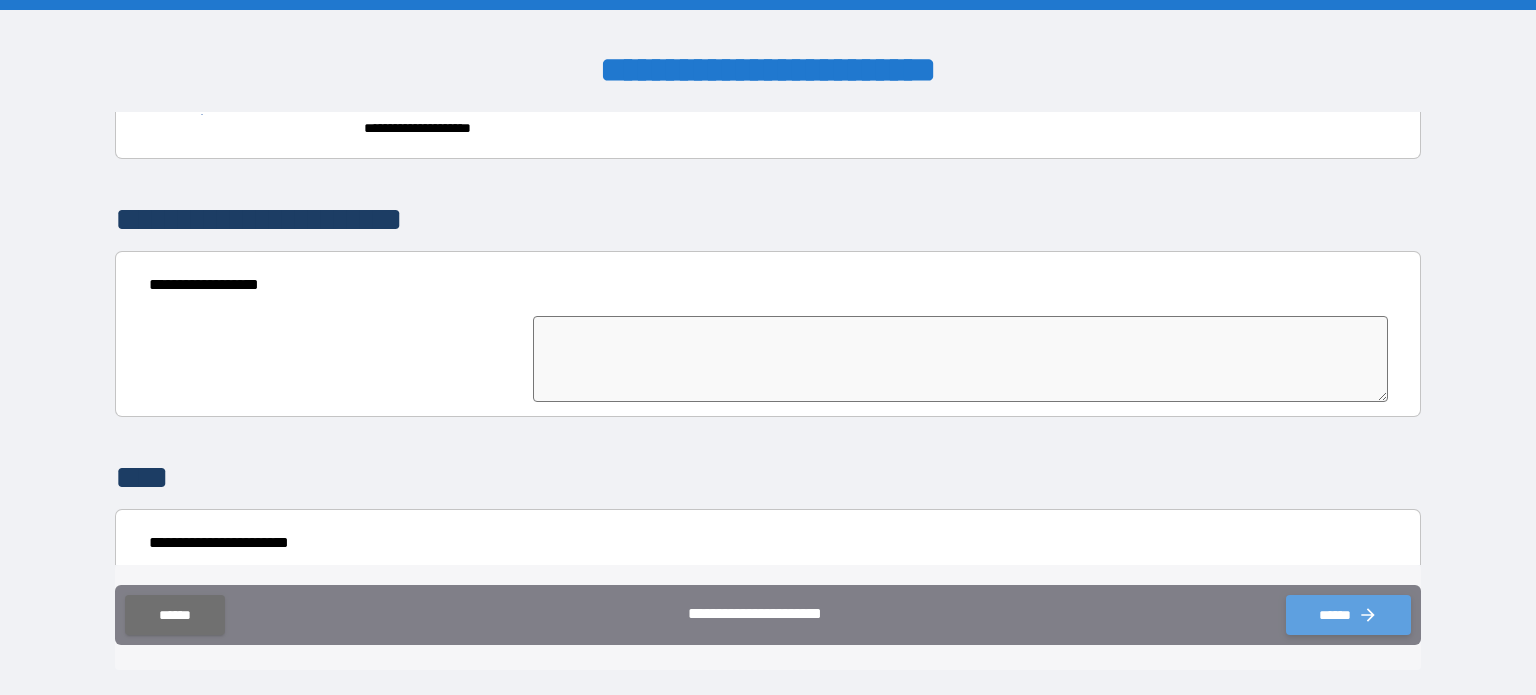 click on "******" at bounding box center [1348, 615] 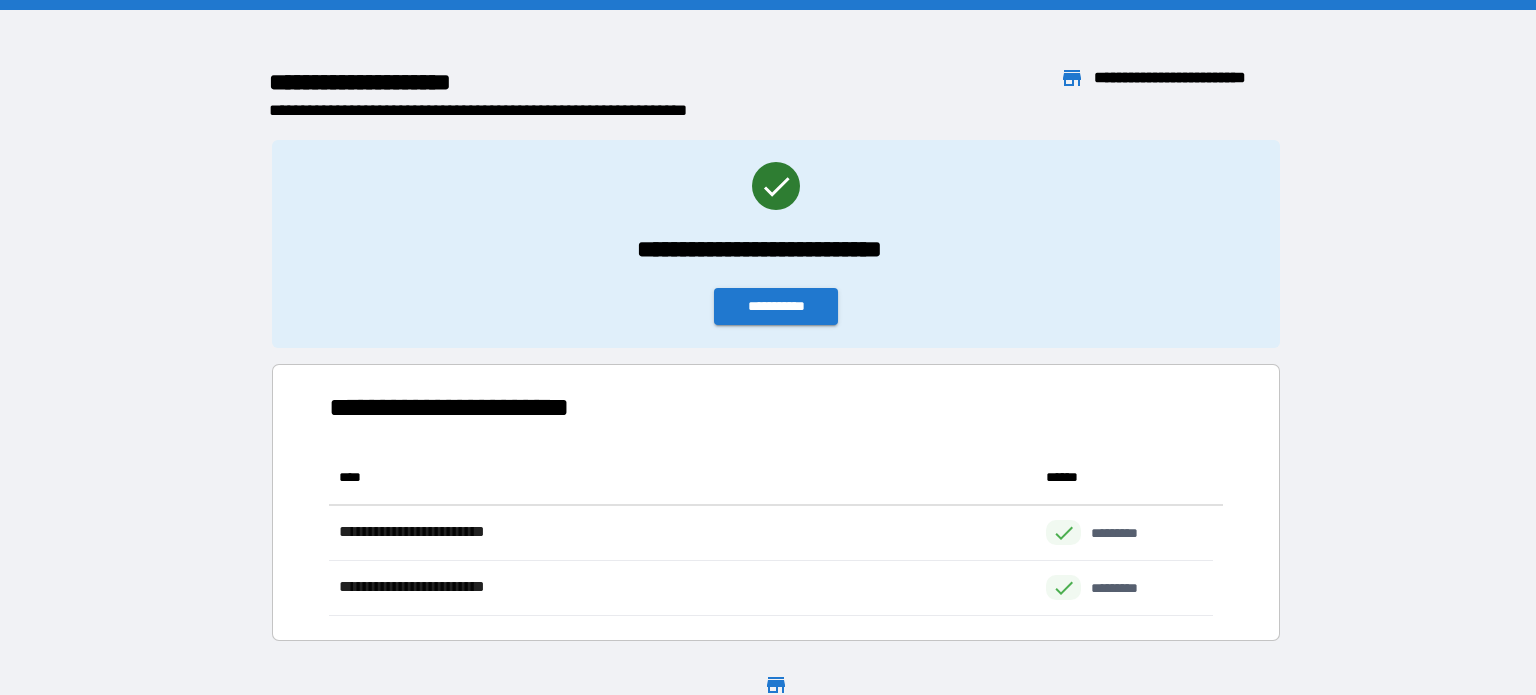 scroll, scrollTop: 16, scrollLeft: 16, axis: both 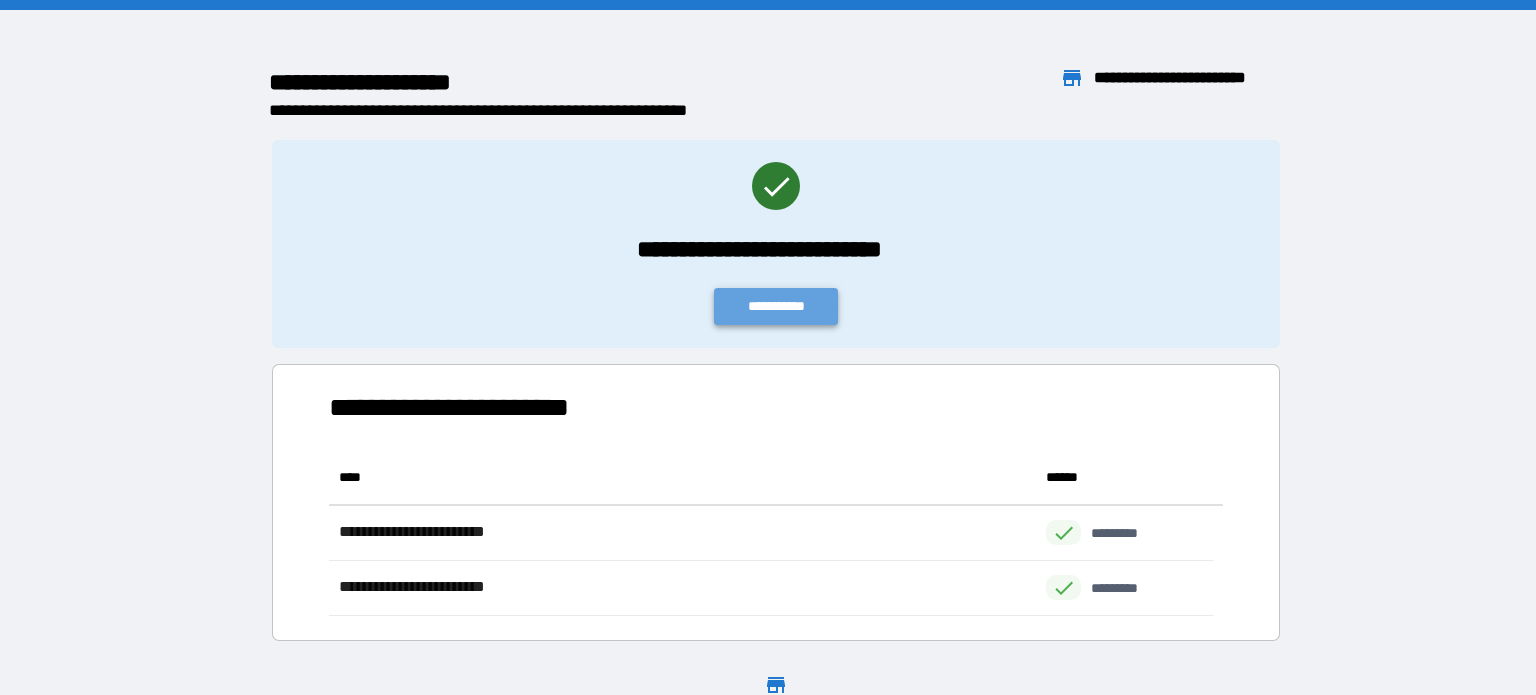 click on "**********" at bounding box center (776, 306) 